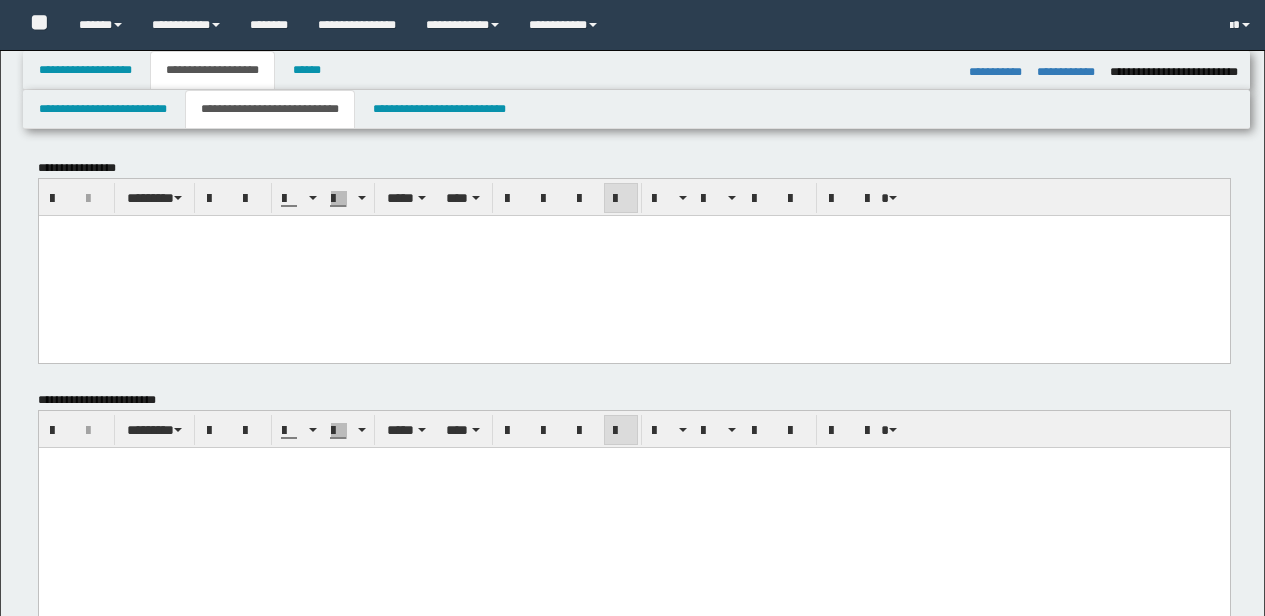select on "*" 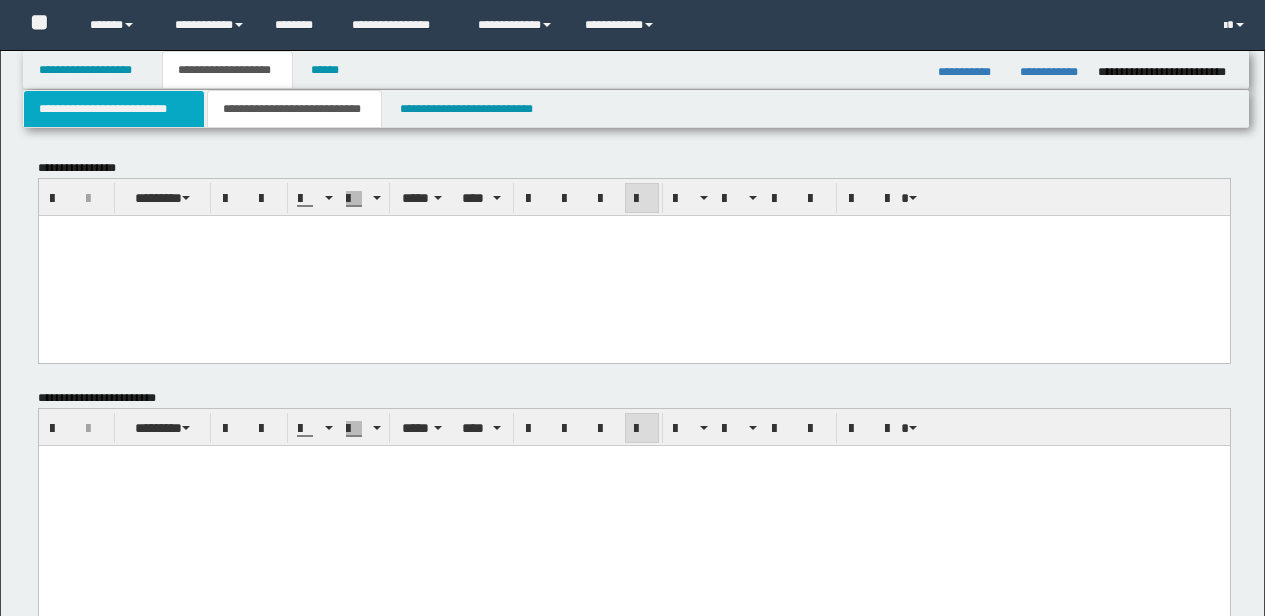 drag, startPoint x: 0, startPoint y: 0, endPoint x: 189, endPoint y: 124, distance: 226.04646 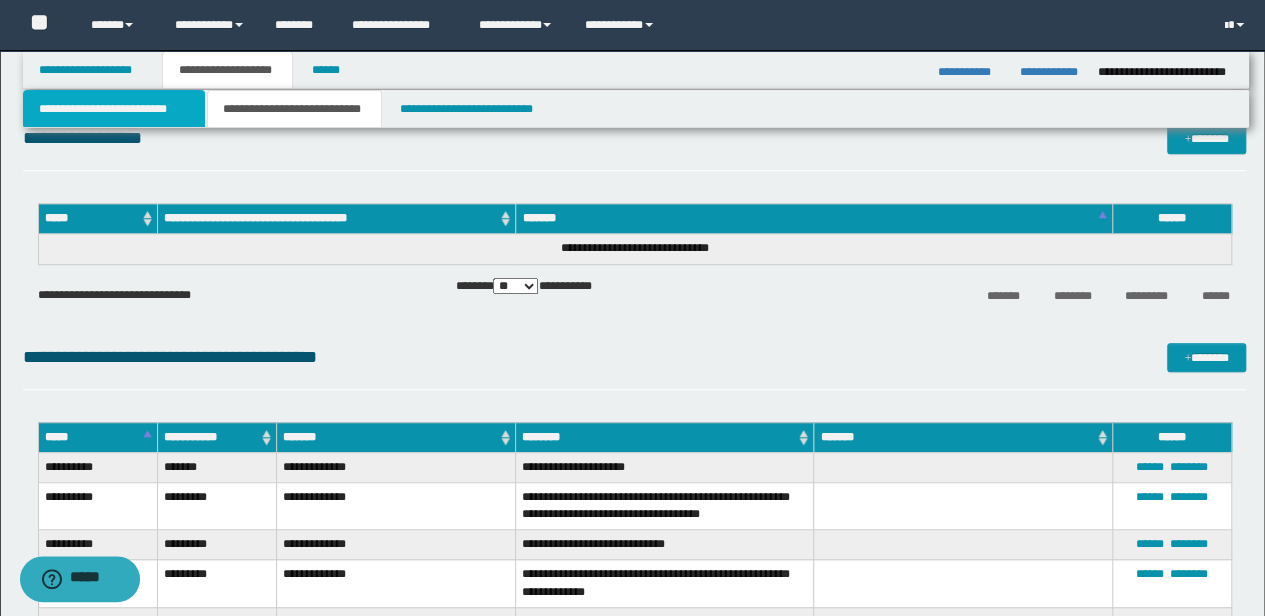 scroll, scrollTop: 0, scrollLeft: 0, axis: both 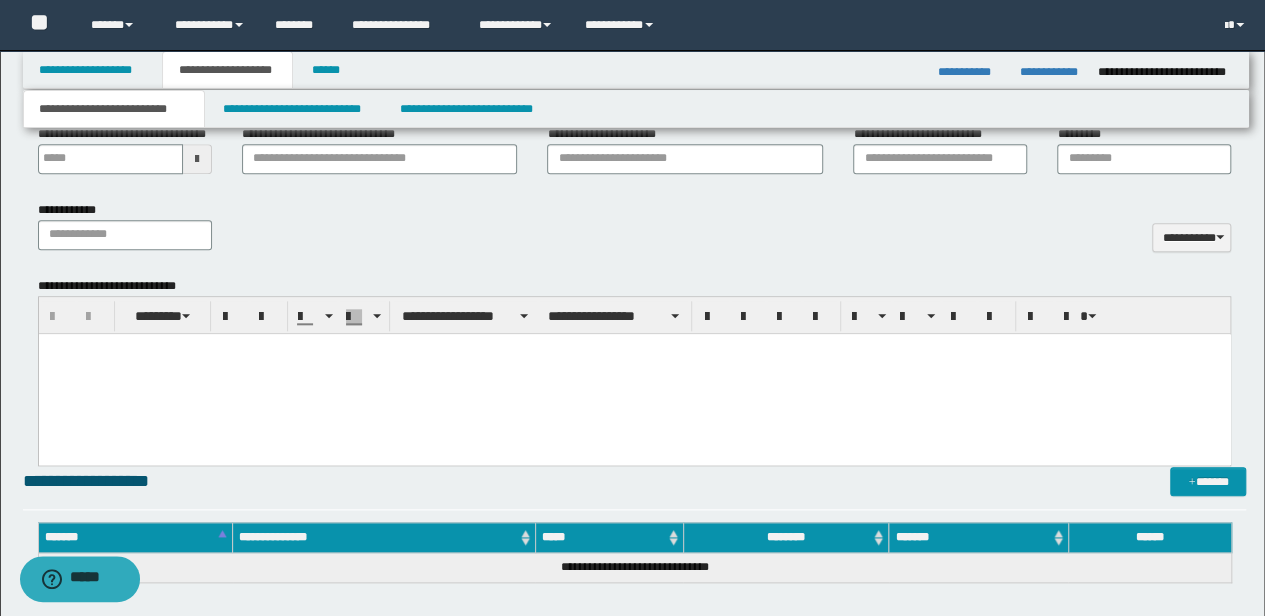 click at bounding box center [634, 373] 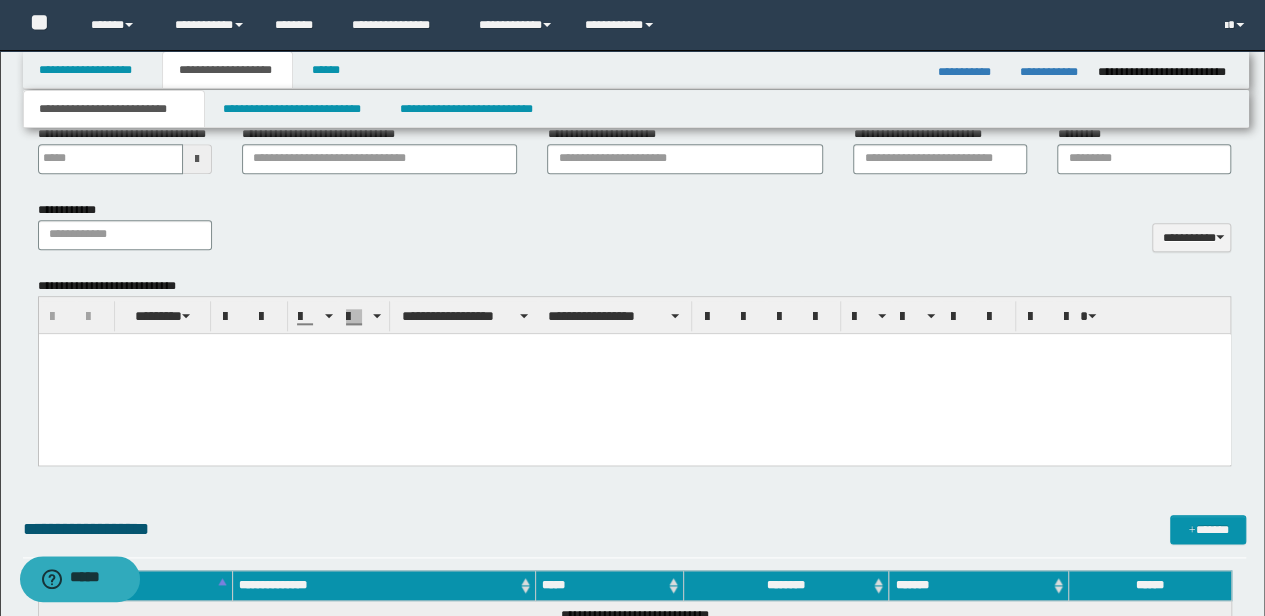 paste 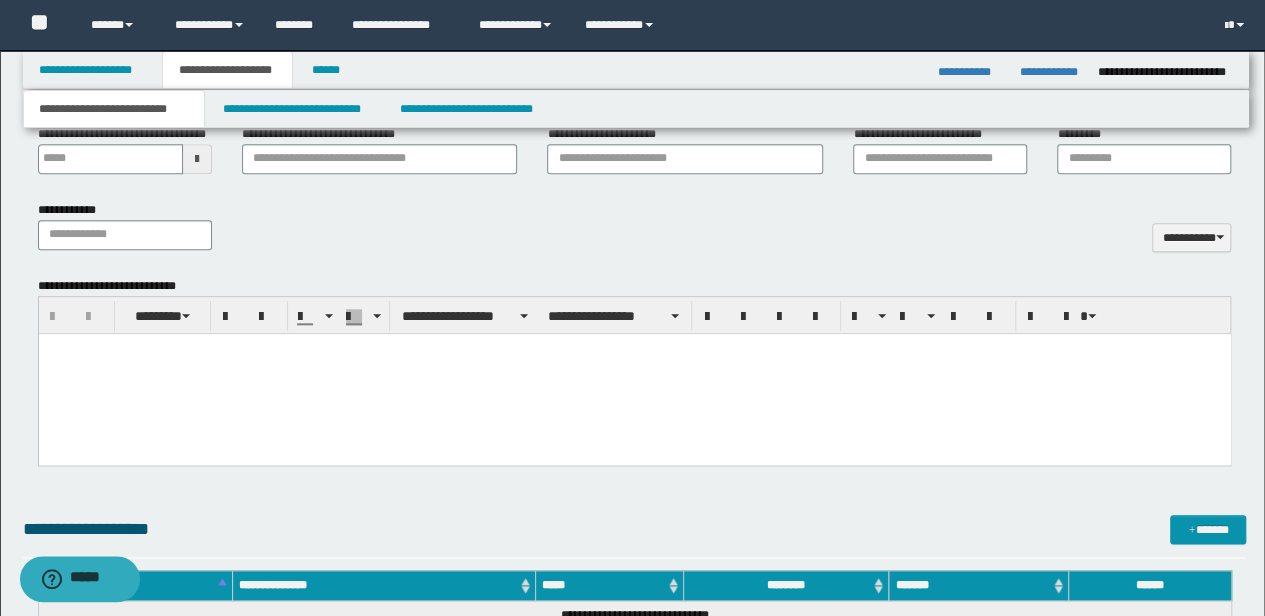 type 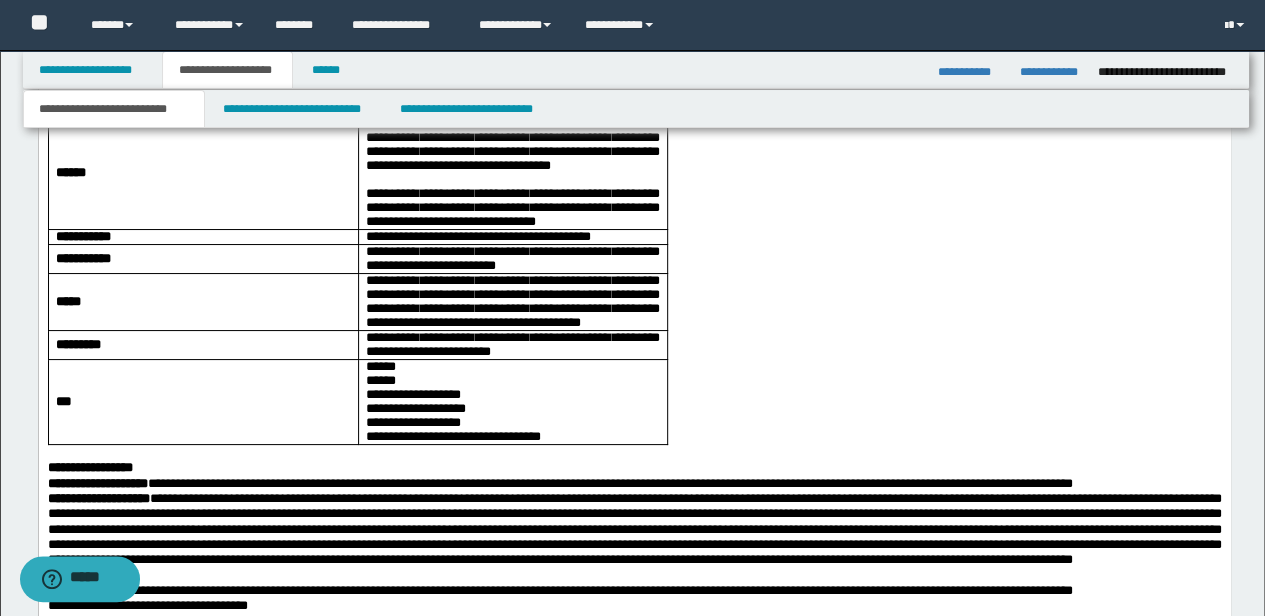 scroll, scrollTop: 3955, scrollLeft: 0, axis: vertical 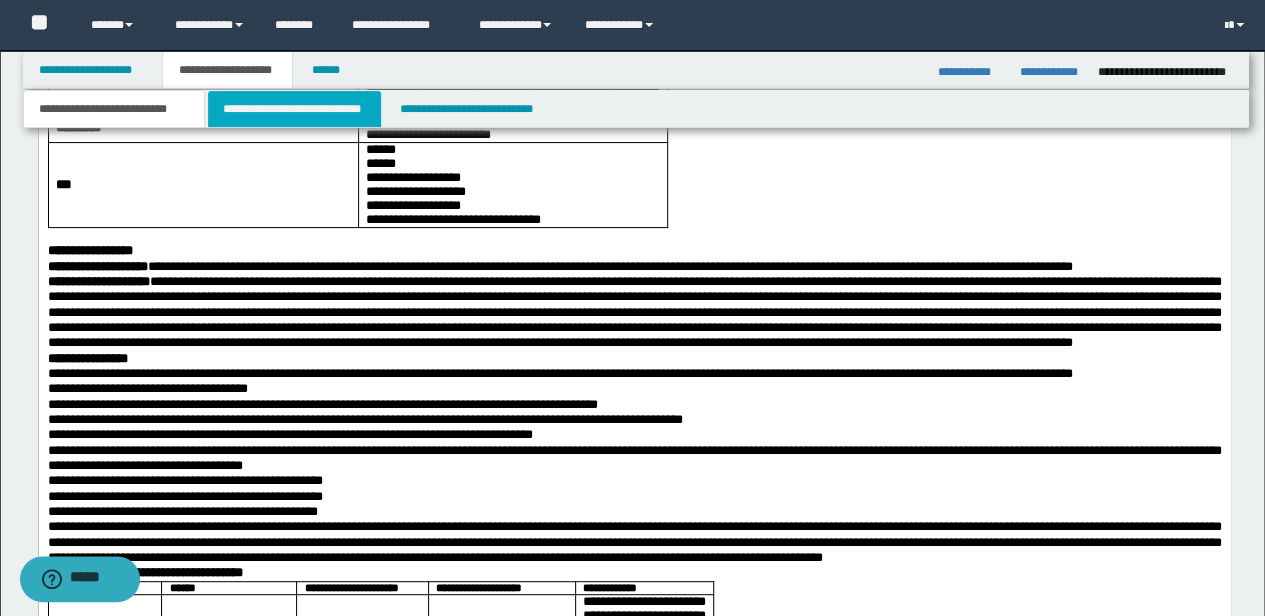 click on "**********" at bounding box center (294, 109) 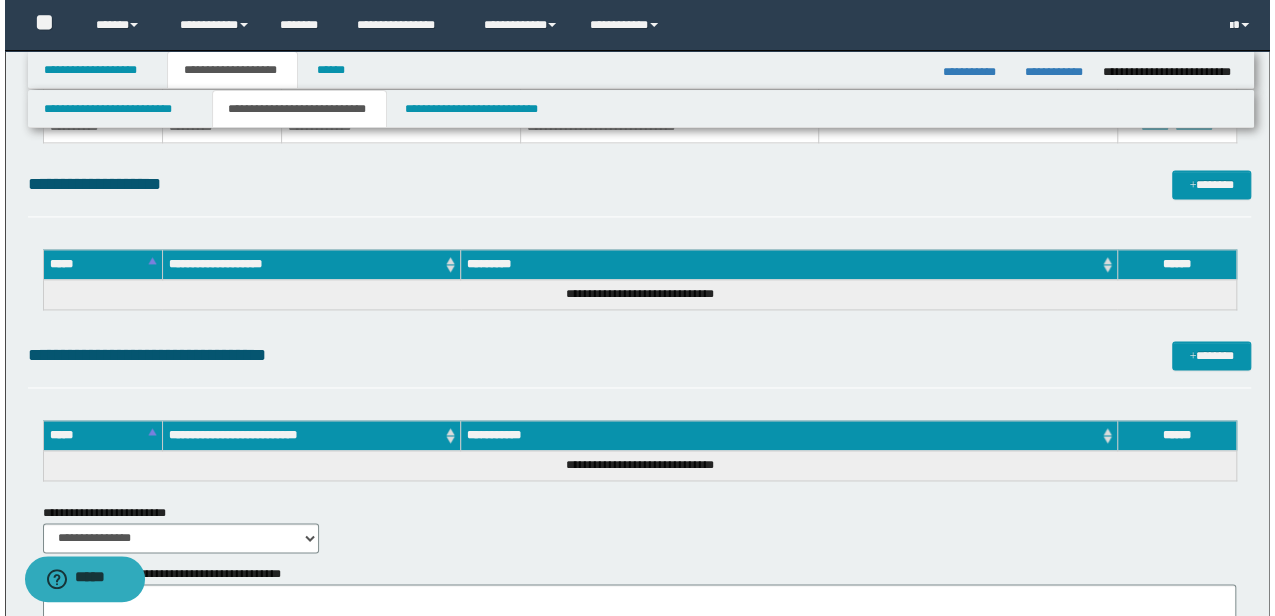 scroll, scrollTop: 1267, scrollLeft: 0, axis: vertical 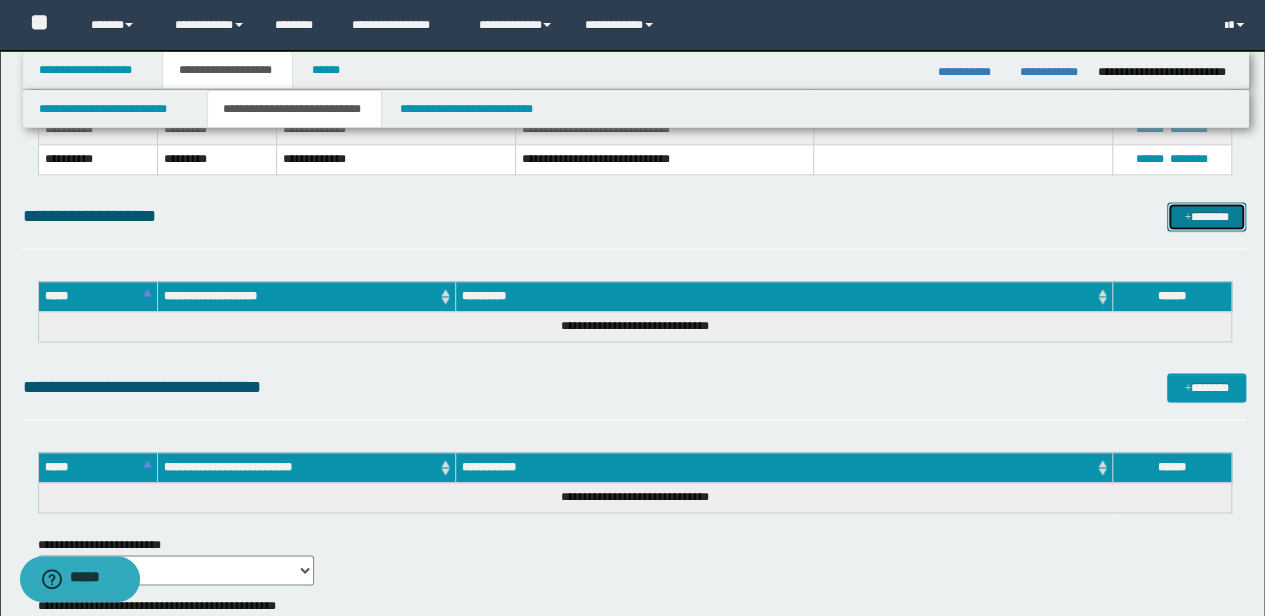 click at bounding box center [1187, 218] 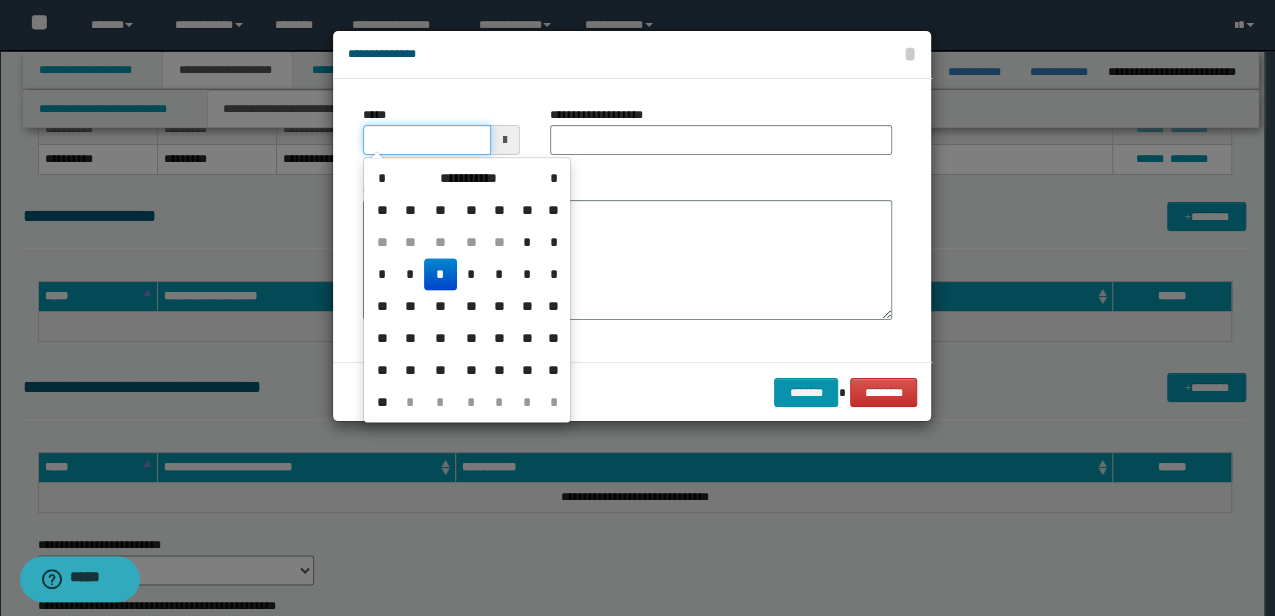 drag, startPoint x: 432, startPoint y: 127, endPoint x: 249, endPoint y: 117, distance: 183.27303 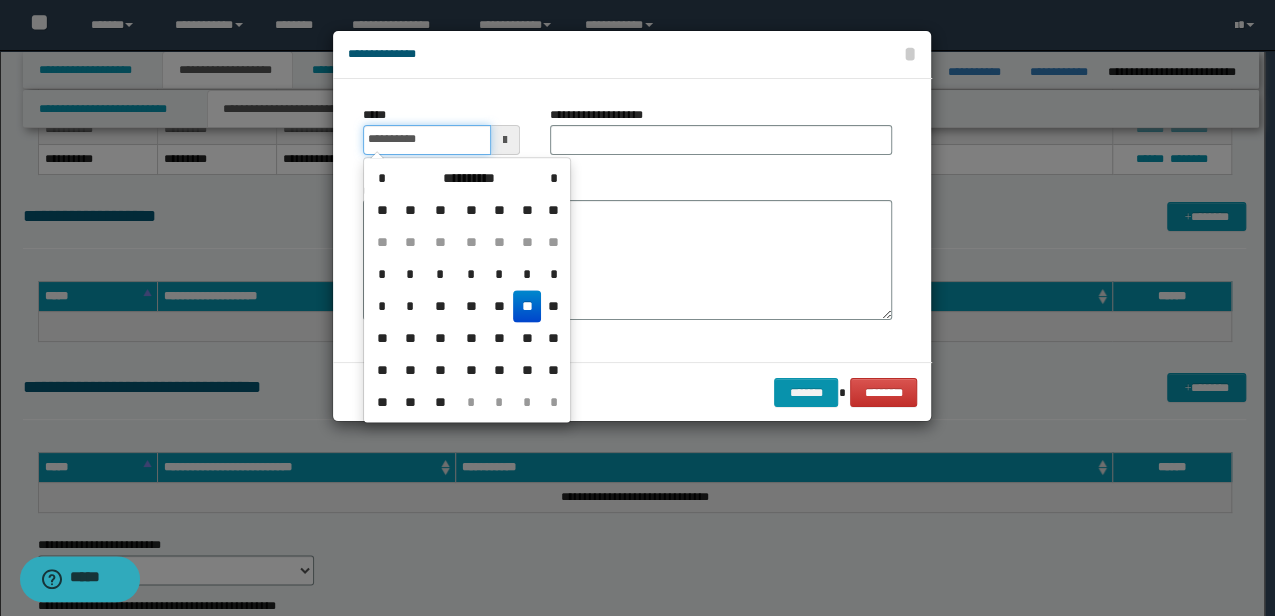 type on "**********" 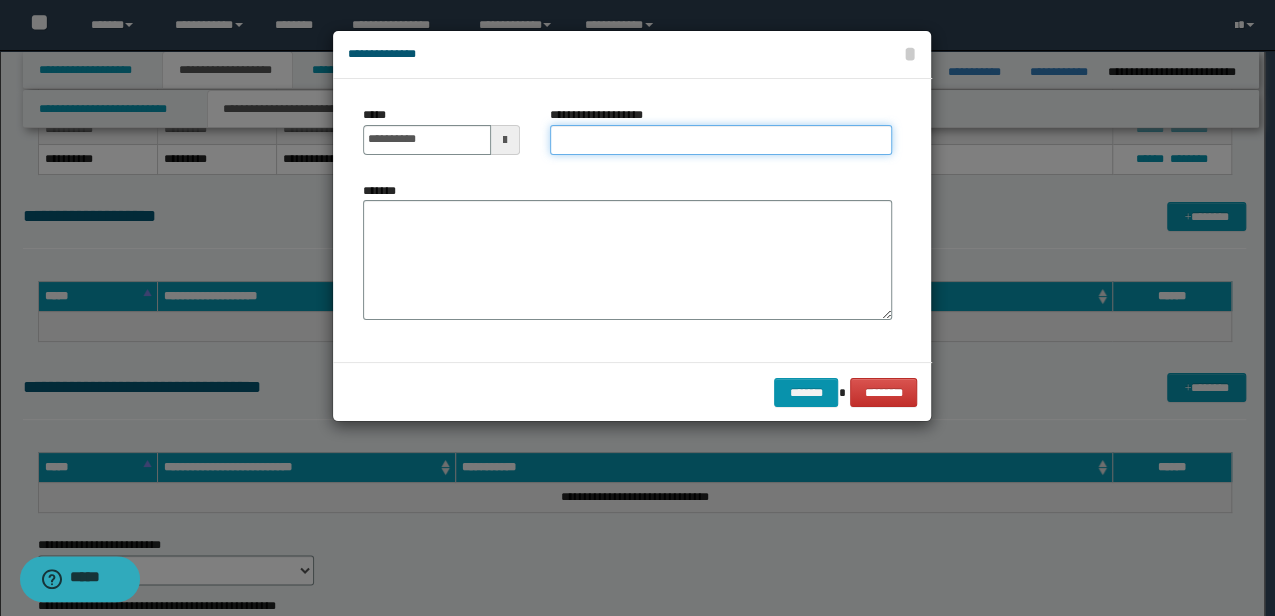 click on "**********" at bounding box center (721, 140) 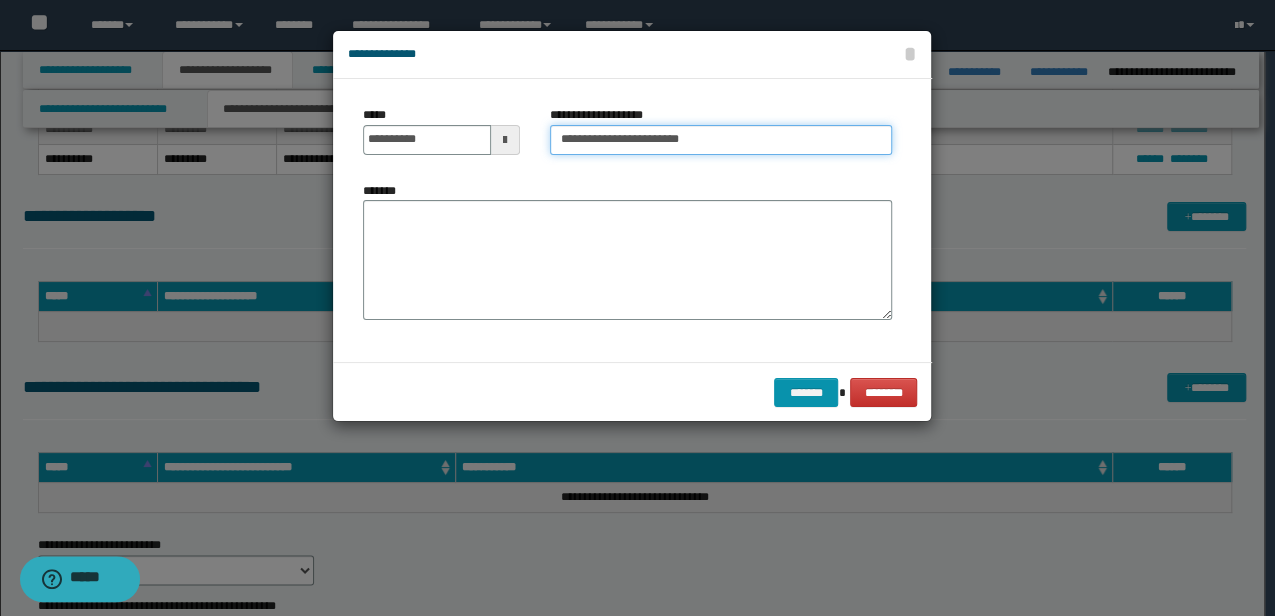 type on "**********" 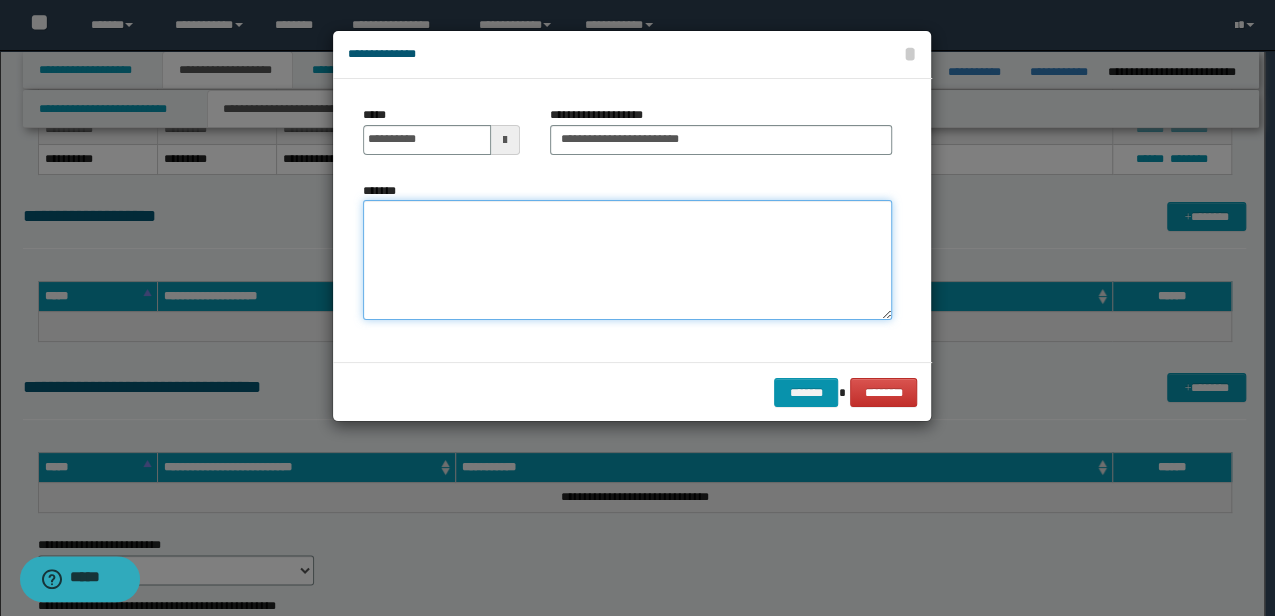 drag, startPoint x: 705, startPoint y: 238, endPoint x: 696, endPoint y: 222, distance: 18.35756 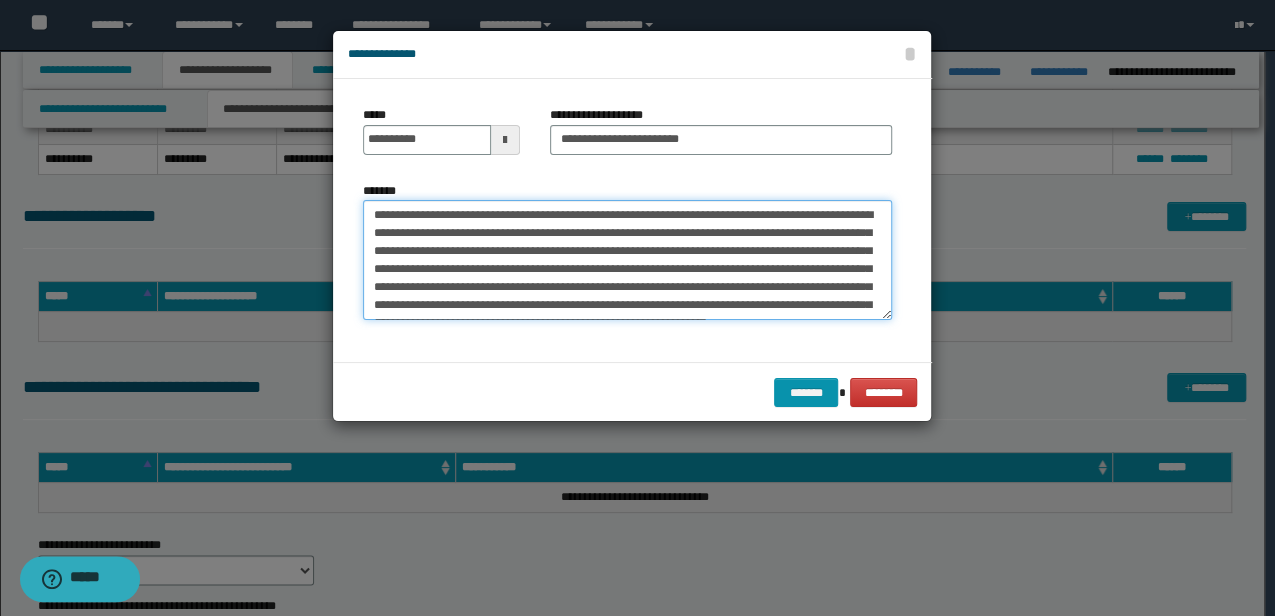 scroll, scrollTop: 30, scrollLeft: 0, axis: vertical 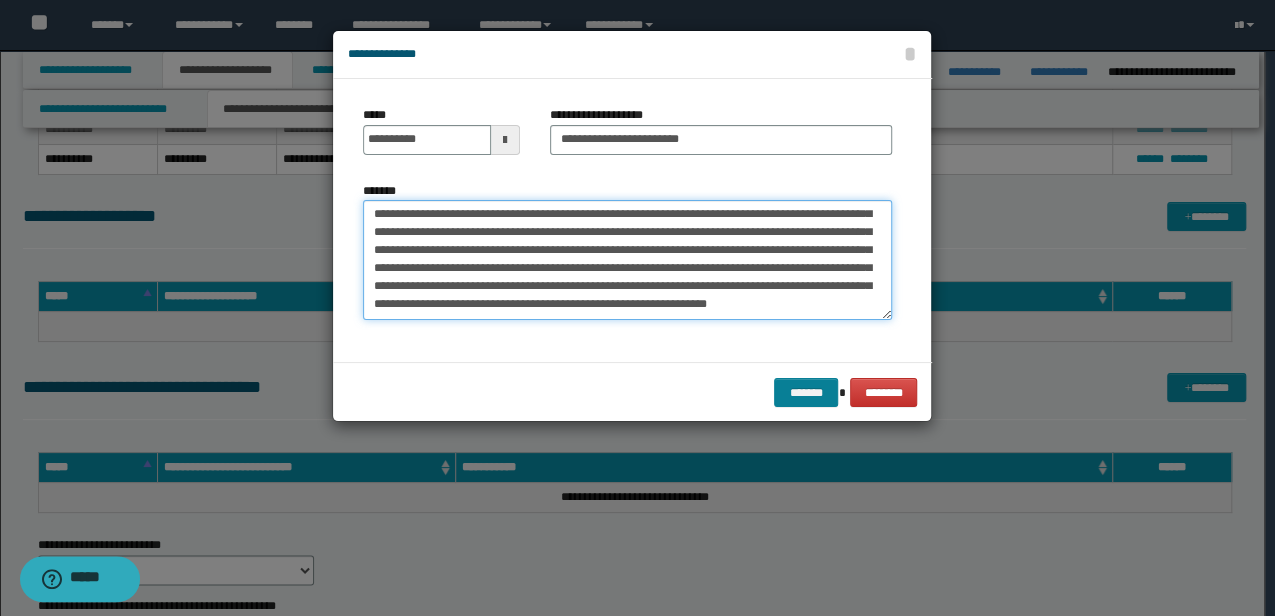 type on "**********" 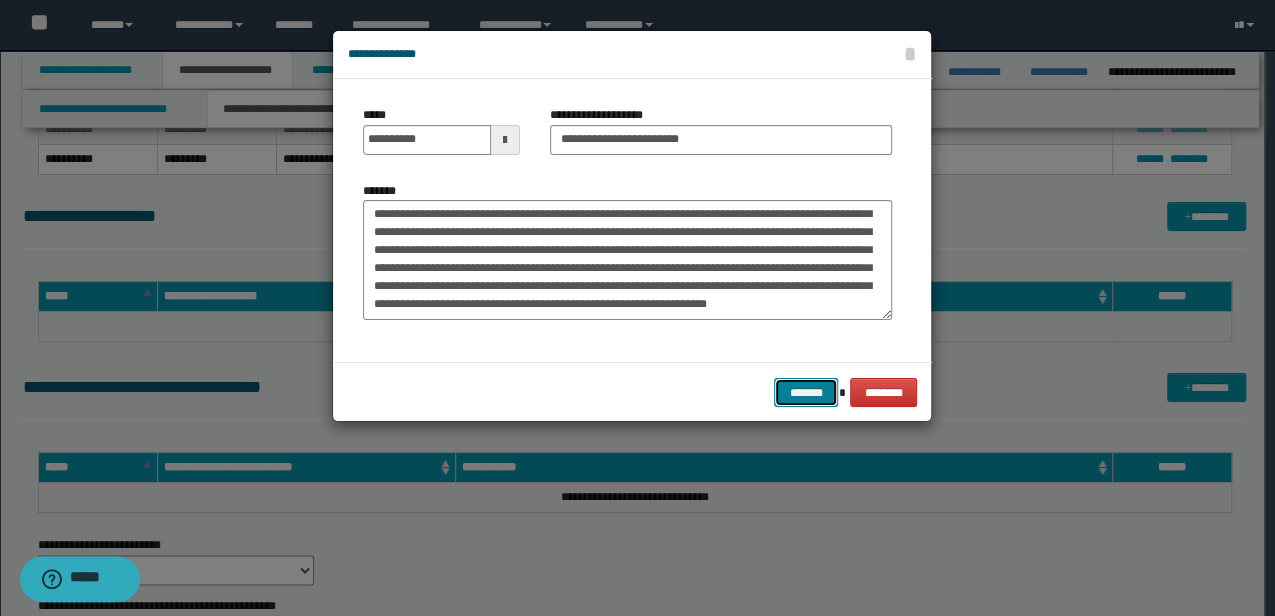click on "*******" at bounding box center [806, 392] 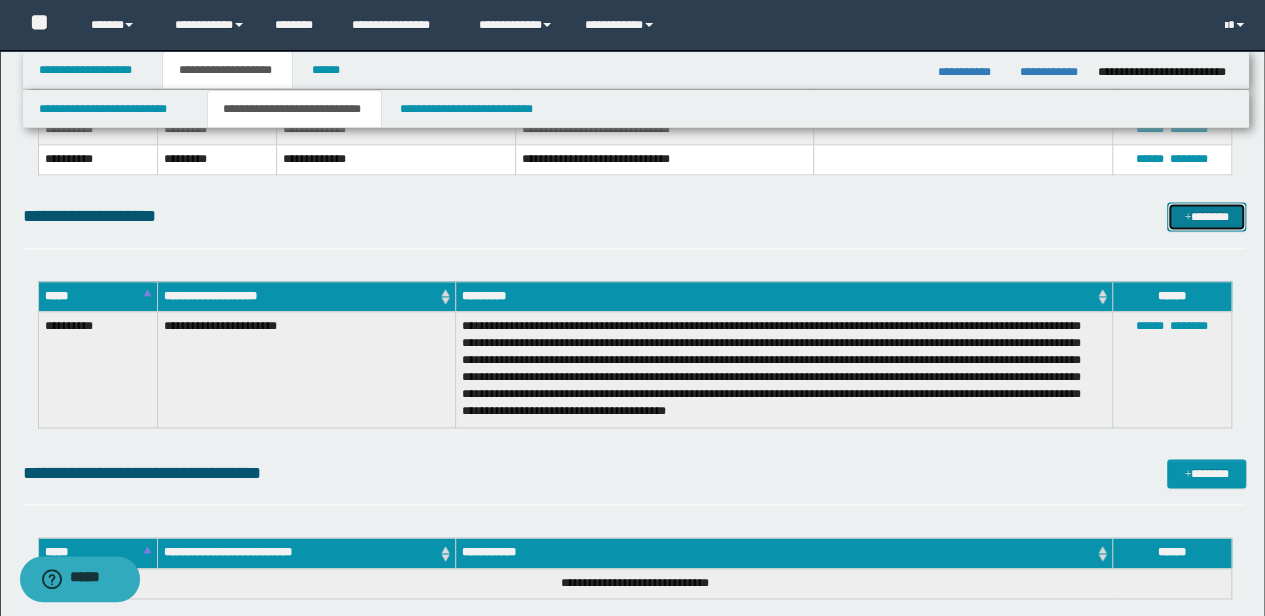 click on "*******" at bounding box center (1206, 216) 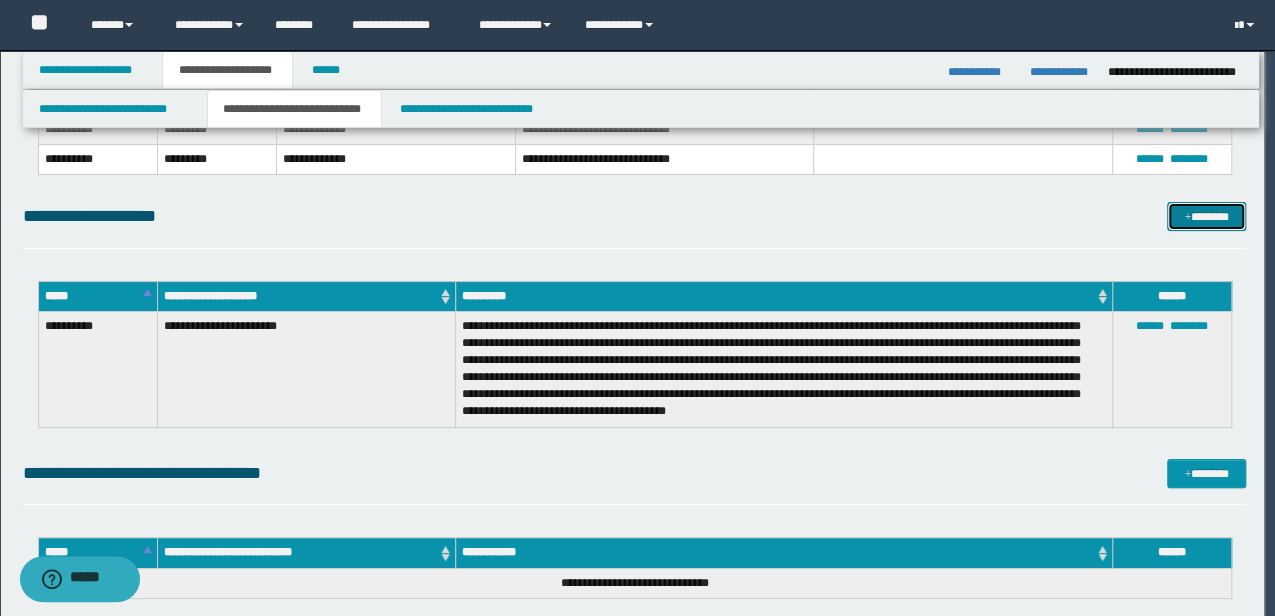 scroll, scrollTop: 0, scrollLeft: 0, axis: both 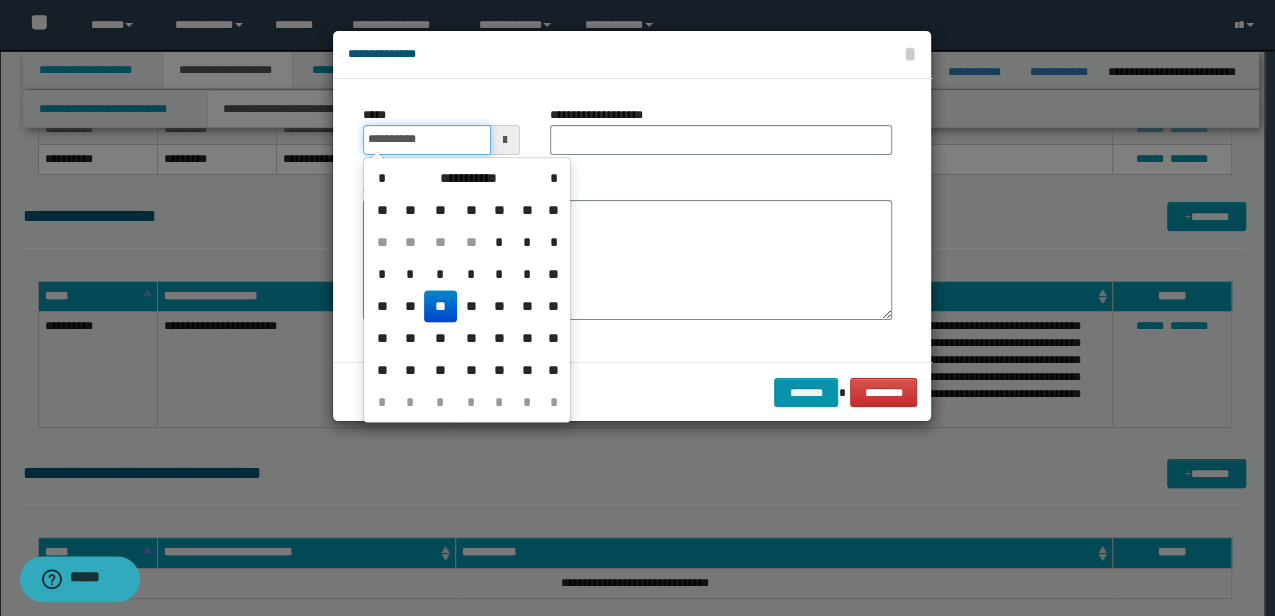 drag, startPoint x: 454, startPoint y: 143, endPoint x: 154, endPoint y: 150, distance: 300.08167 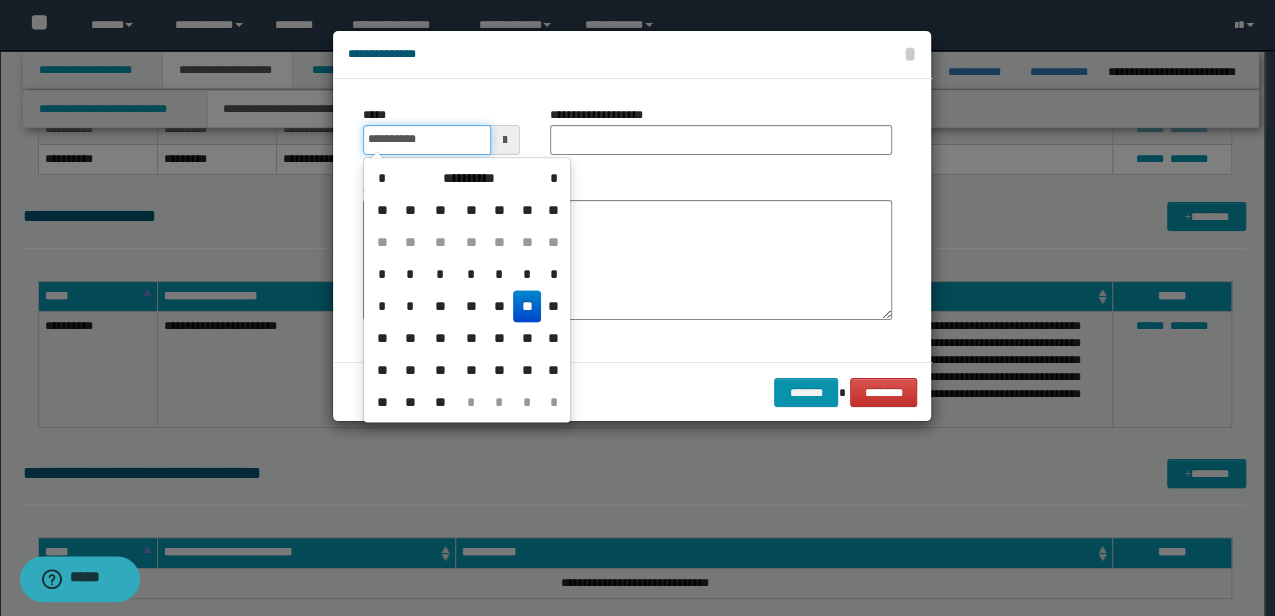 type on "**********" 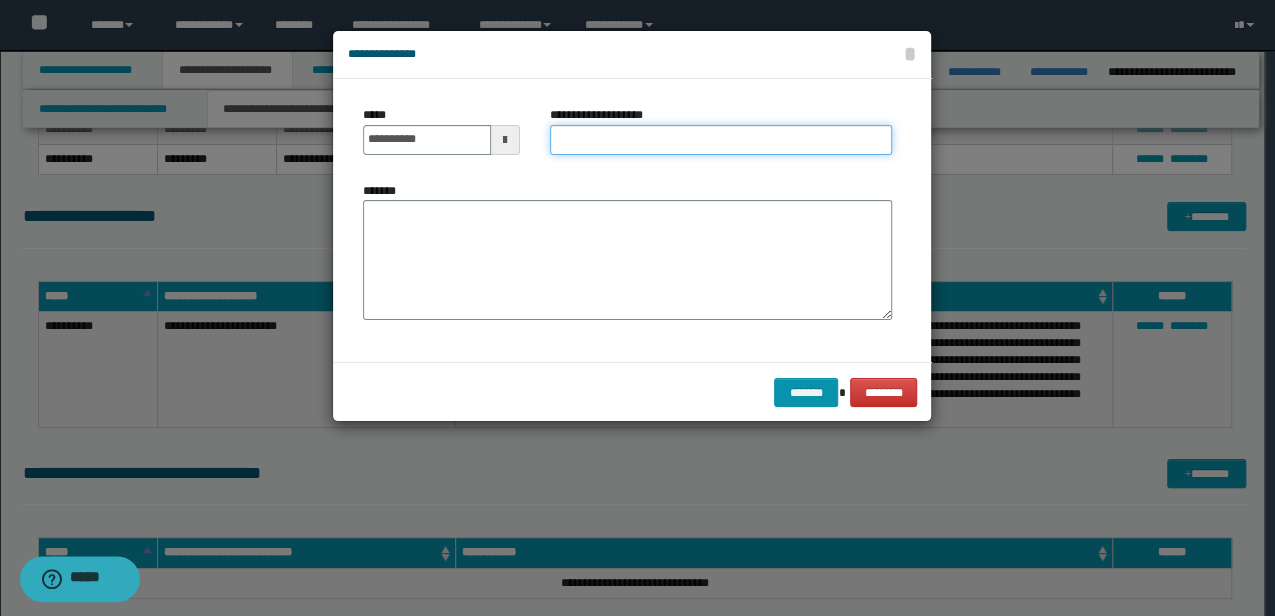 drag, startPoint x: 596, startPoint y: 146, endPoint x: 559, endPoint y: 151, distance: 37.336308 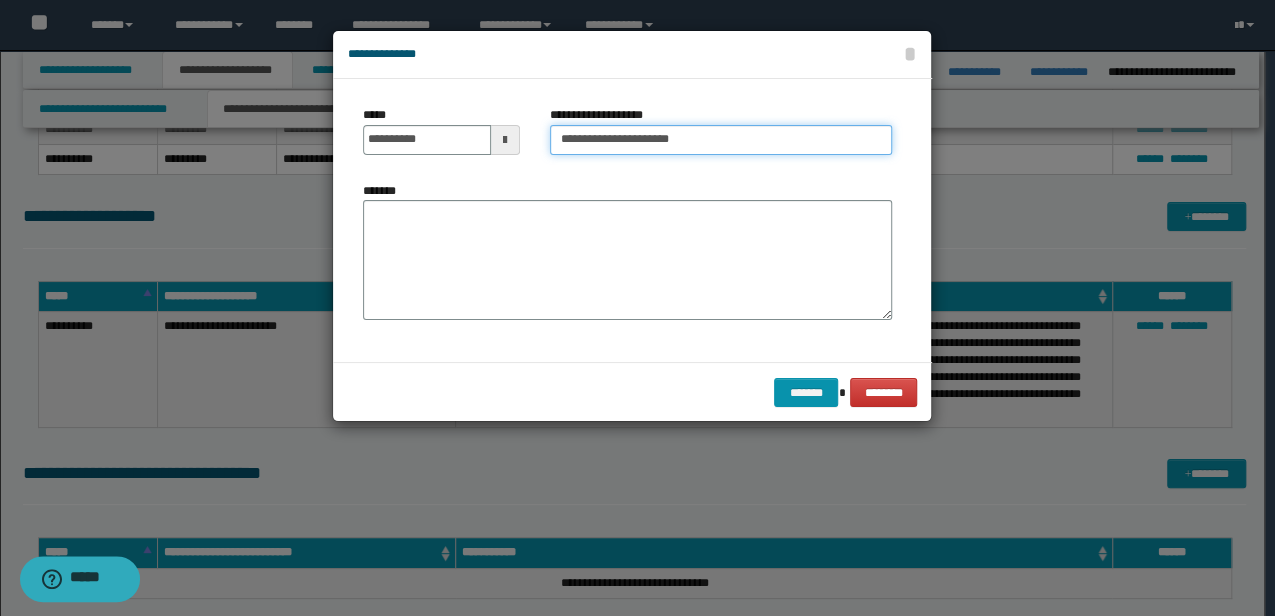 type on "**********" 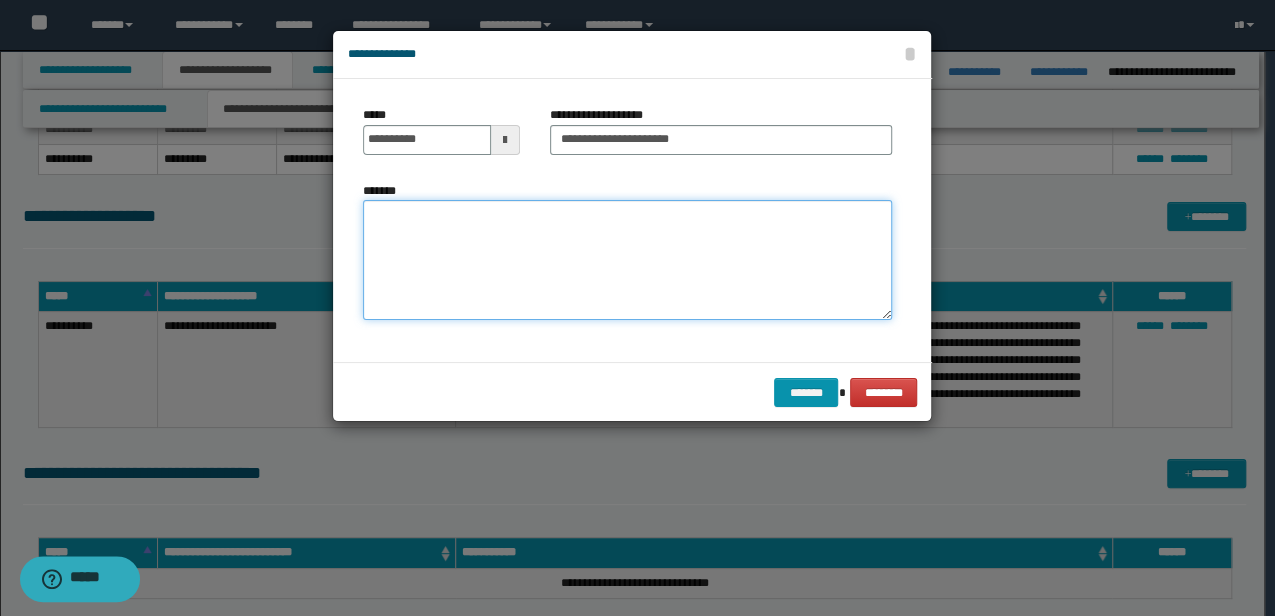 click on "*******" at bounding box center [627, 259] 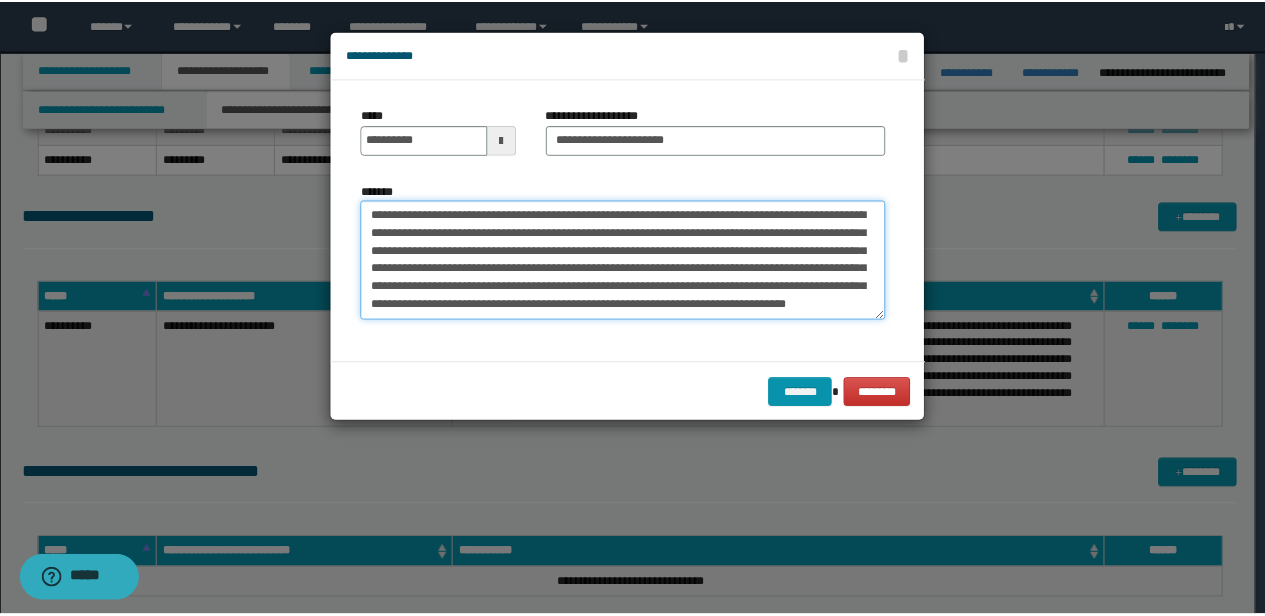 scroll, scrollTop: 12, scrollLeft: 0, axis: vertical 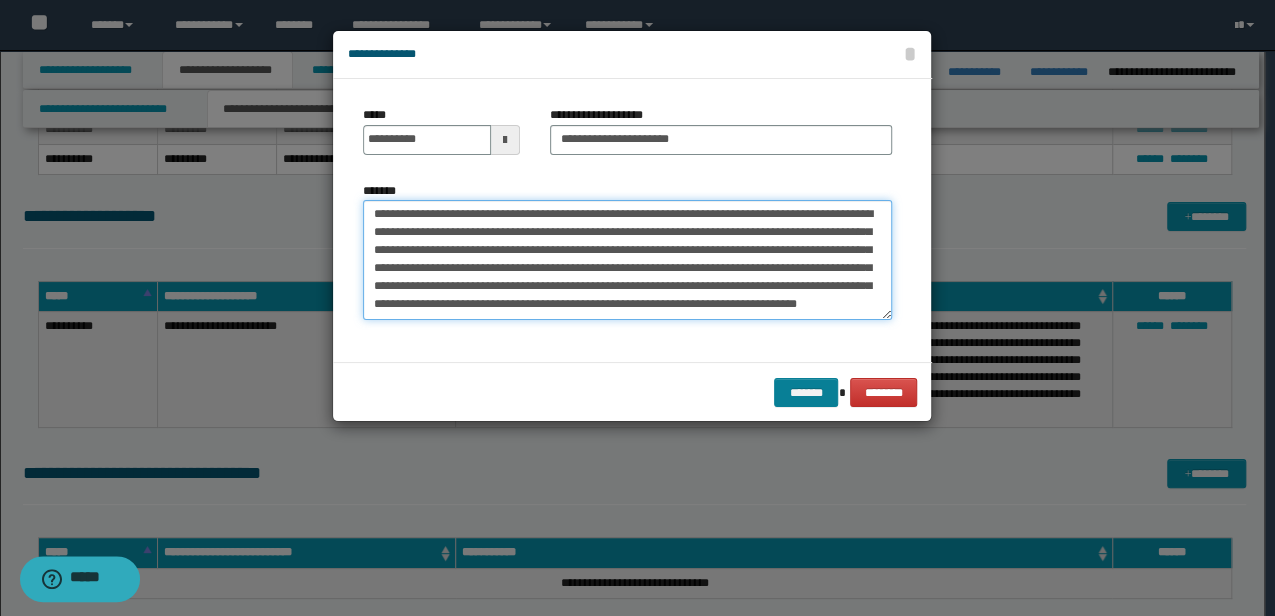 type on "**********" 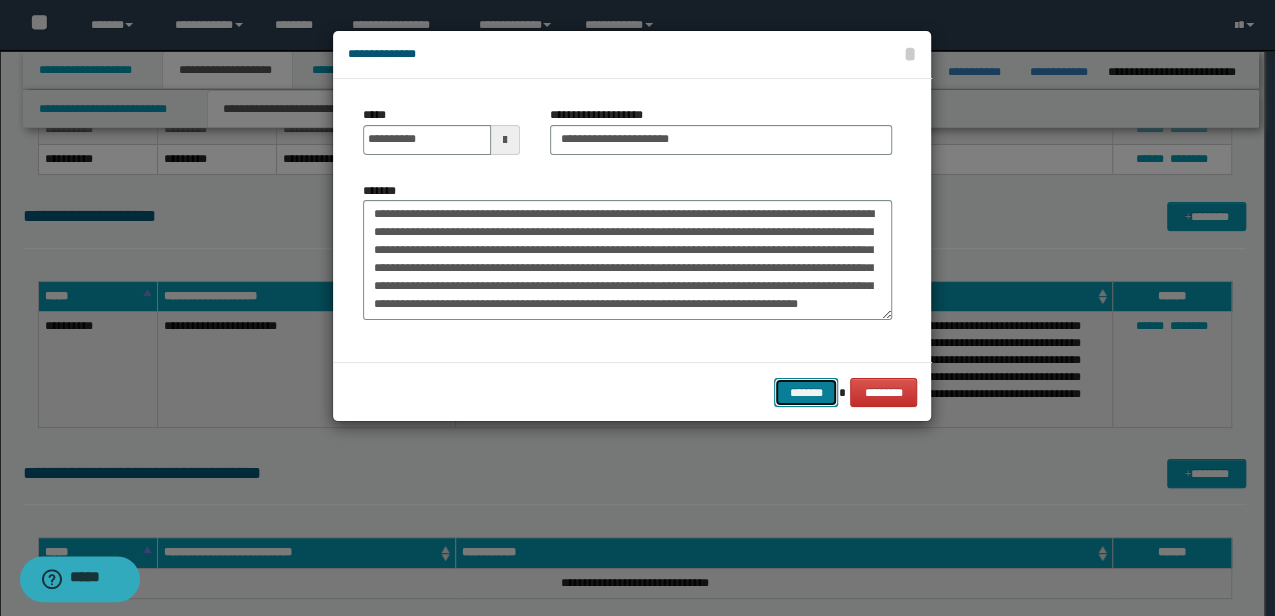 click on "*******" at bounding box center [806, 392] 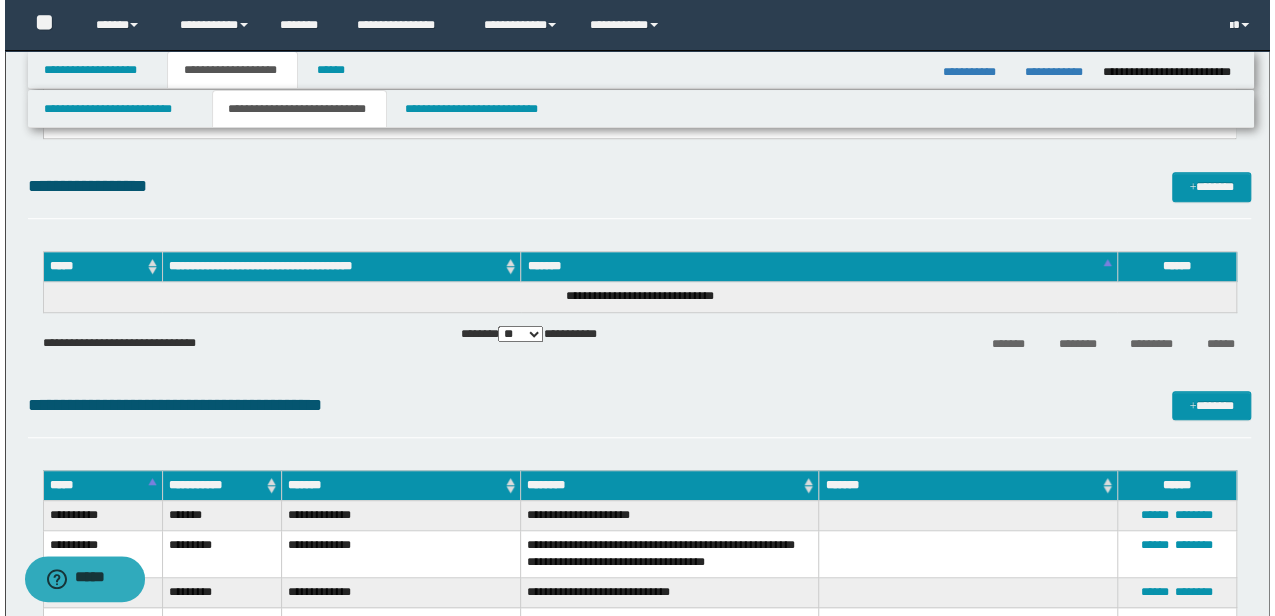 scroll, scrollTop: 267, scrollLeft: 0, axis: vertical 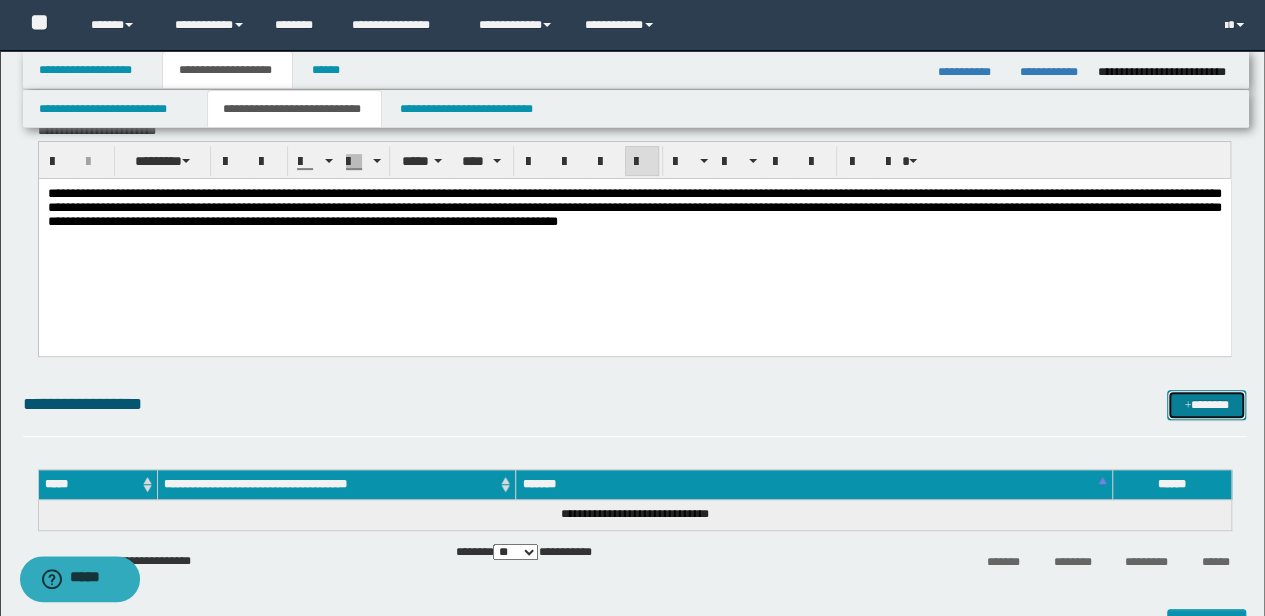 click at bounding box center (1187, 406) 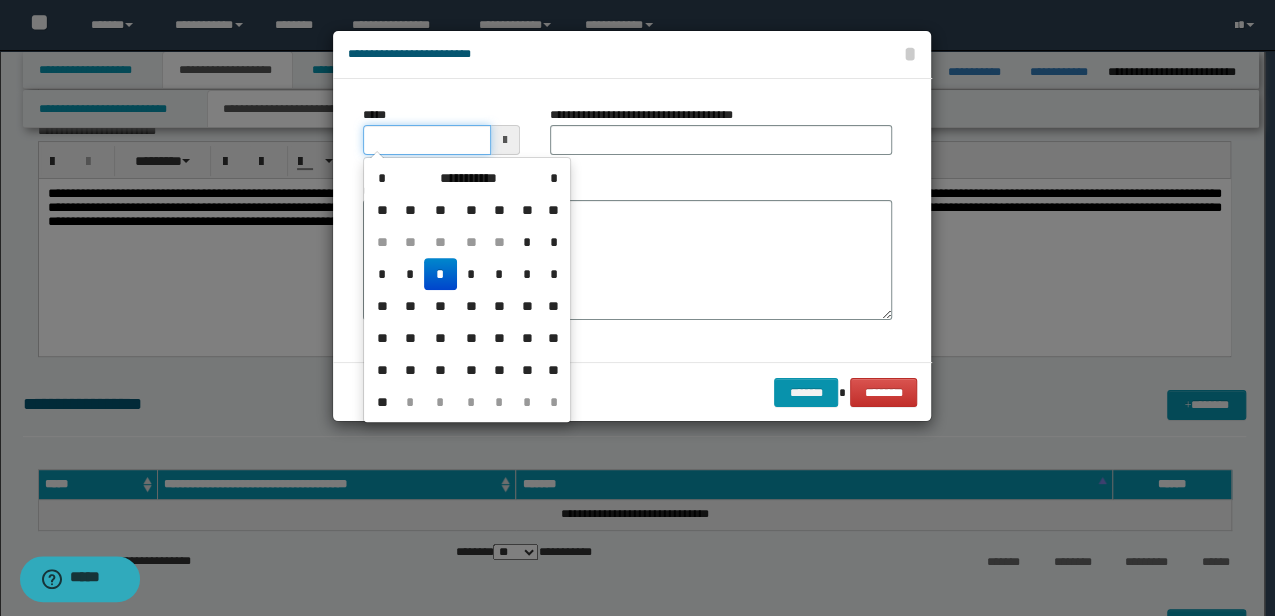 drag, startPoint x: 436, startPoint y: 138, endPoint x: 136, endPoint y: 135, distance: 300.015 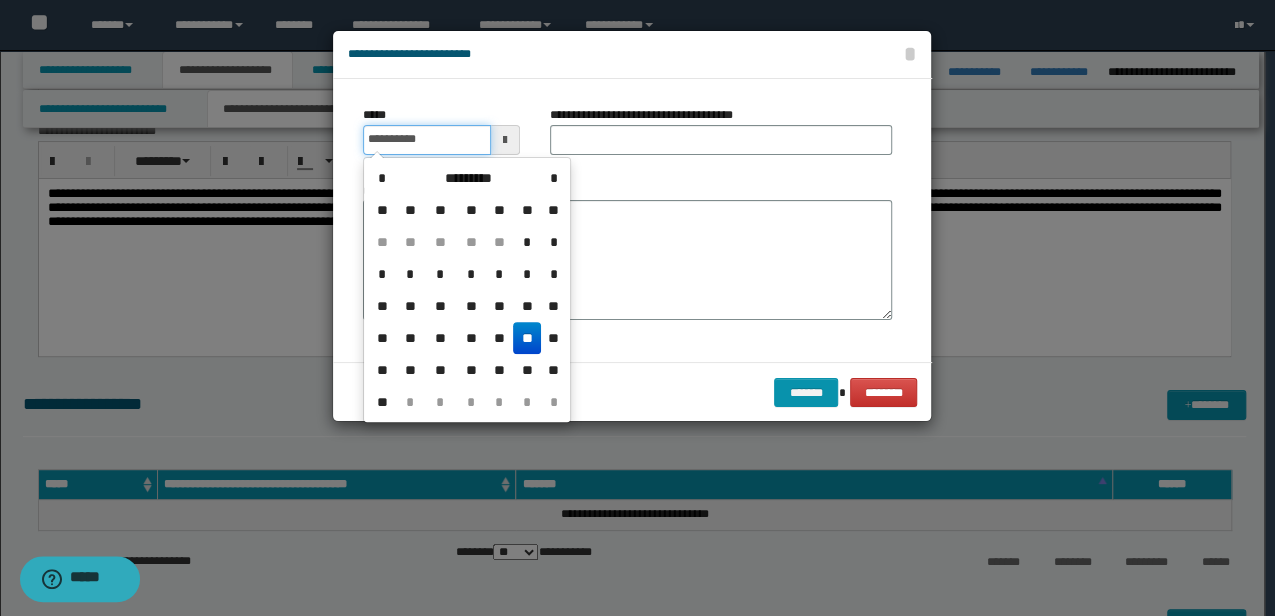 type on "**********" 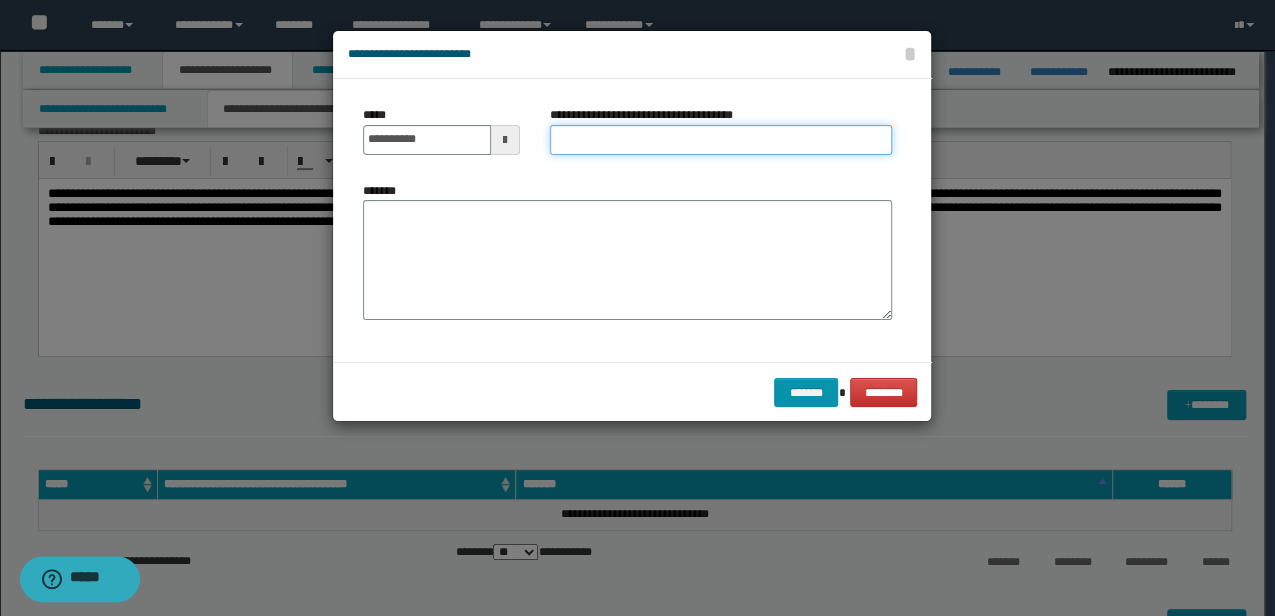 click on "**********" at bounding box center (721, 140) 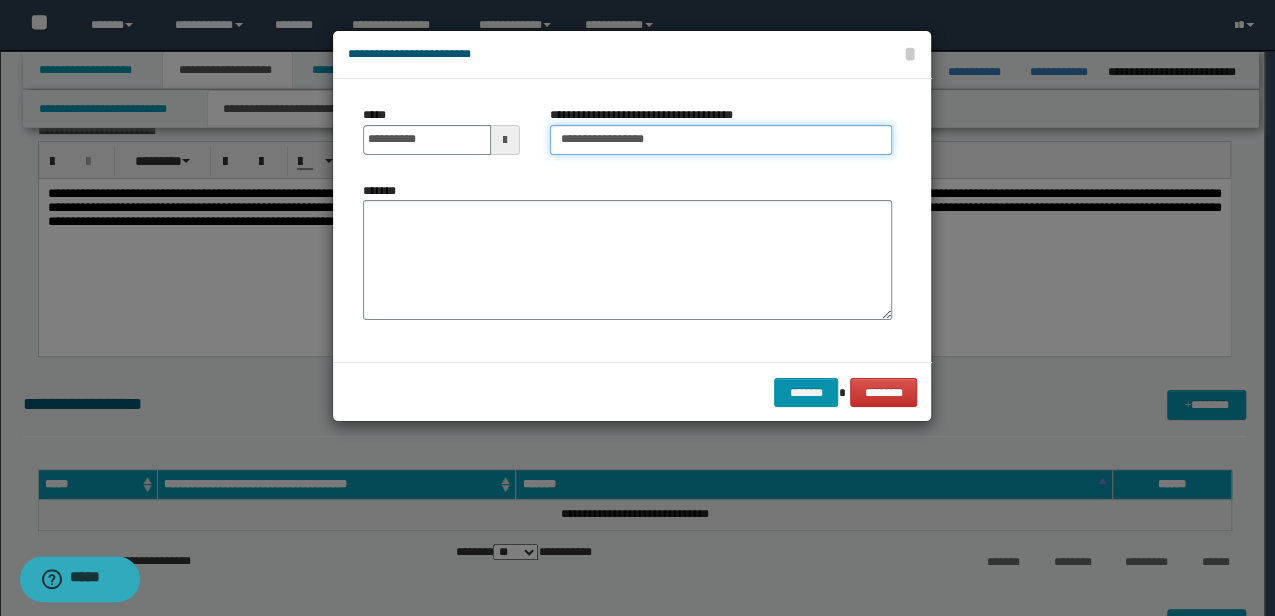 type on "**********" 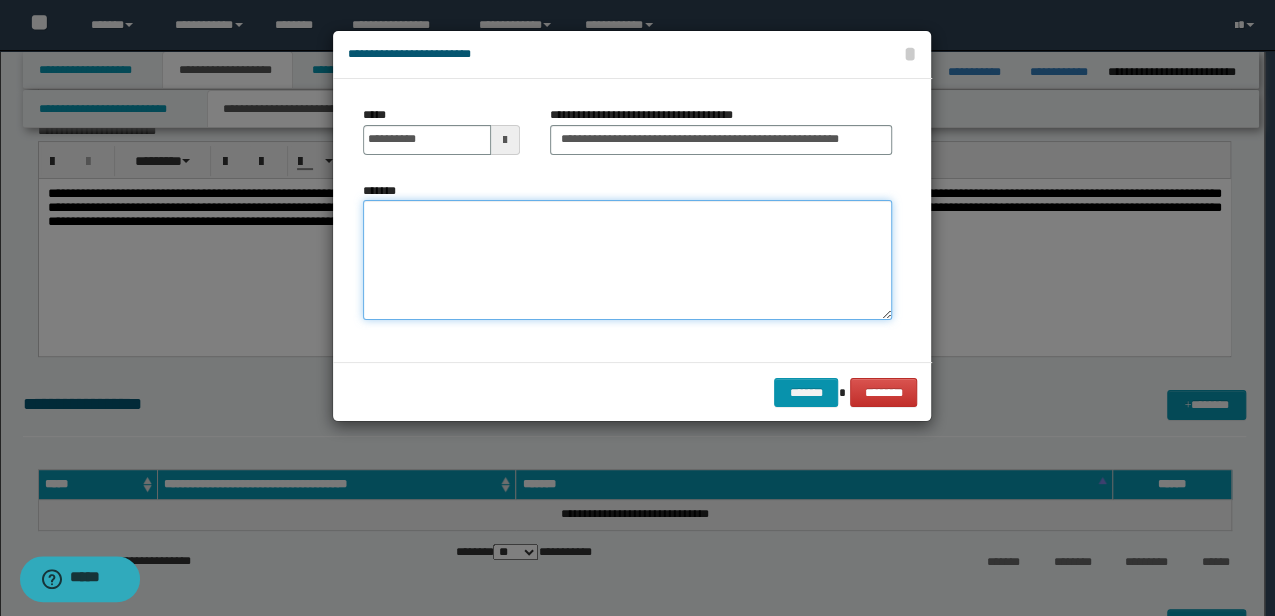 click on "*******" at bounding box center (627, 260) 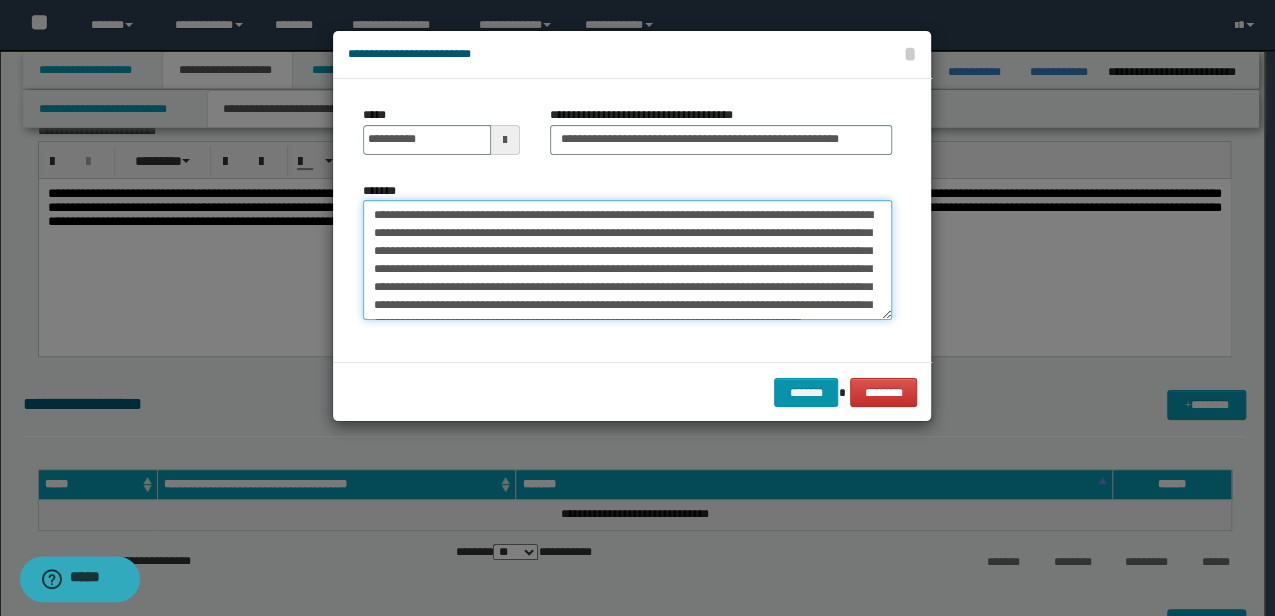 scroll, scrollTop: 30, scrollLeft: 0, axis: vertical 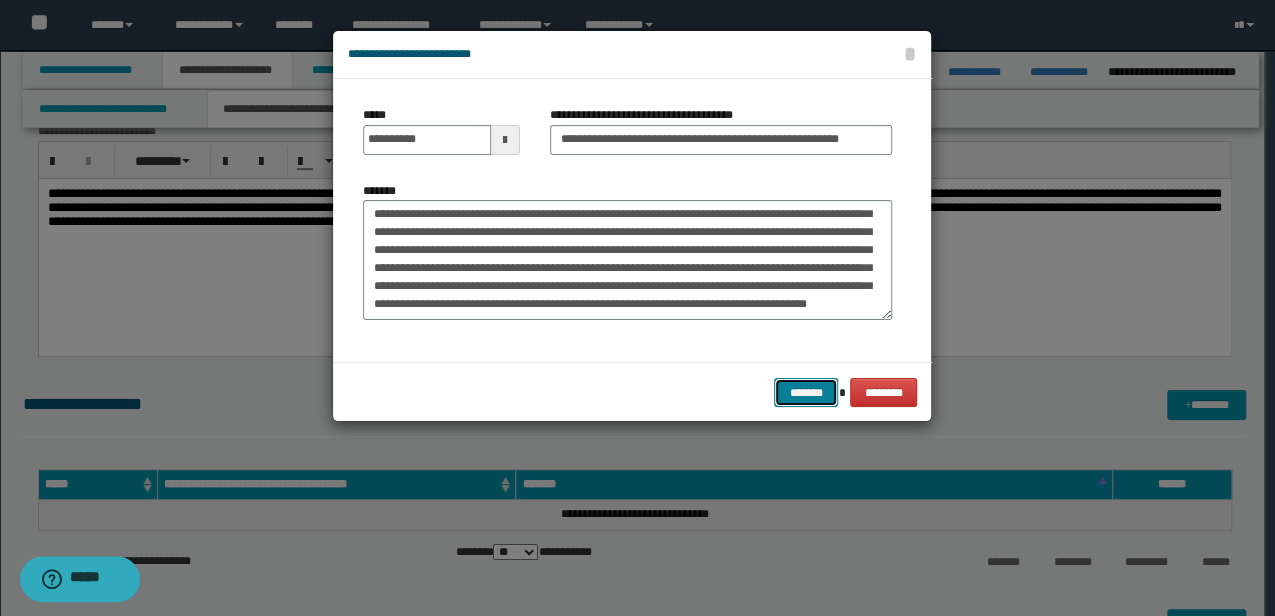 click on "*******" at bounding box center (806, 392) 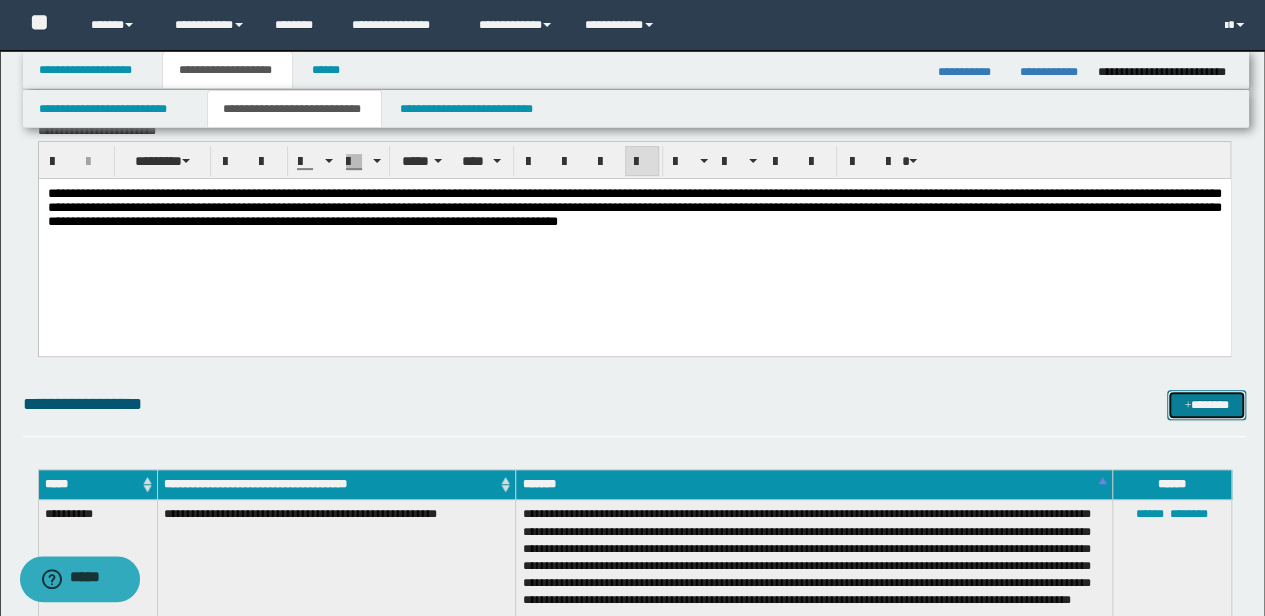 click on "*******" at bounding box center [1206, 404] 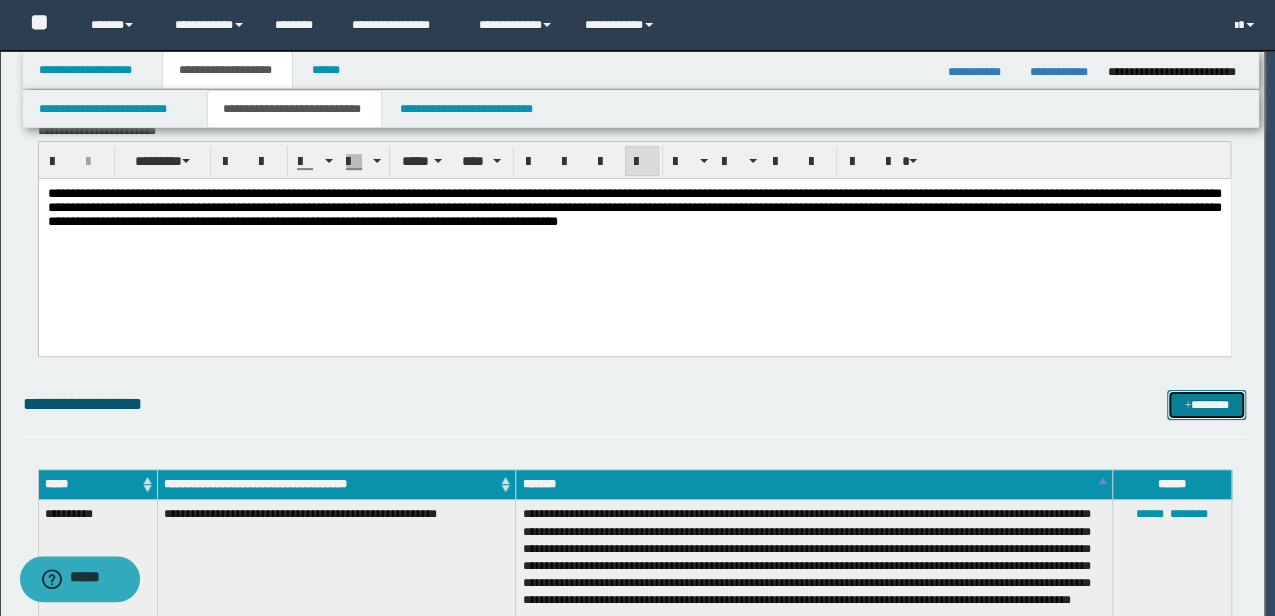 scroll, scrollTop: 0, scrollLeft: 0, axis: both 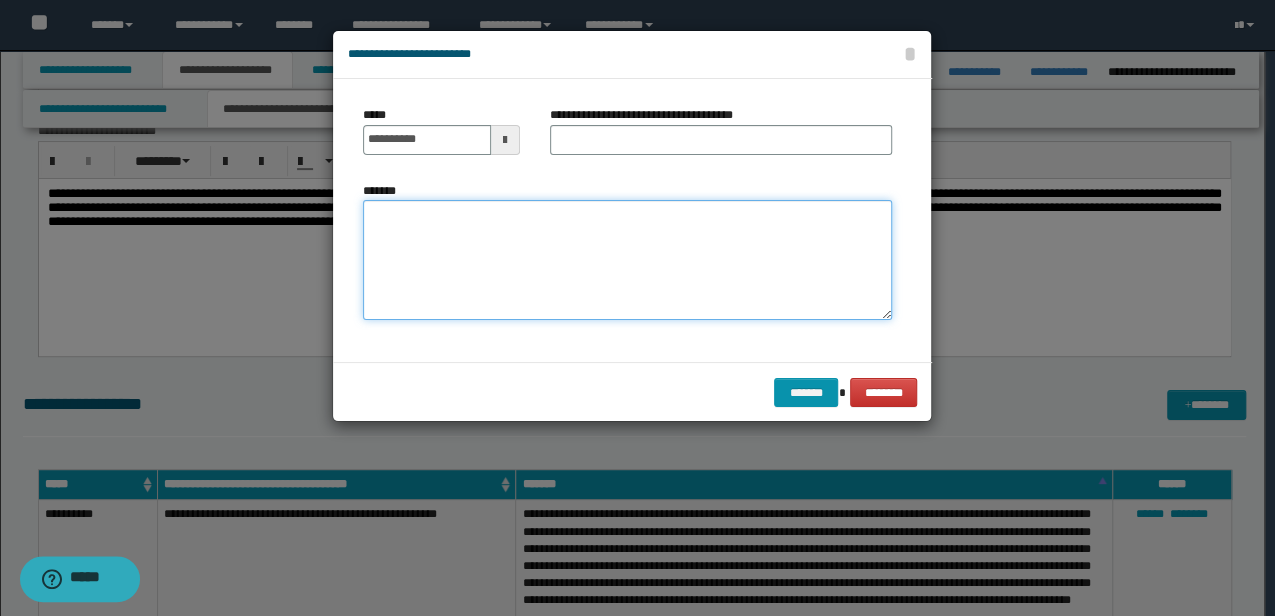 drag, startPoint x: 612, startPoint y: 273, endPoint x: 576, endPoint y: 251, distance: 42.190044 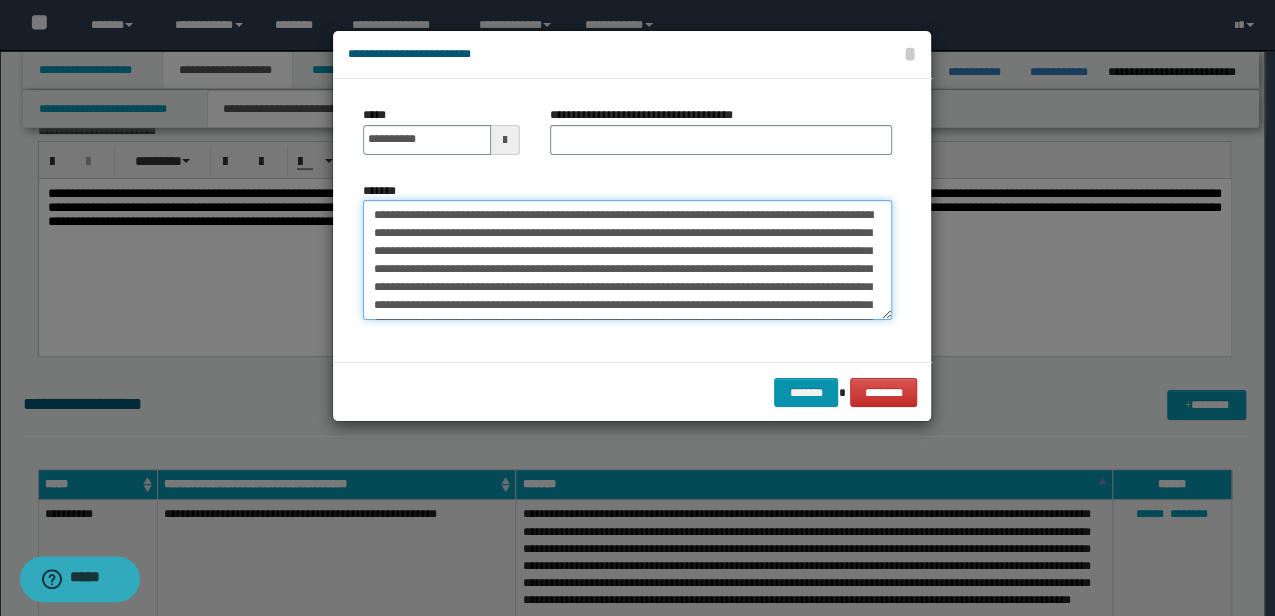 scroll, scrollTop: 480, scrollLeft: 0, axis: vertical 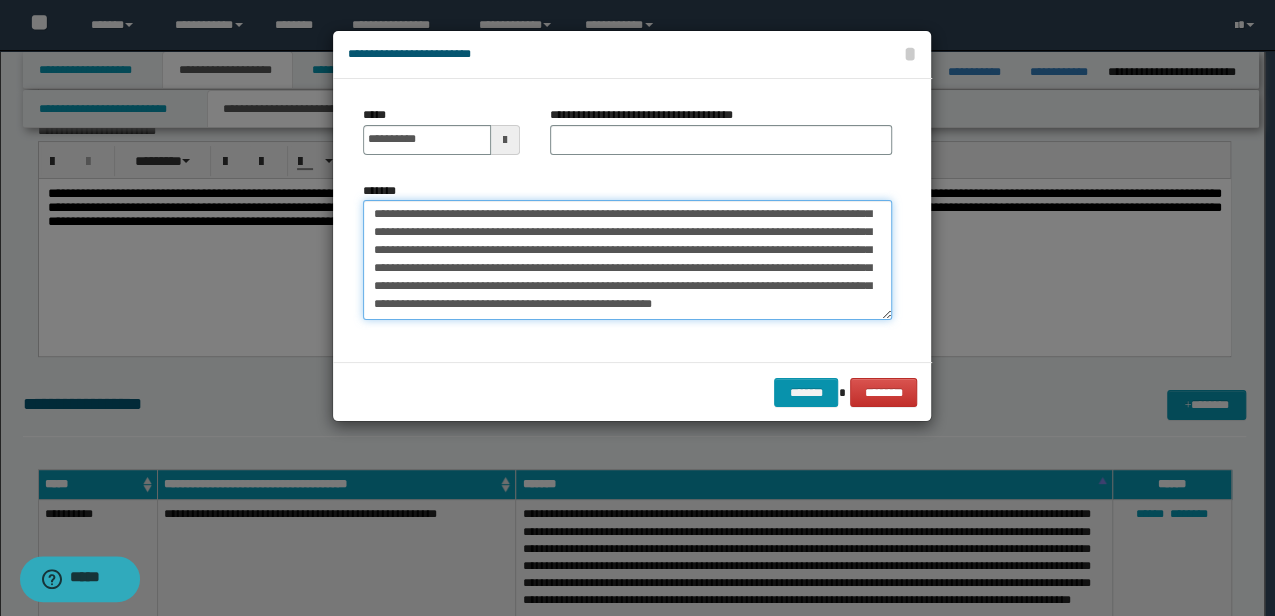 type on "**********" 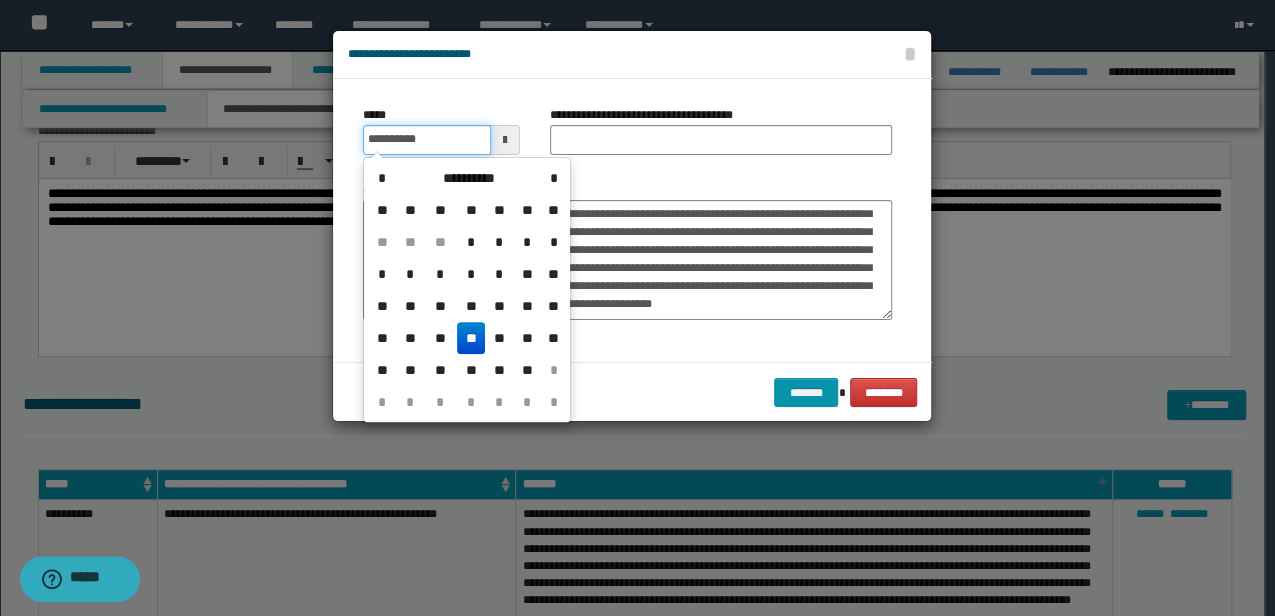 drag, startPoint x: 434, startPoint y: 132, endPoint x: 273, endPoint y: 112, distance: 162.23749 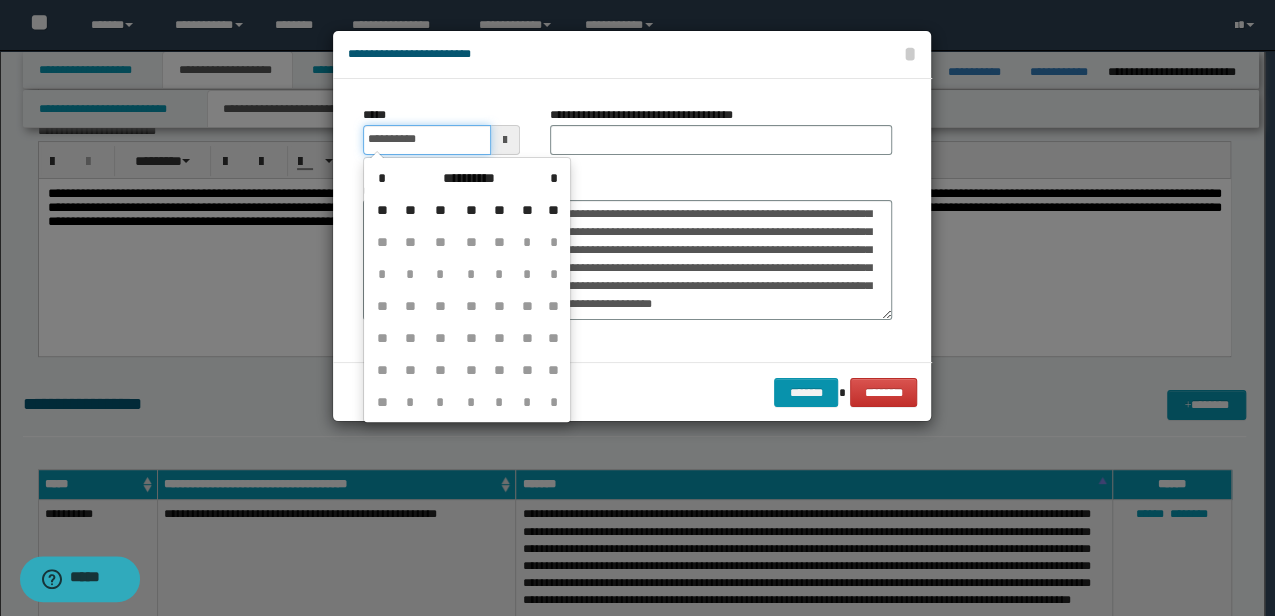 type on "**********" 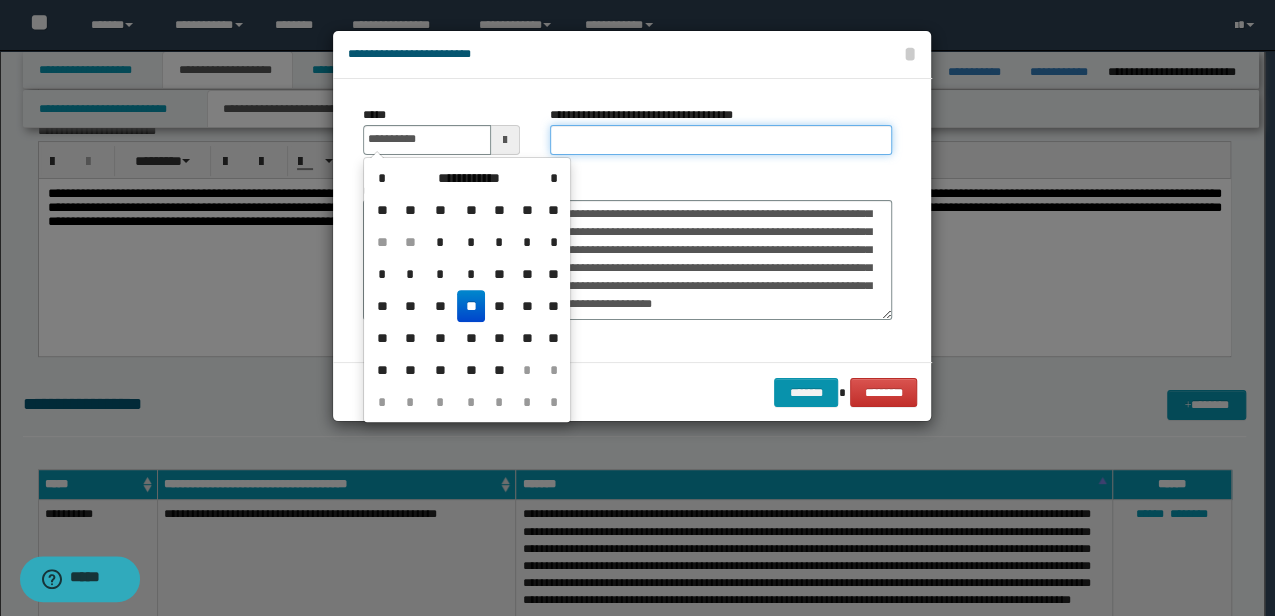 click on "**********" at bounding box center (721, 140) 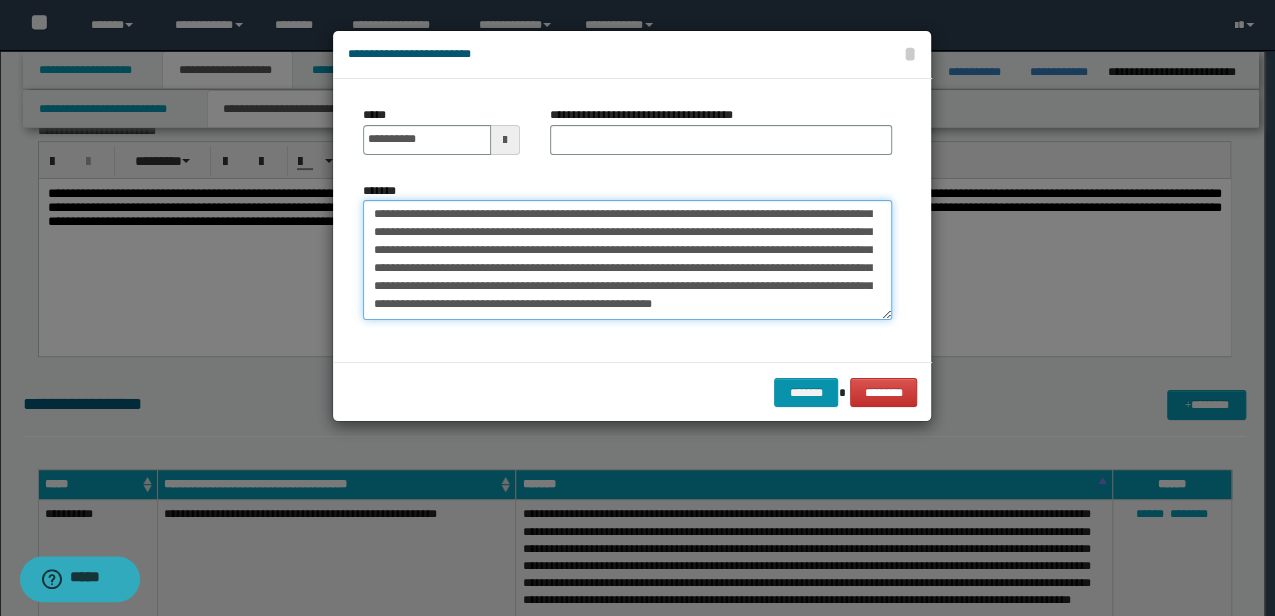 click on "*******" at bounding box center (627, 259) 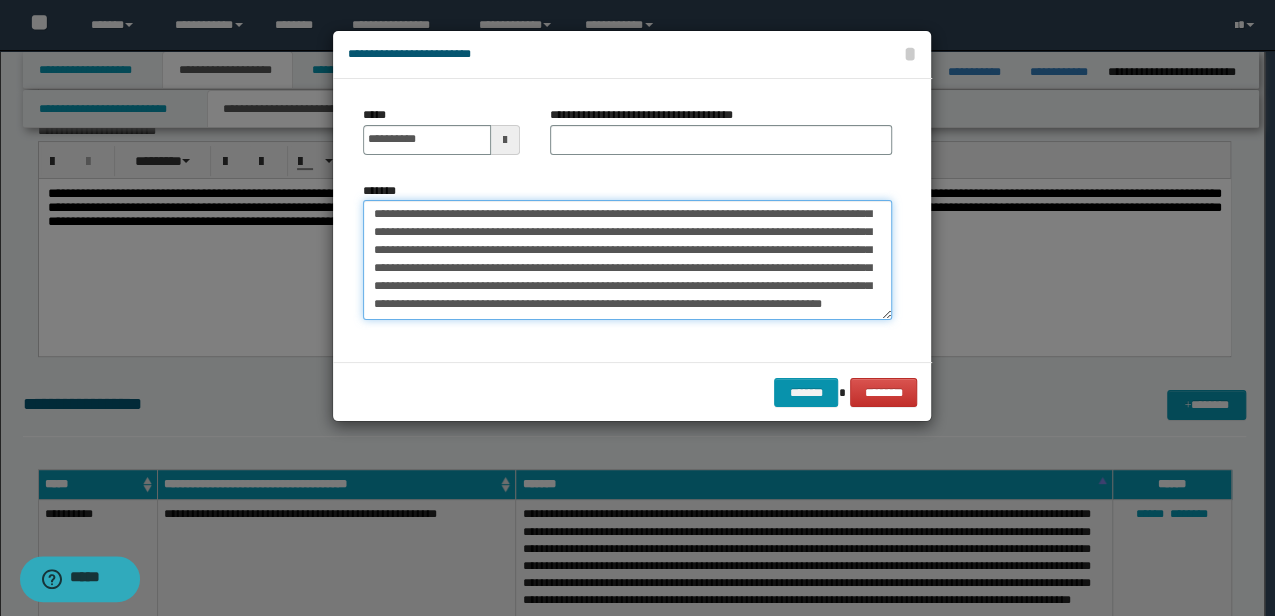scroll, scrollTop: 498, scrollLeft: 0, axis: vertical 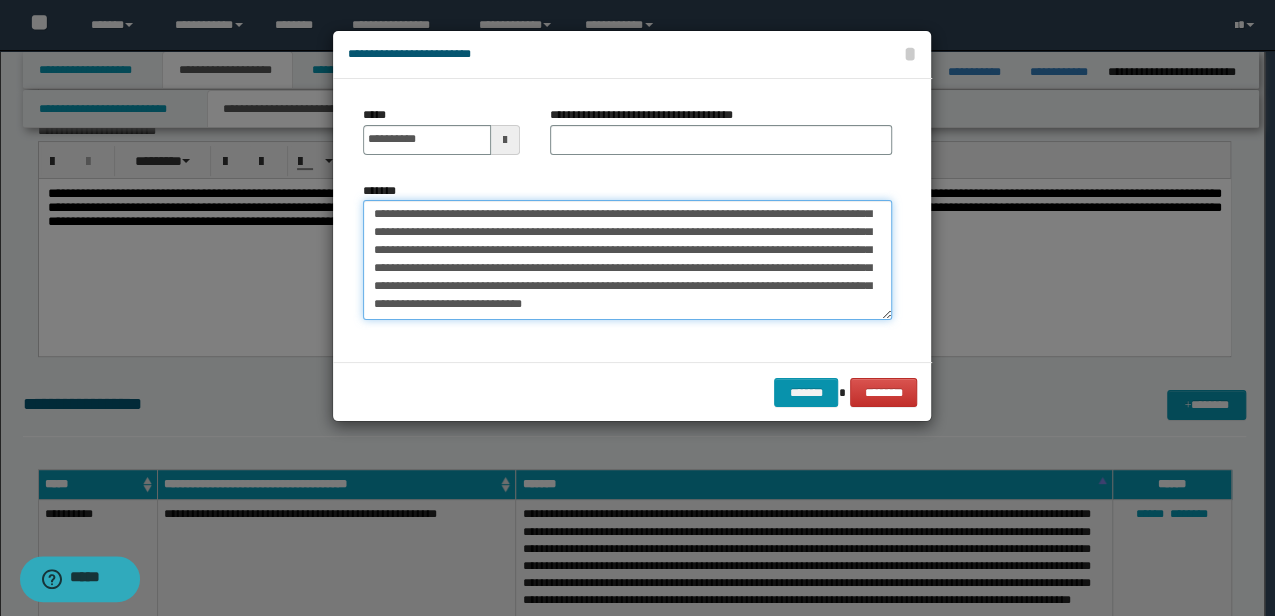 click on "*******" at bounding box center (627, 259) 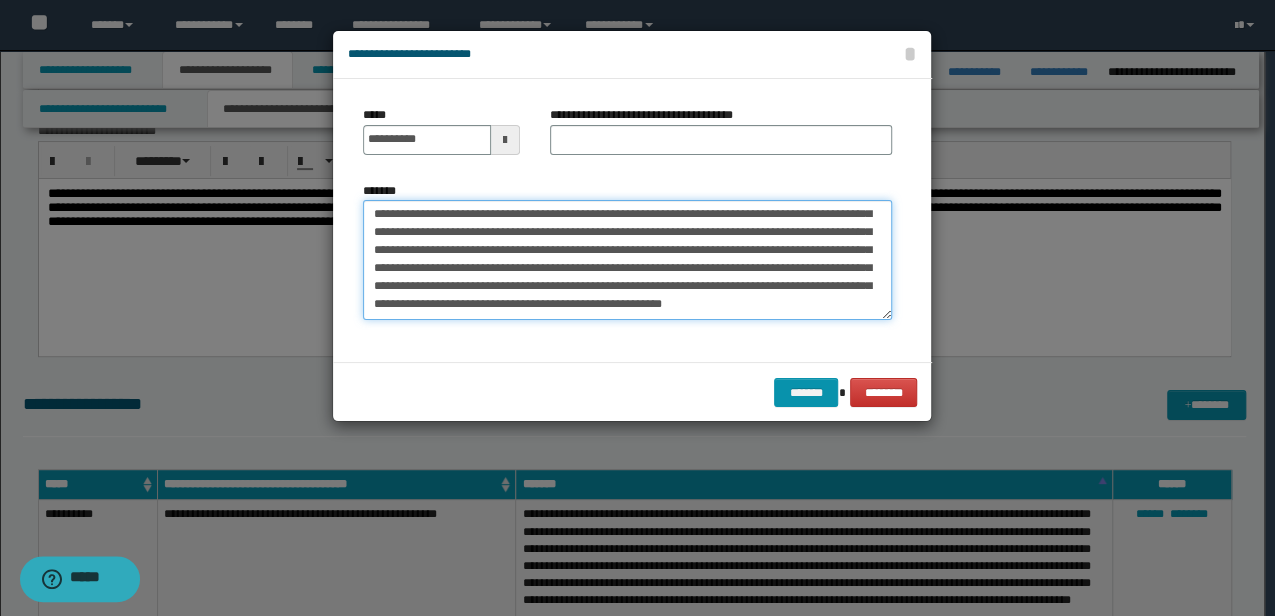 scroll, scrollTop: 504, scrollLeft: 0, axis: vertical 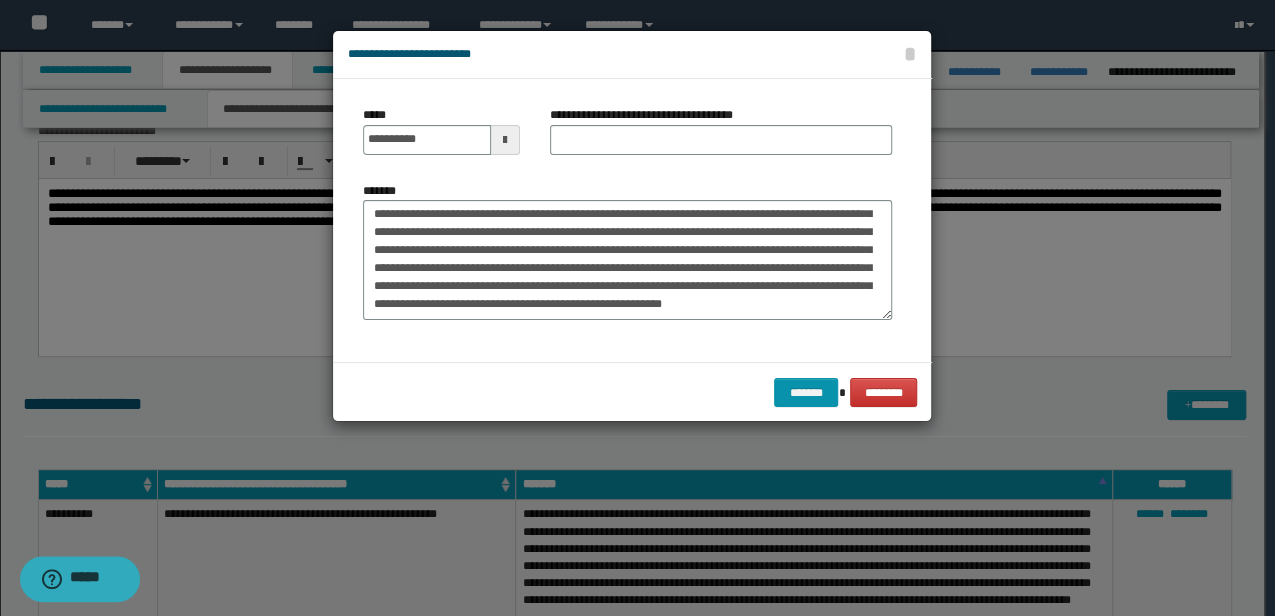 click on "**********" at bounding box center [649, 115] 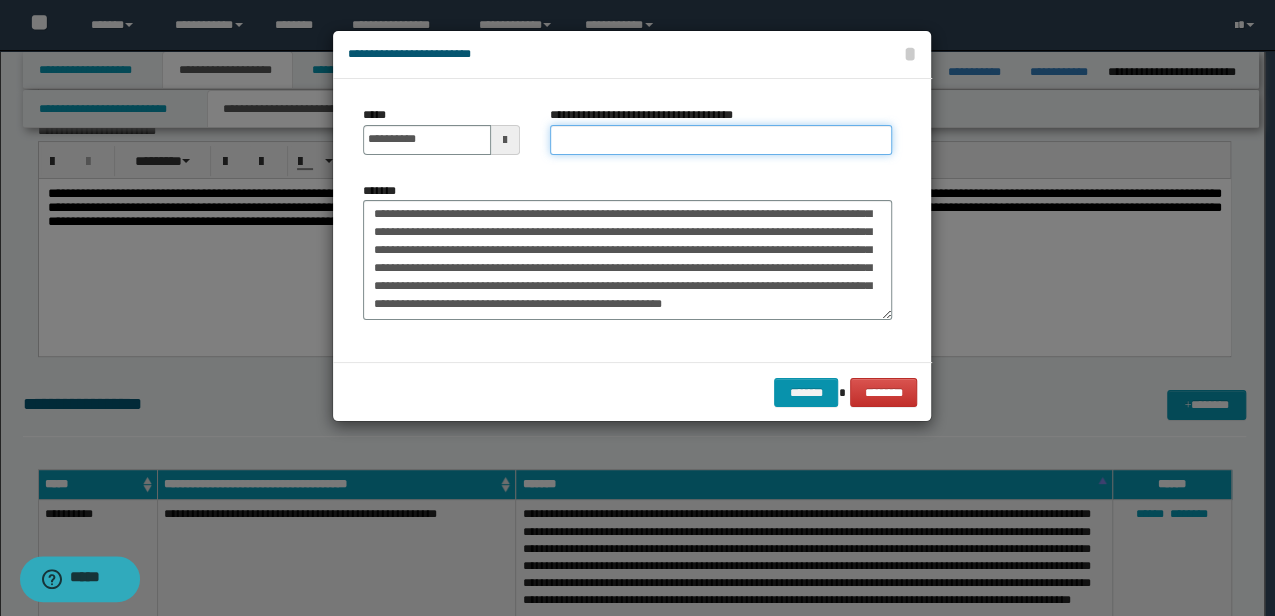 click on "**********" at bounding box center (721, 140) 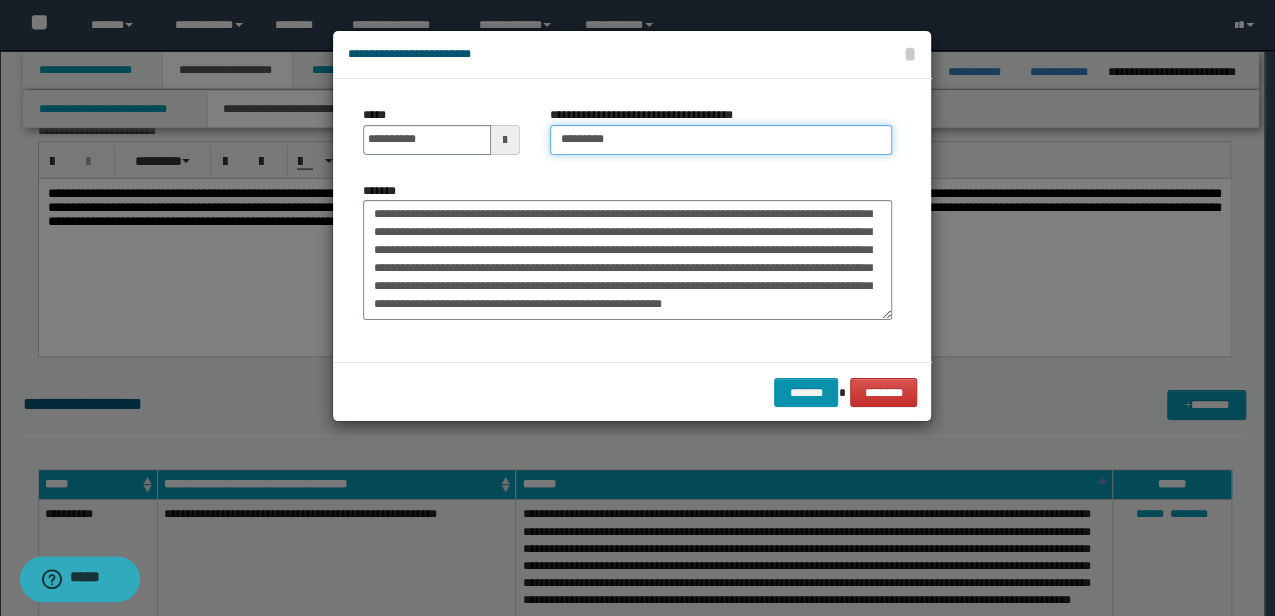 type on "**********" 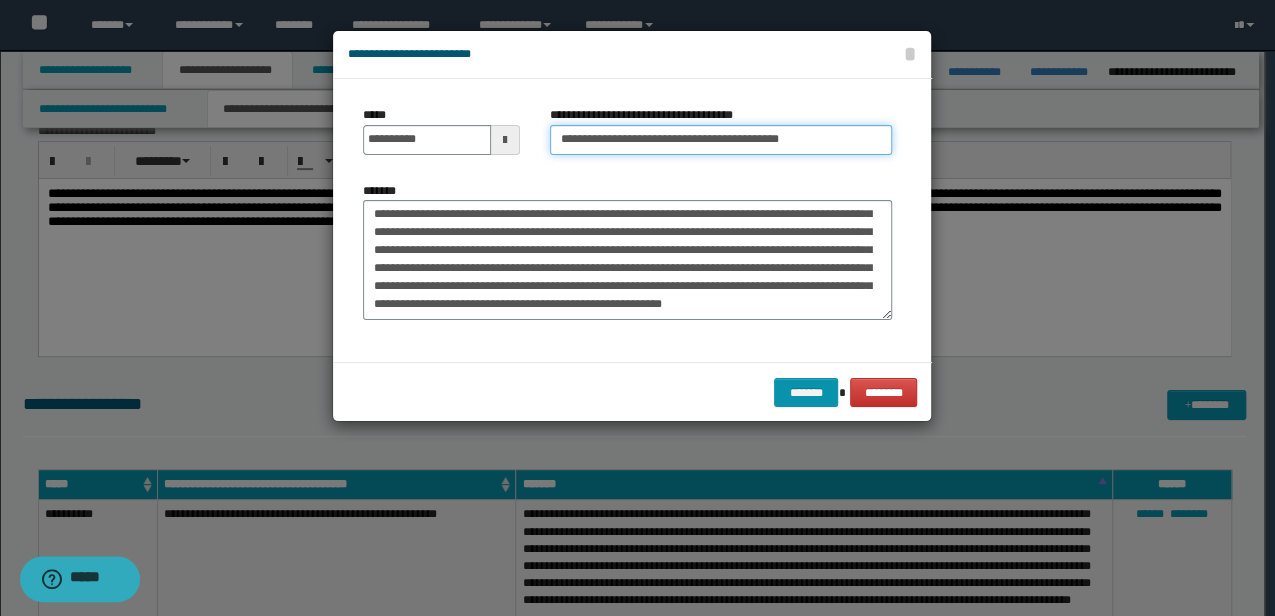 click on "*******" at bounding box center [806, 392] 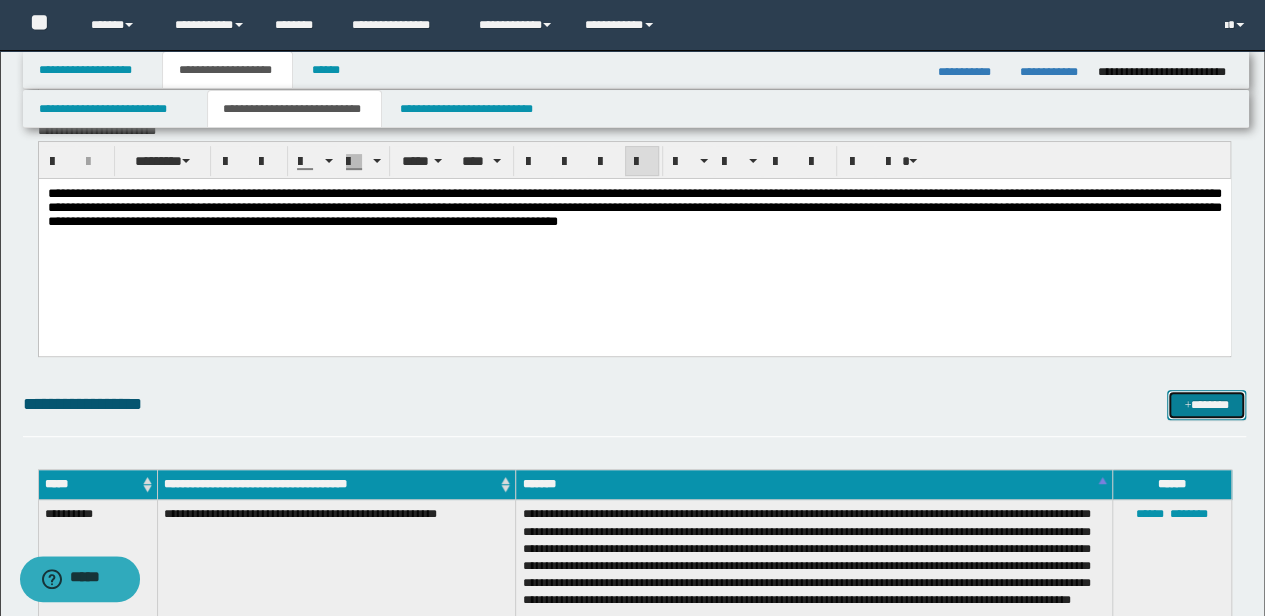 click on "*******" at bounding box center [1206, 404] 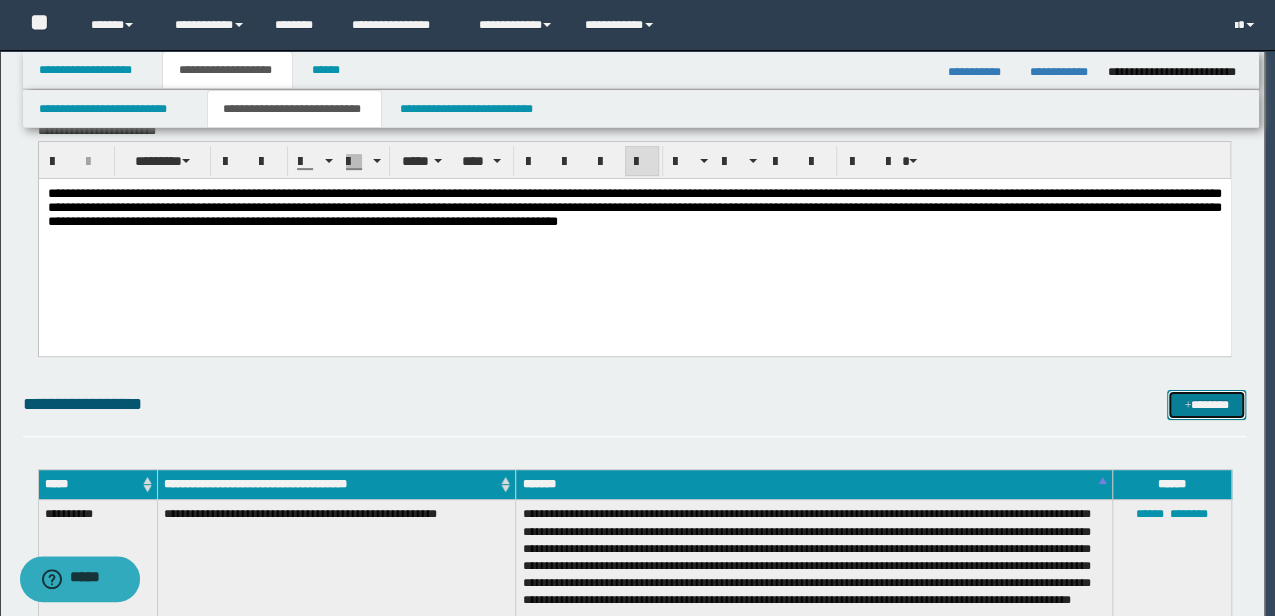 scroll, scrollTop: 0, scrollLeft: 0, axis: both 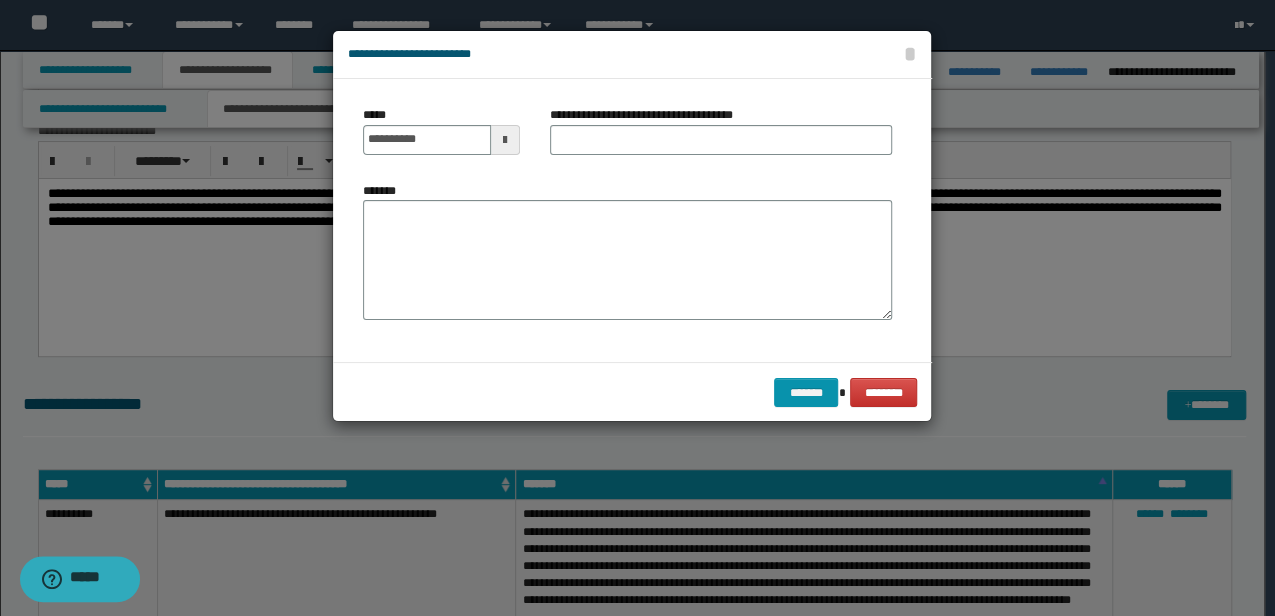 click at bounding box center [637, 308] 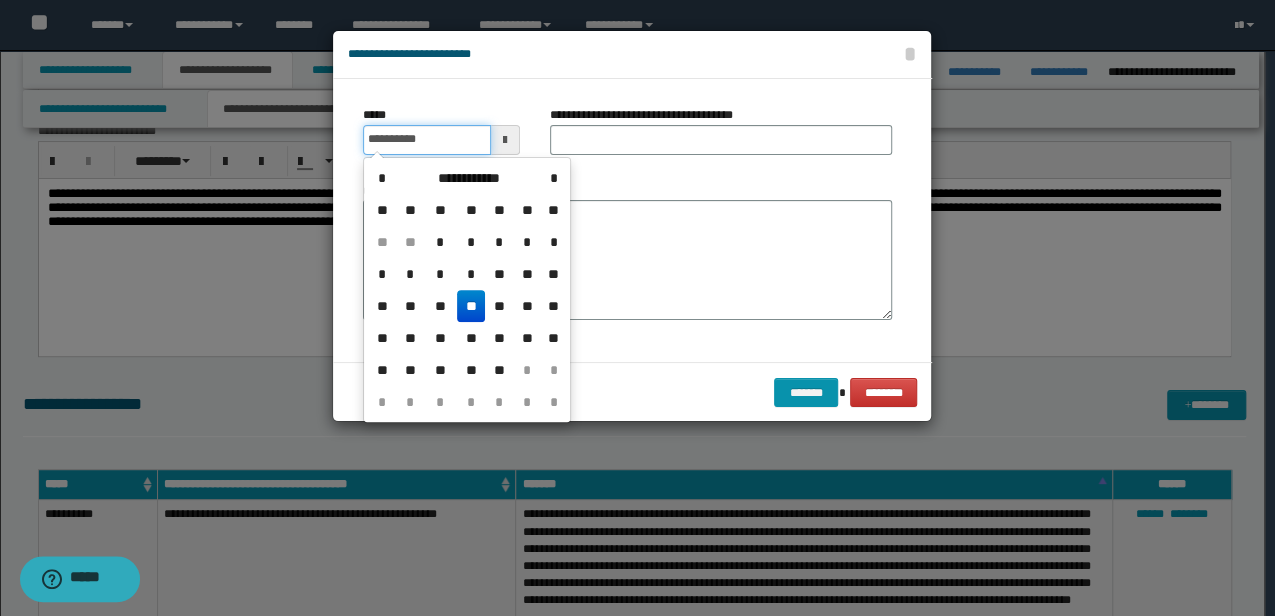 drag, startPoint x: 374, startPoint y: 123, endPoint x: 157, endPoint y: 106, distance: 217.66489 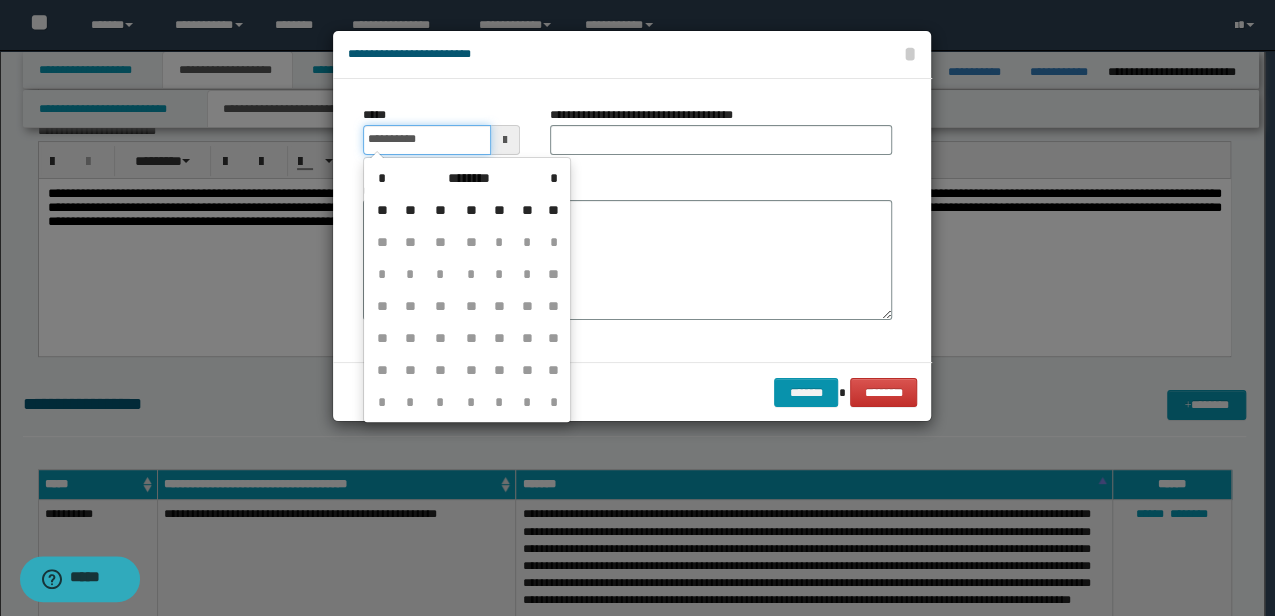 type on "**********" 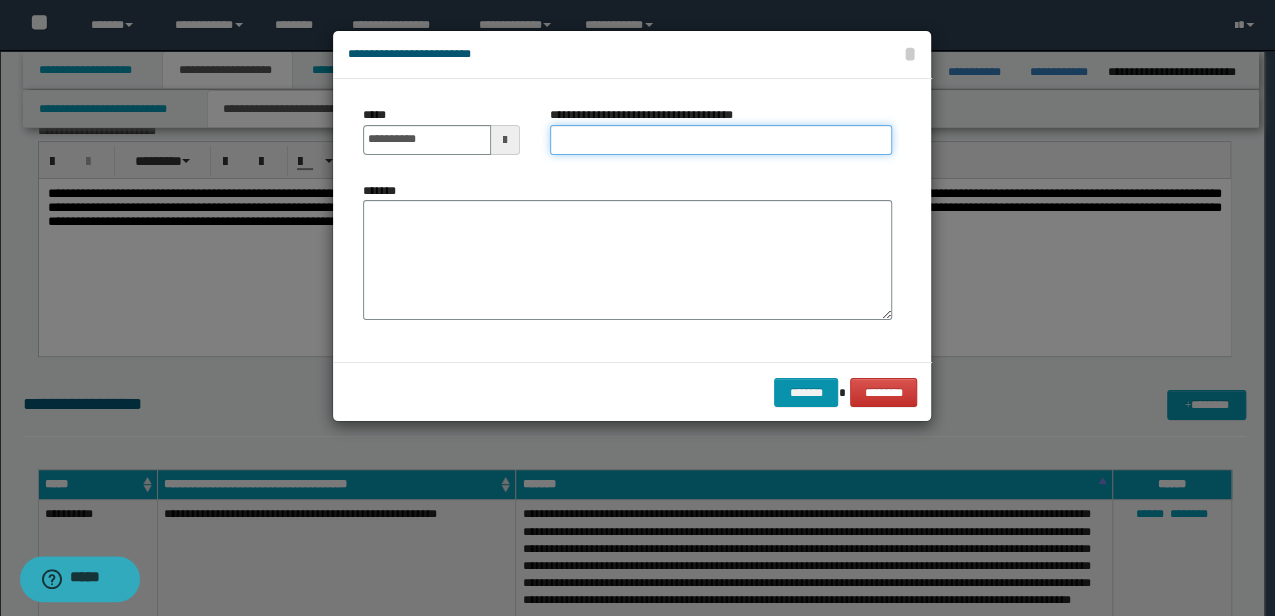 click on "**********" at bounding box center (721, 140) 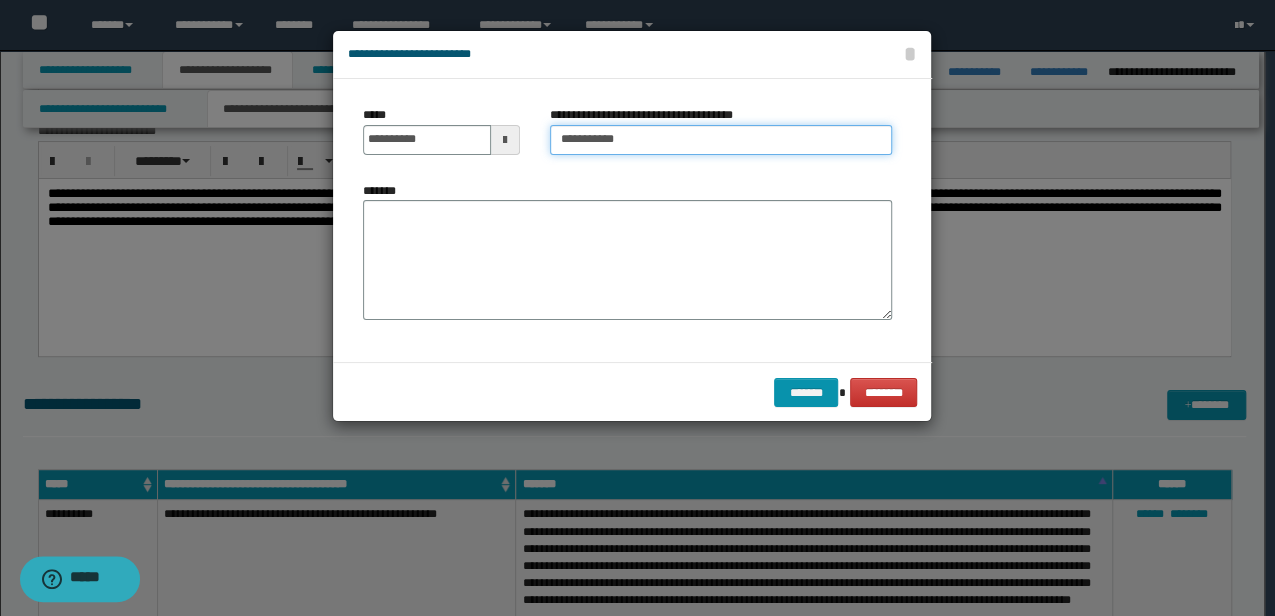type on "**********" 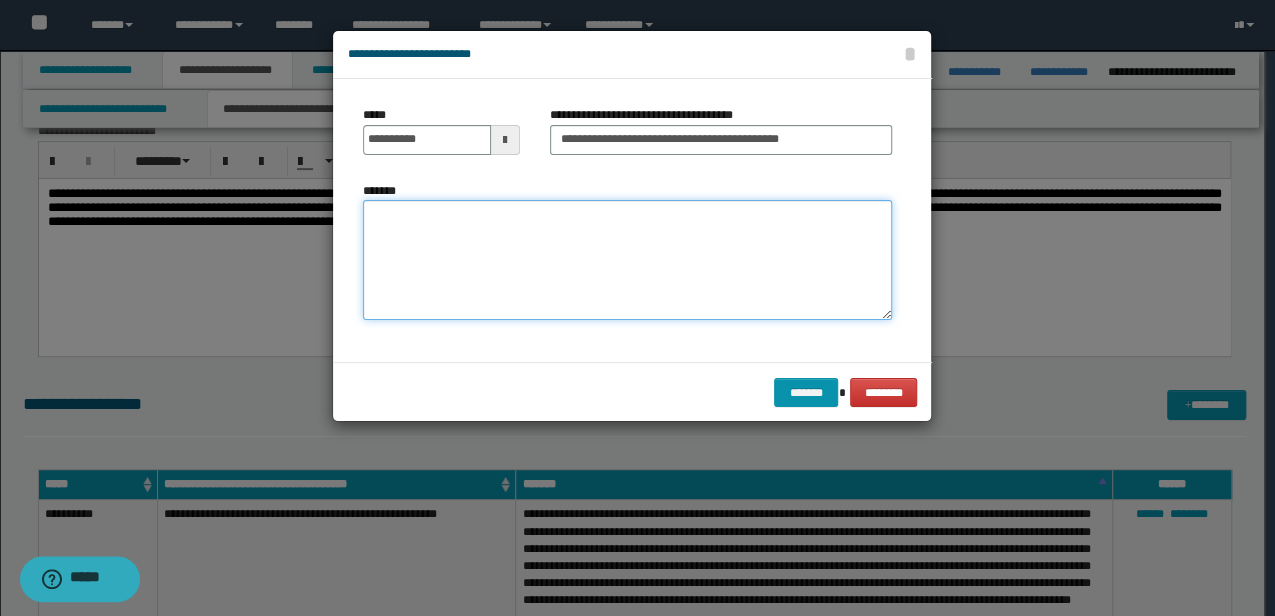 click on "*******" at bounding box center (627, 259) 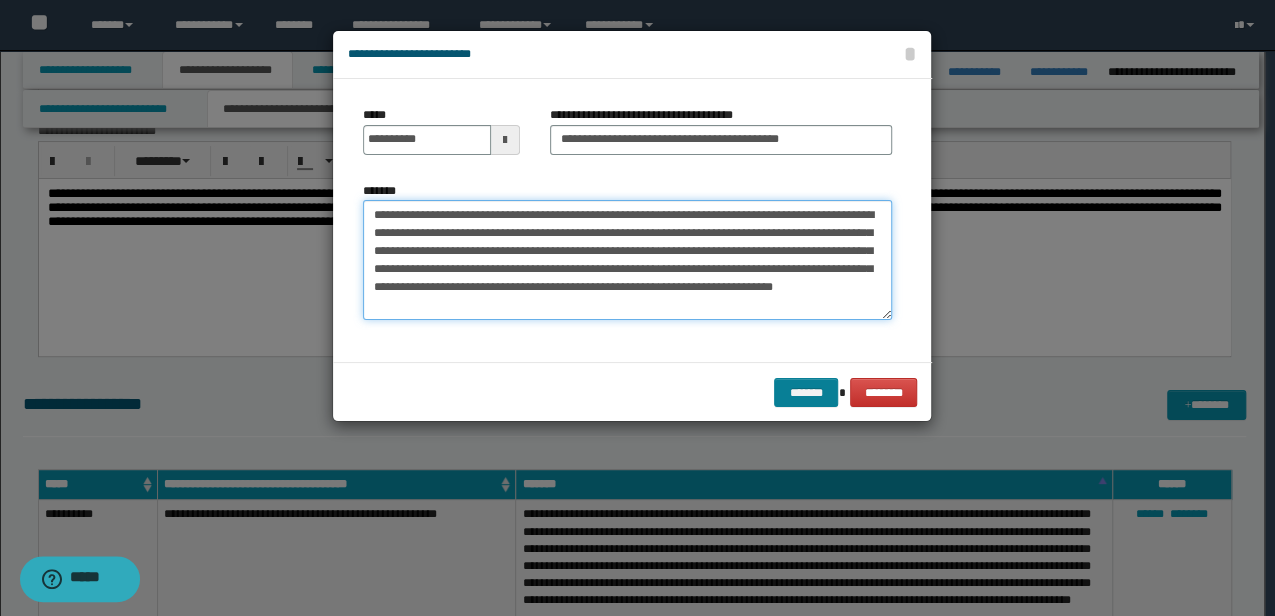 type on "**********" 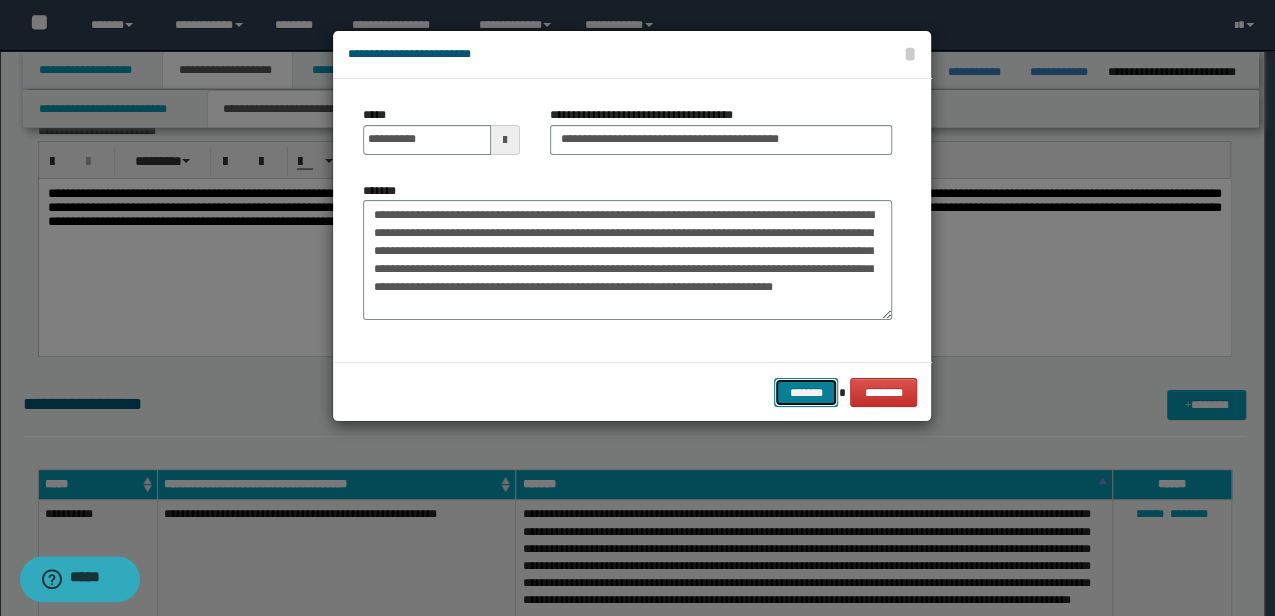 click on "*******" at bounding box center (806, 392) 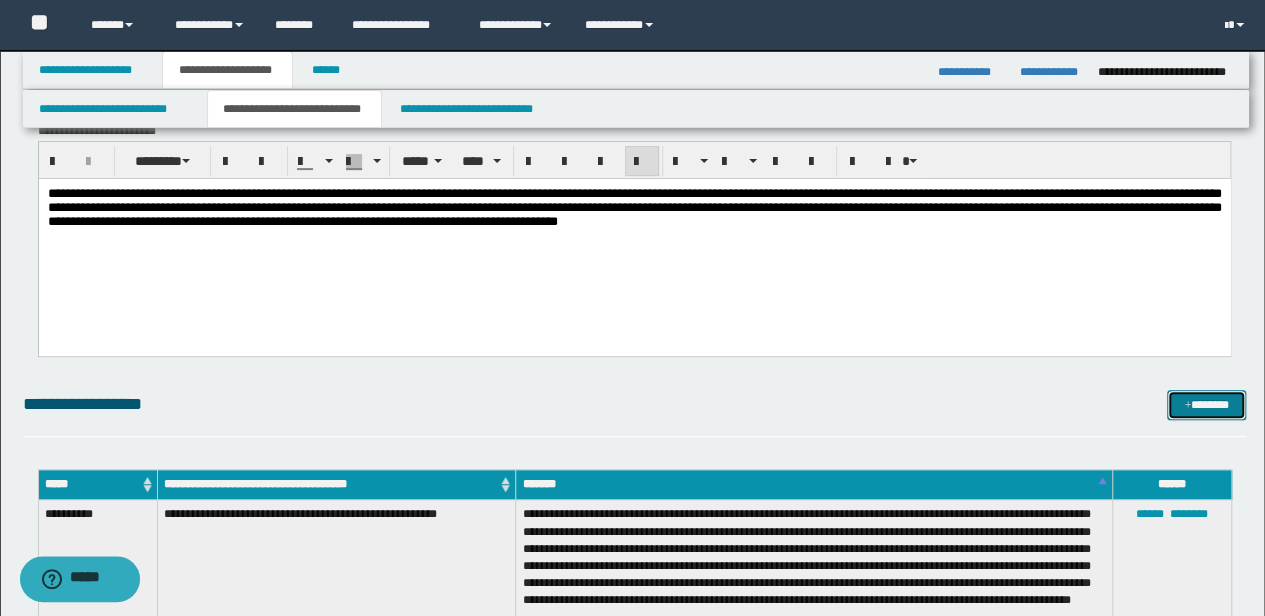 click on "*******" at bounding box center (1206, 404) 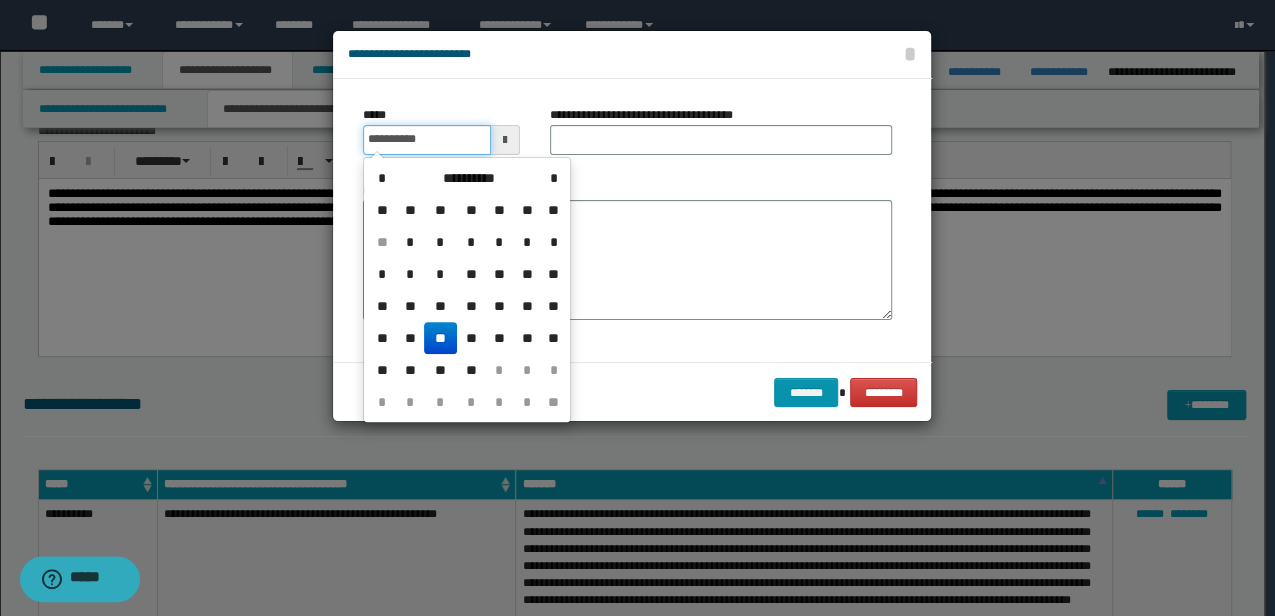 drag, startPoint x: 455, startPoint y: 136, endPoint x: 21, endPoint y: 130, distance: 434.04147 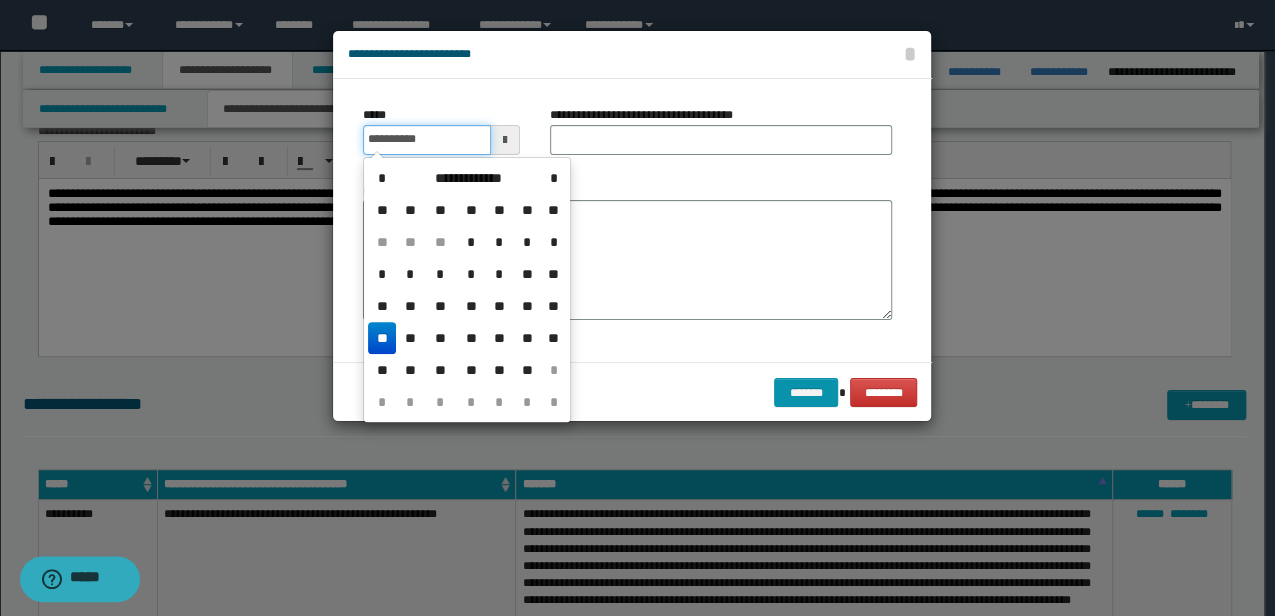 type on "**********" 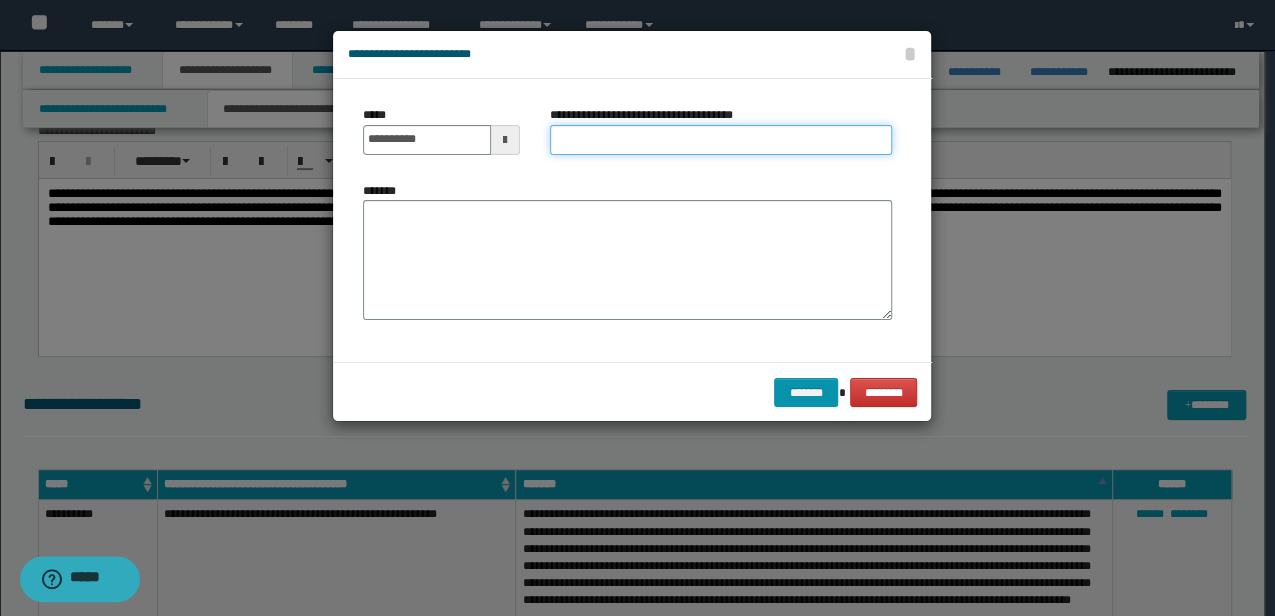 click on "**********" at bounding box center (721, 140) 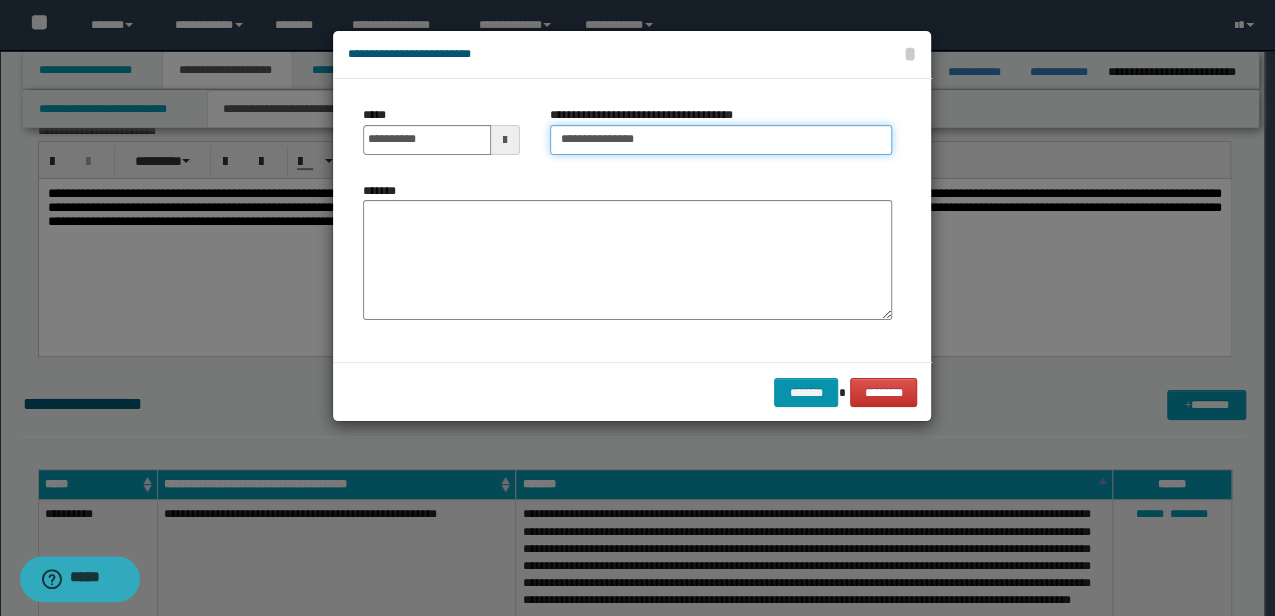 type on "**********" 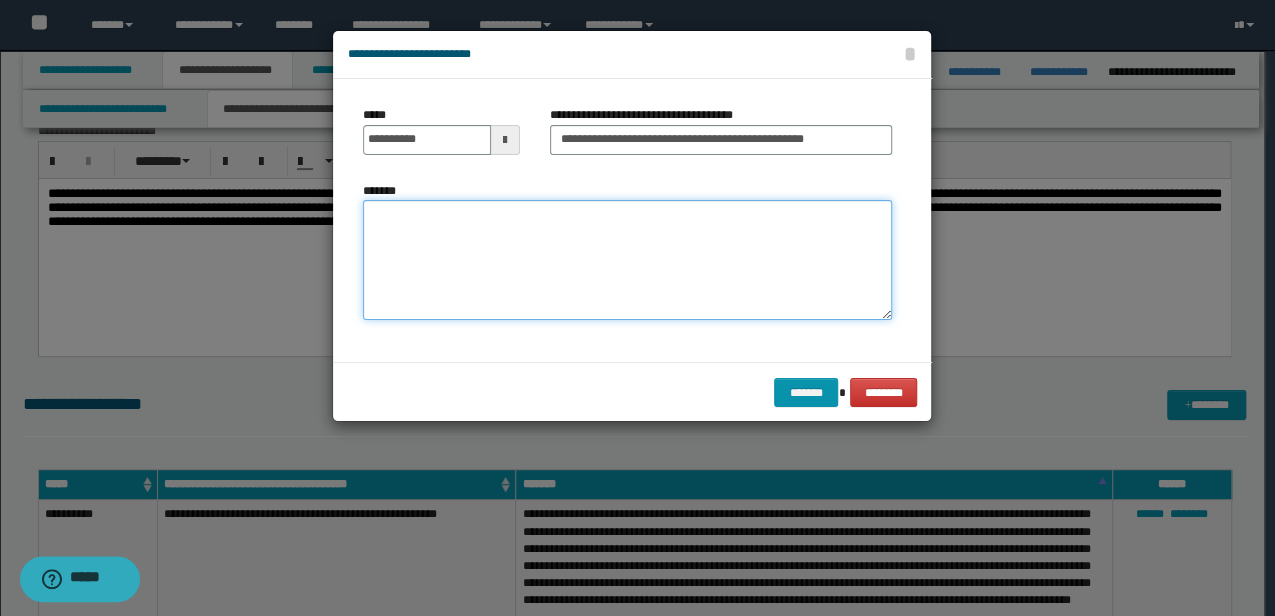 click on "*******" at bounding box center [627, 259] 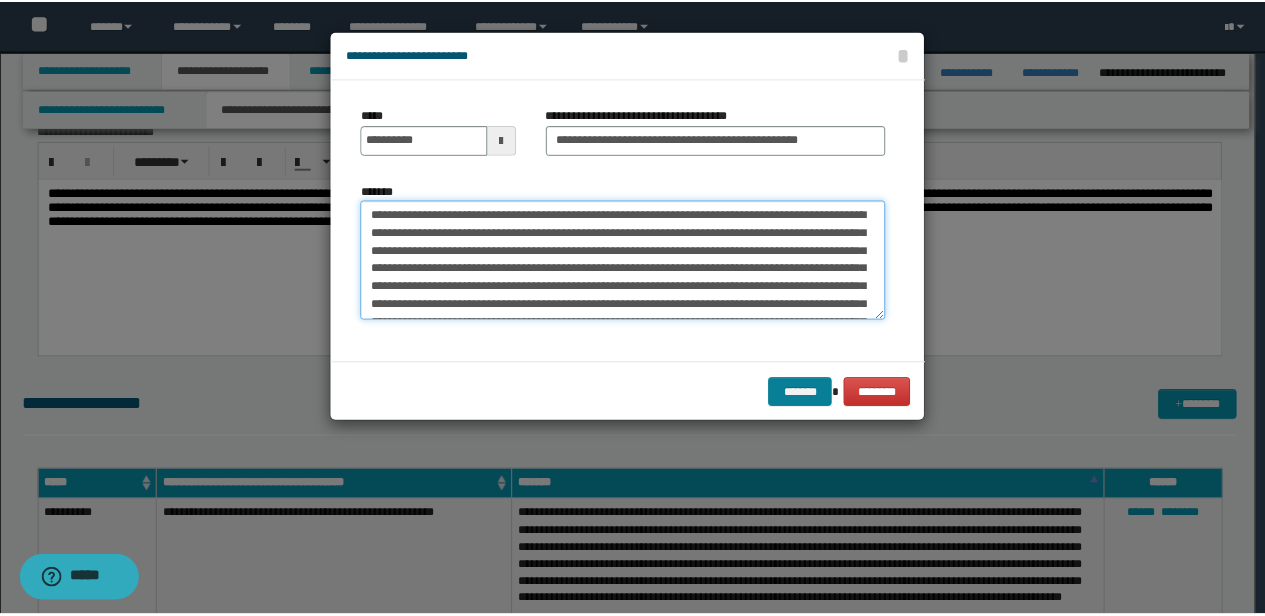 scroll, scrollTop: 138, scrollLeft: 0, axis: vertical 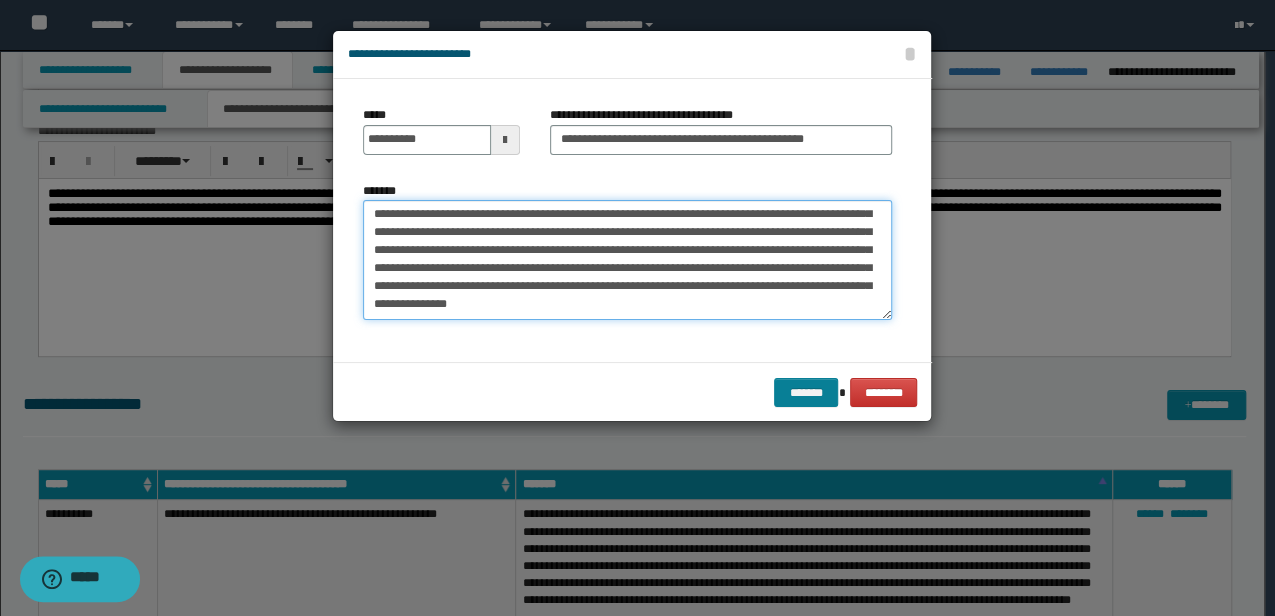 type on "**********" 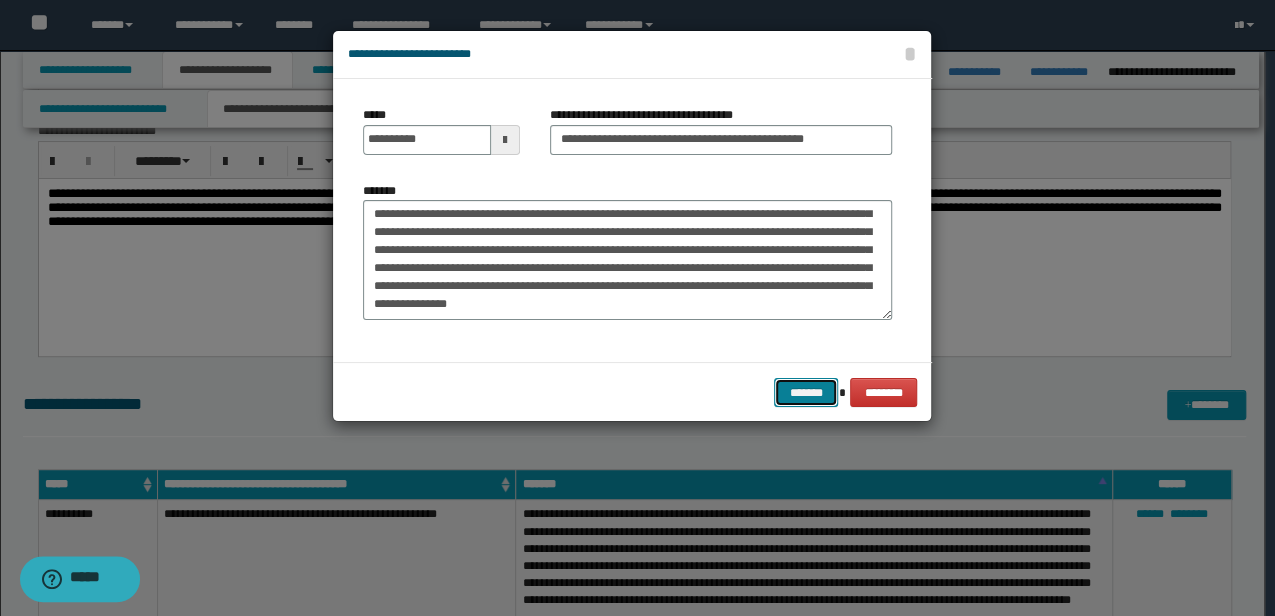 click on "*******" at bounding box center [806, 392] 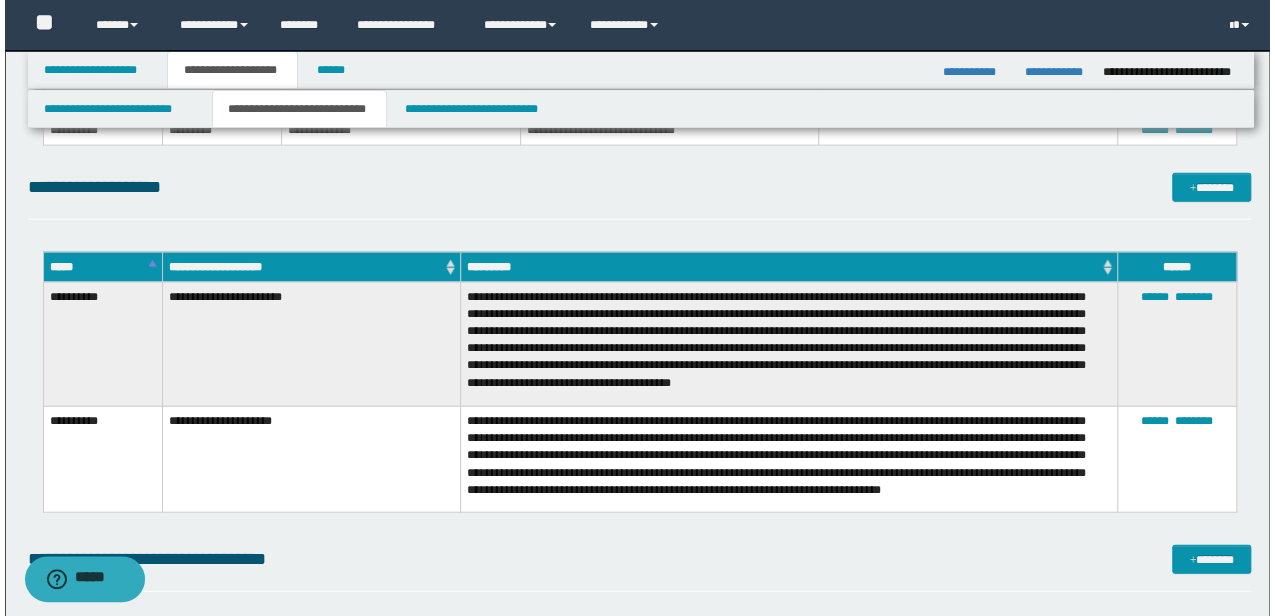 scroll, scrollTop: 2200, scrollLeft: 0, axis: vertical 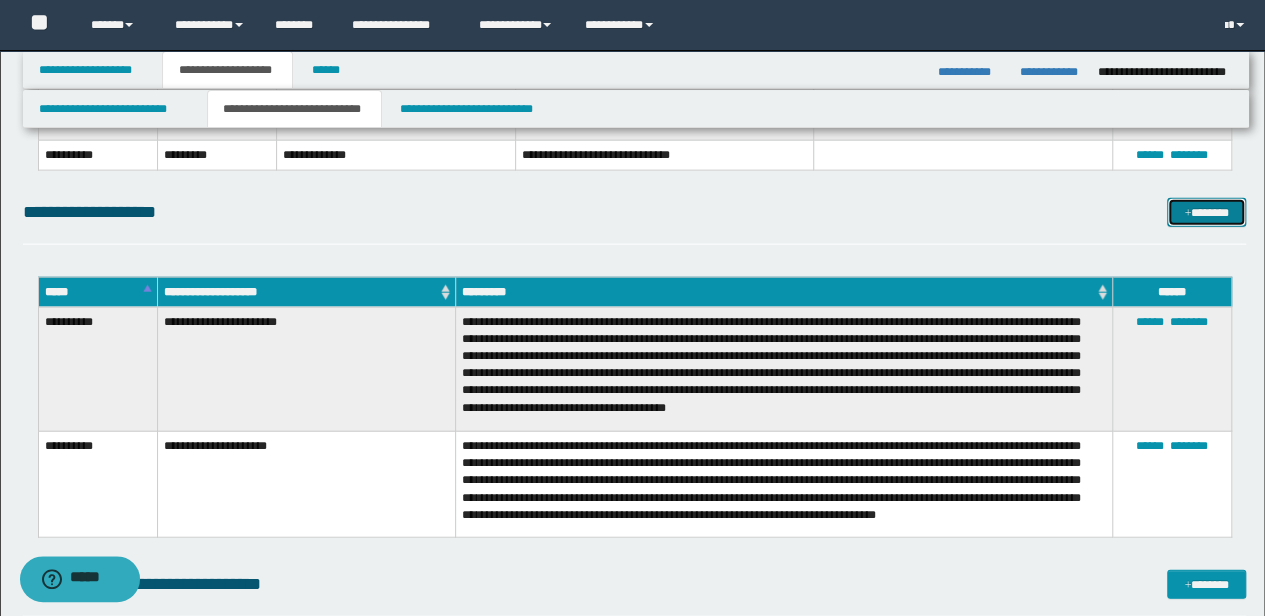 click on "*******" at bounding box center [1206, 212] 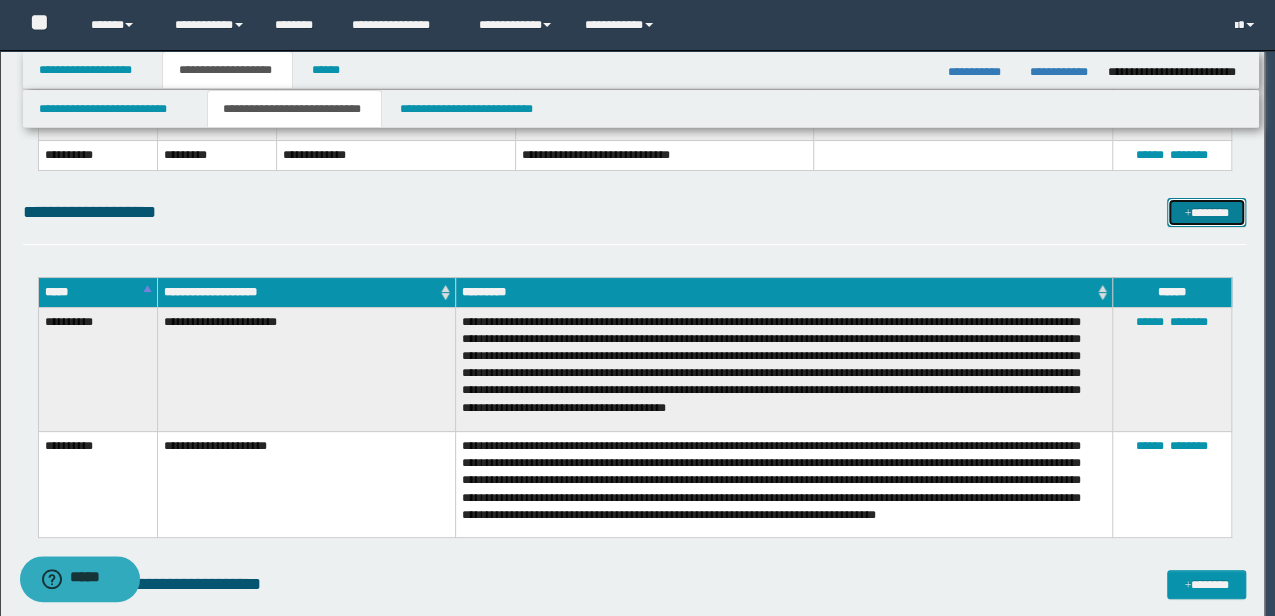 scroll, scrollTop: 0, scrollLeft: 0, axis: both 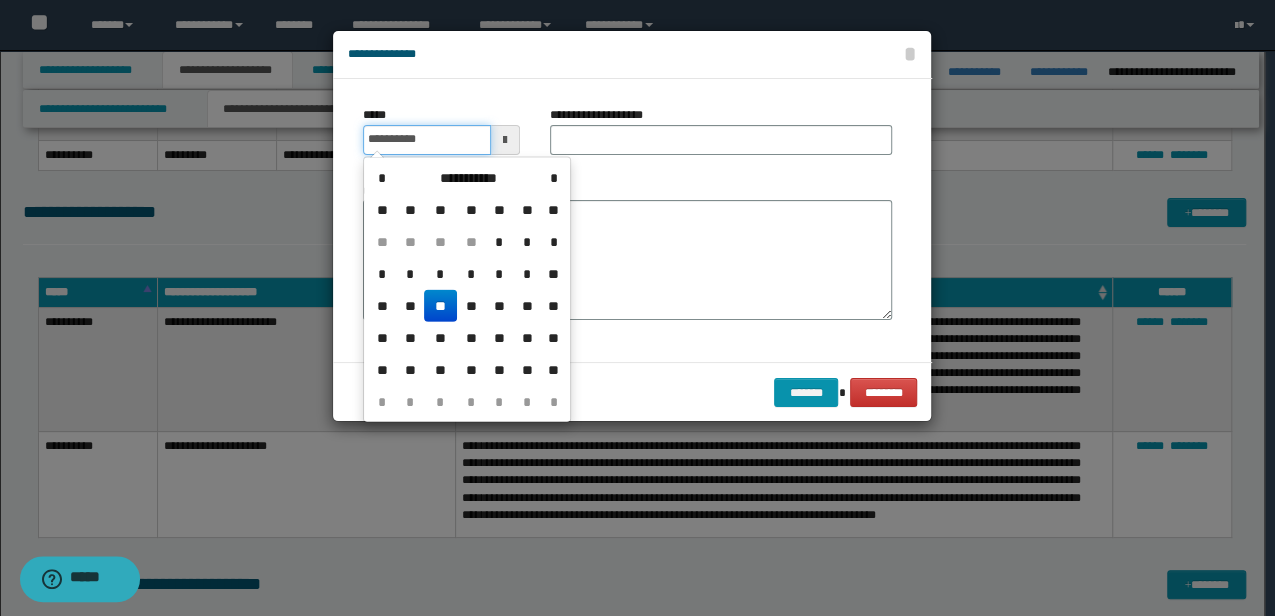 drag, startPoint x: 462, startPoint y: 143, endPoint x: 90, endPoint y: 143, distance: 372 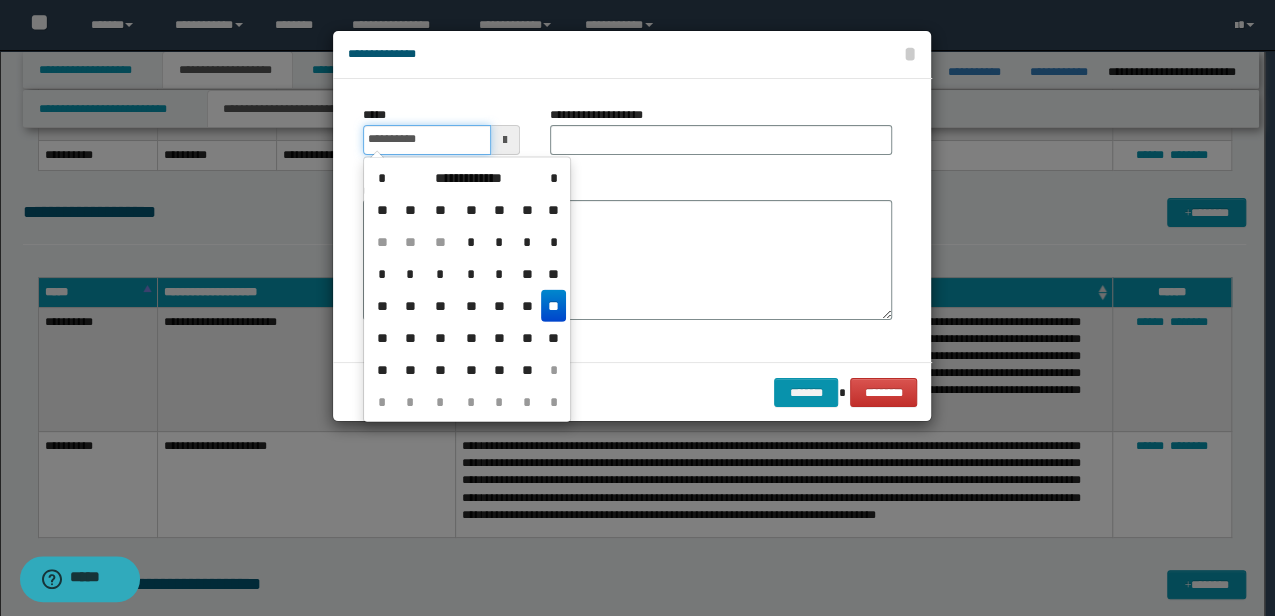 type on "**********" 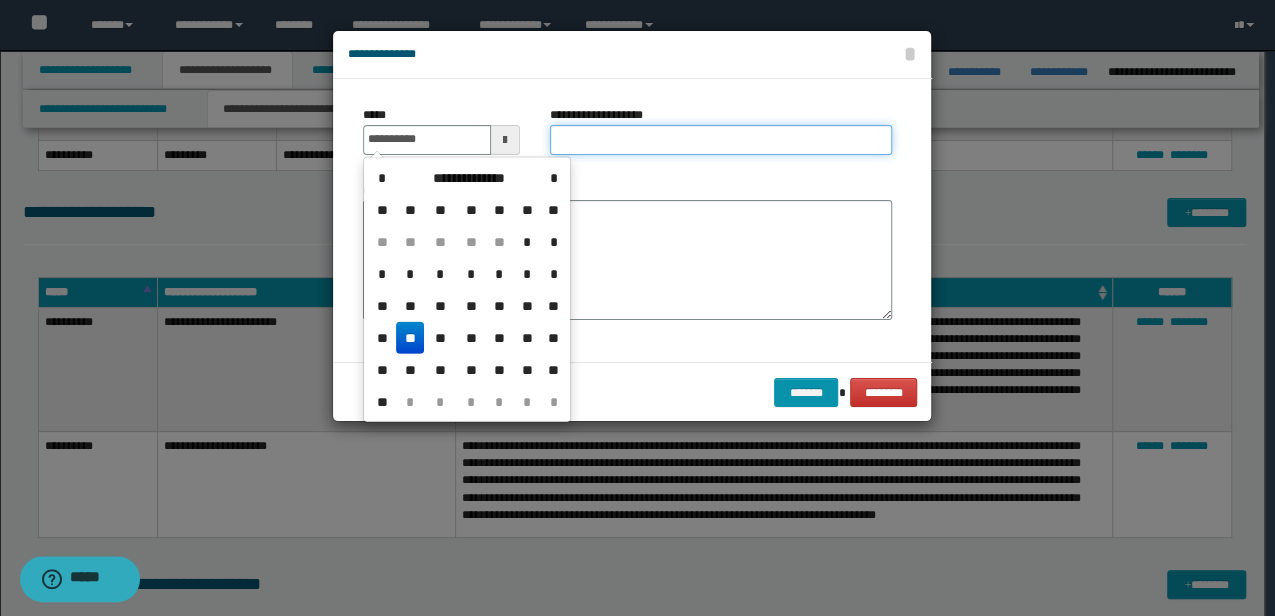 click on "**********" at bounding box center (721, 140) 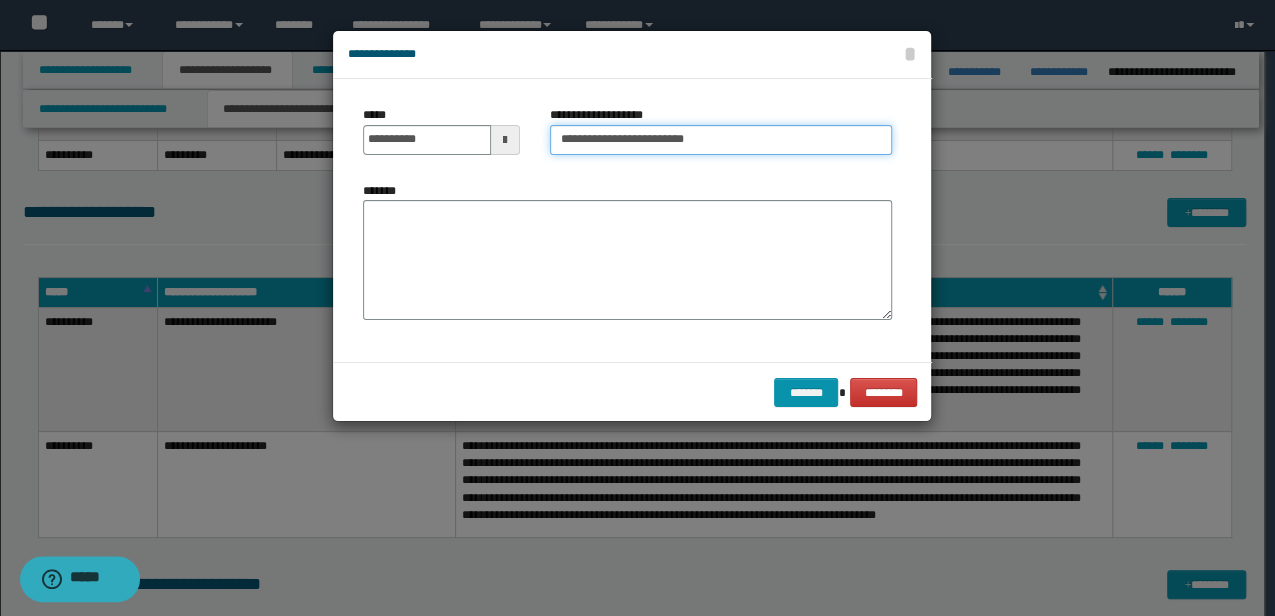 type on "**********" 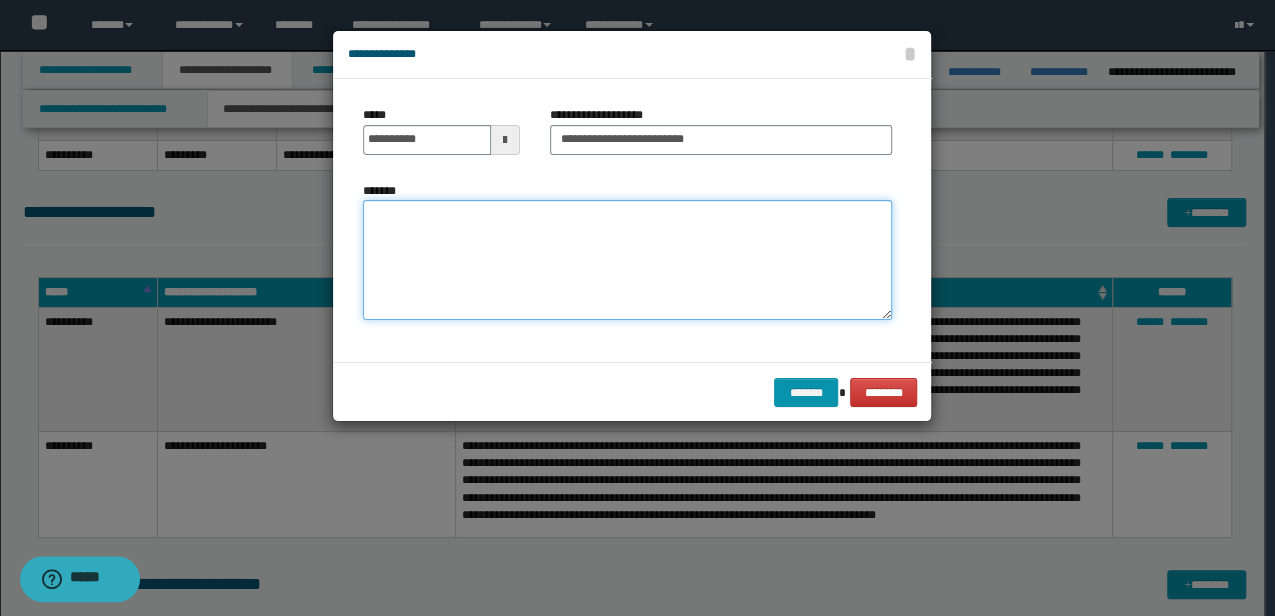 drag, startPoint x: 607, startPoint y: 242, endPoint x: 716, endPoint y: 278, distance: 114.791115 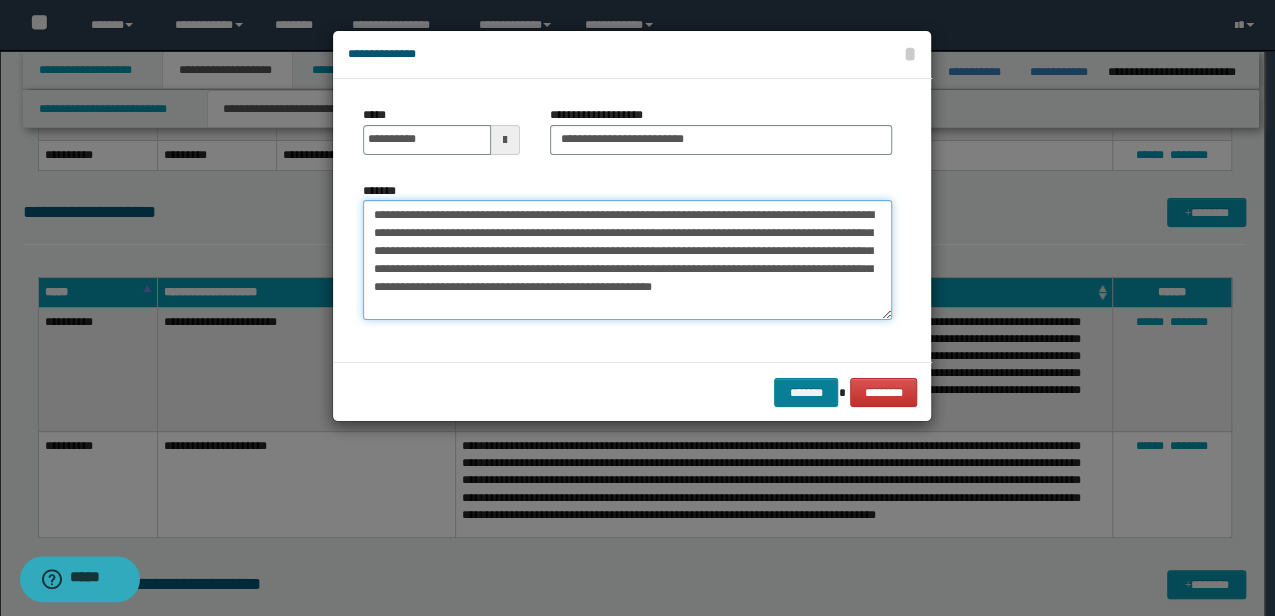 type on "**********" 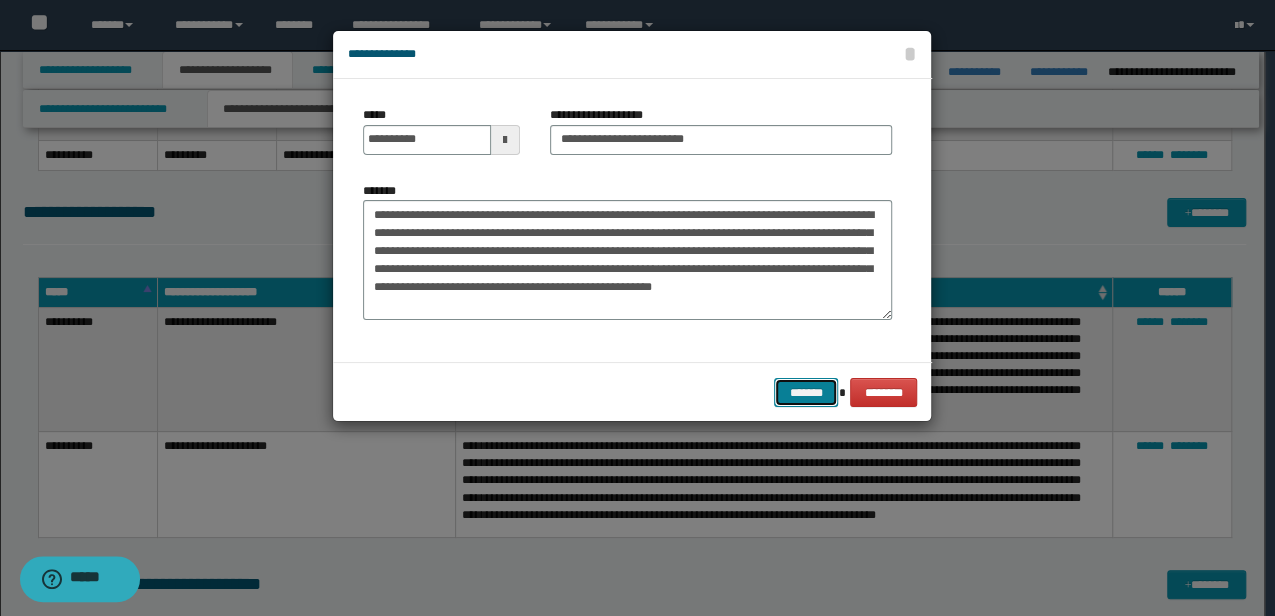 click on "*******" at bounding box center [806, 392] 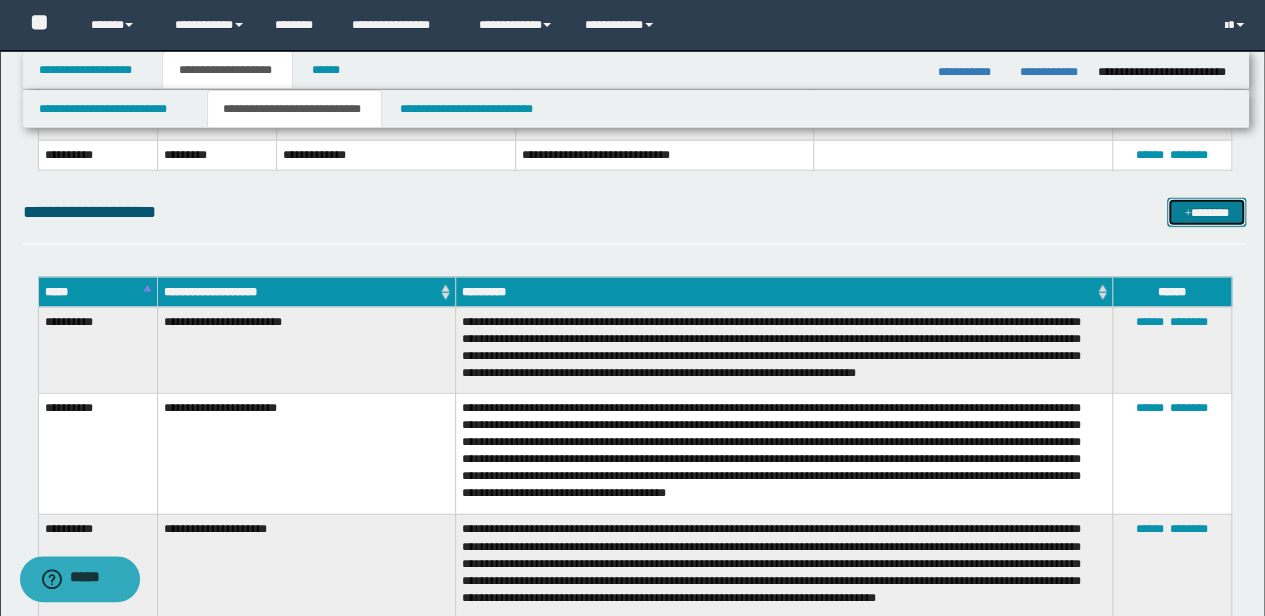 click on "*******" at bounding box center (1206, 212) 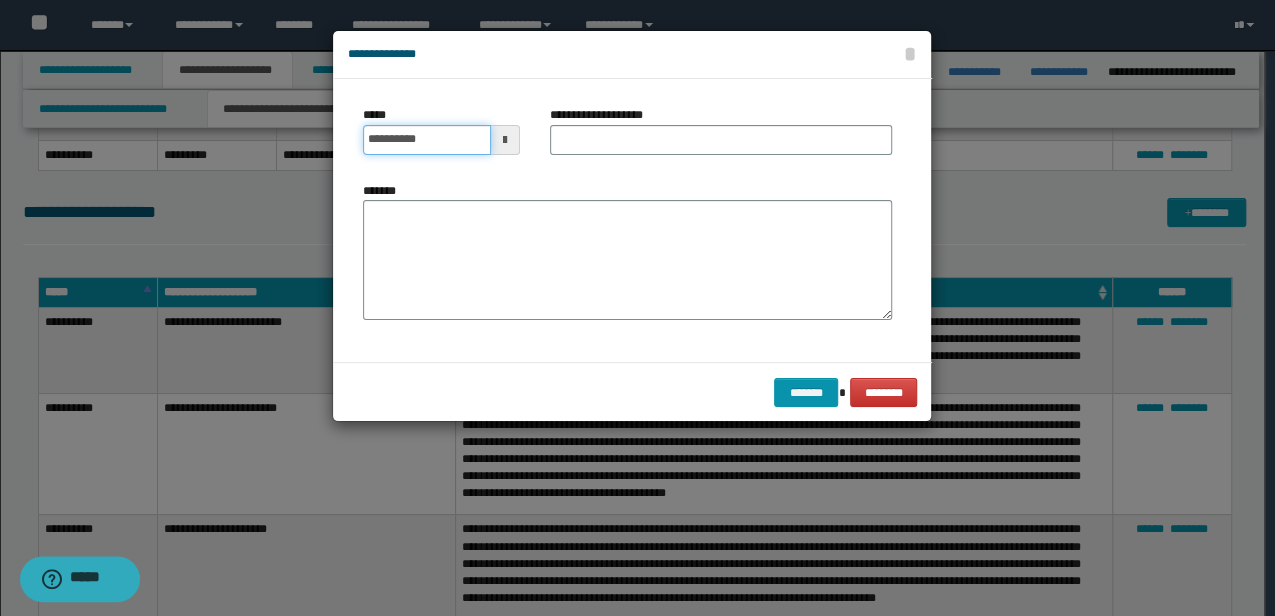 drag, startPoint x: 464, startPoint y: 139, endPoint x: 114, endPoint y: 146, distance: 350.07 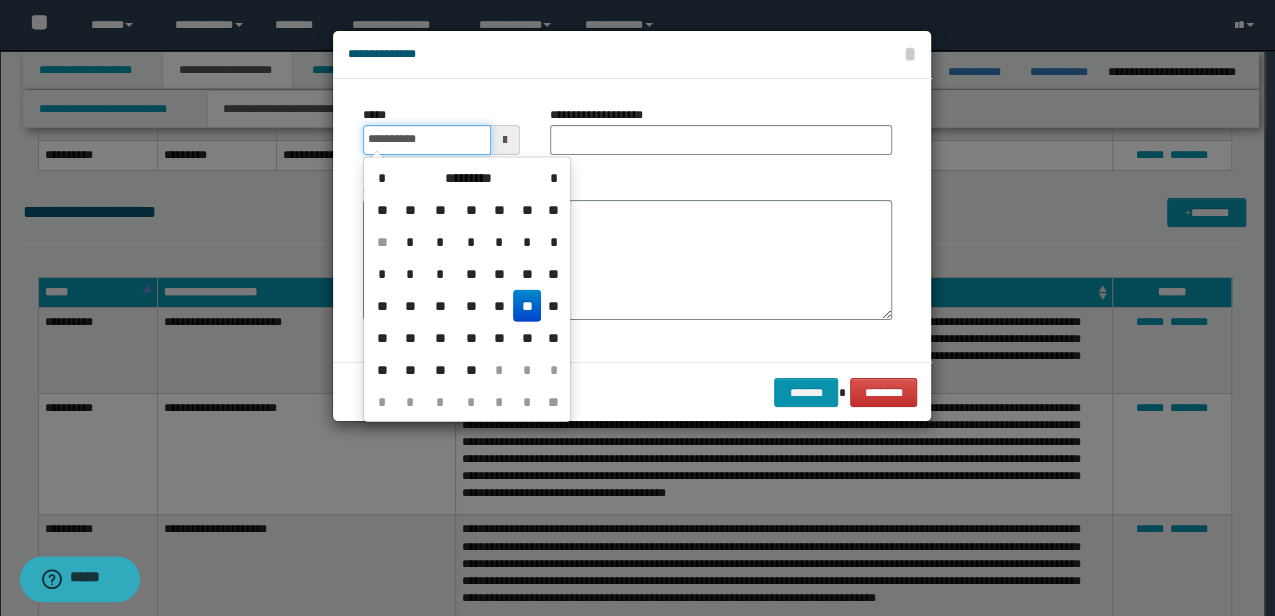 type on "**********" 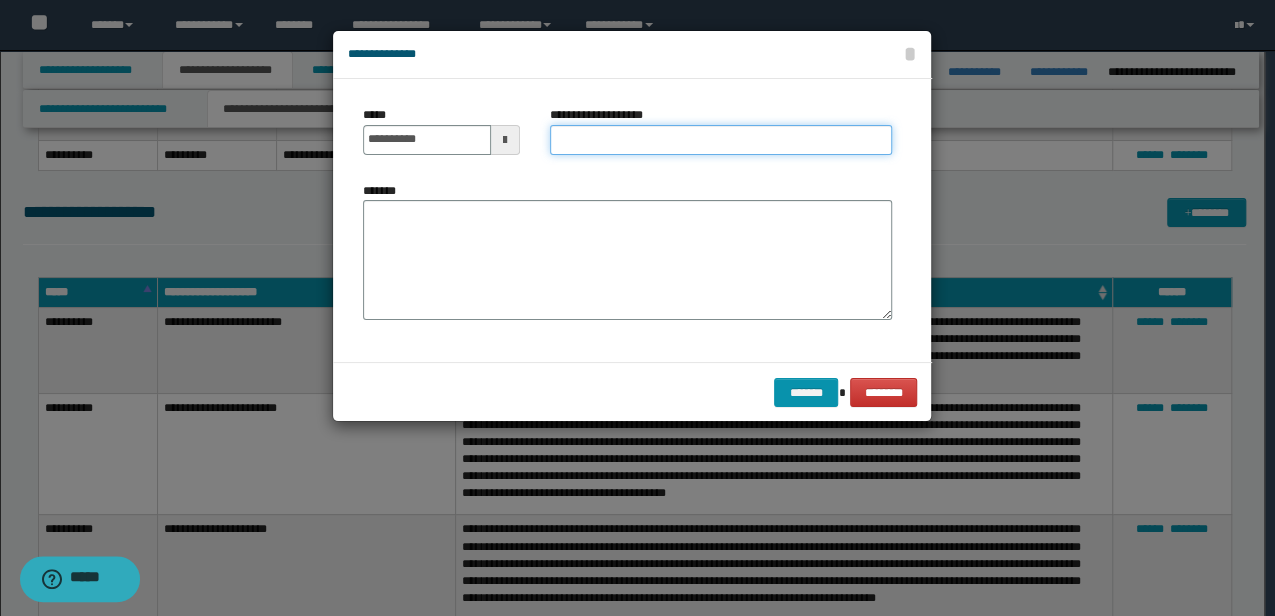 click on "**********" at bounding box center [721, 140] 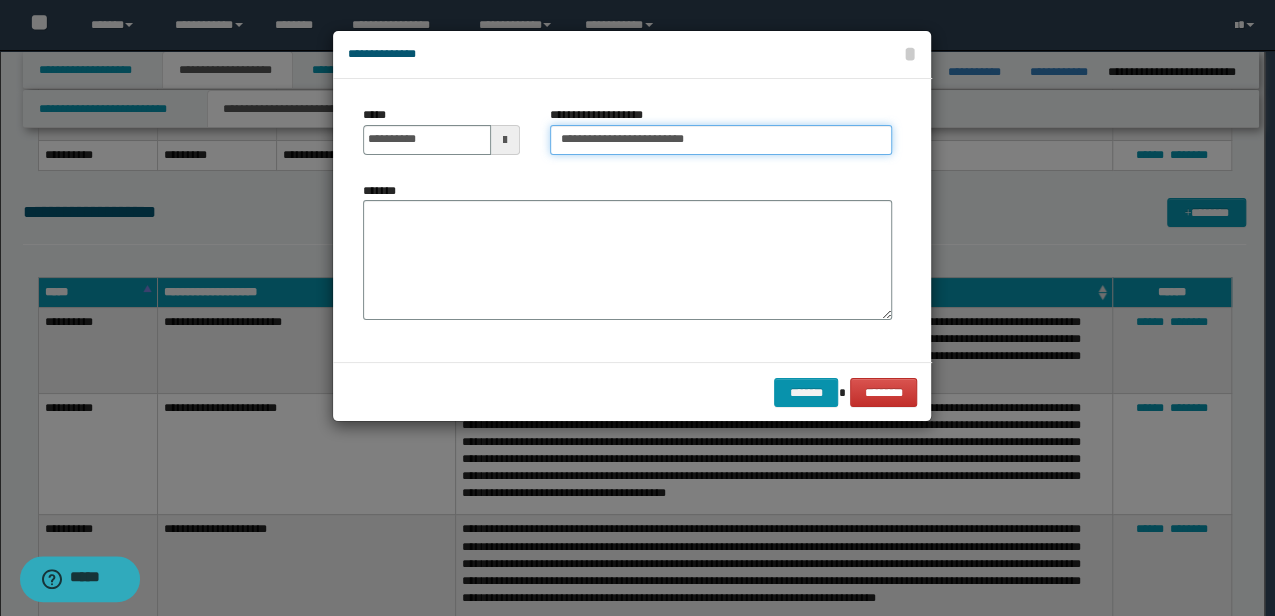 drag, startPoint x: 756, startPoint y: 141, endPoint x: 647, endPoint y: 135, distance: 109.165016 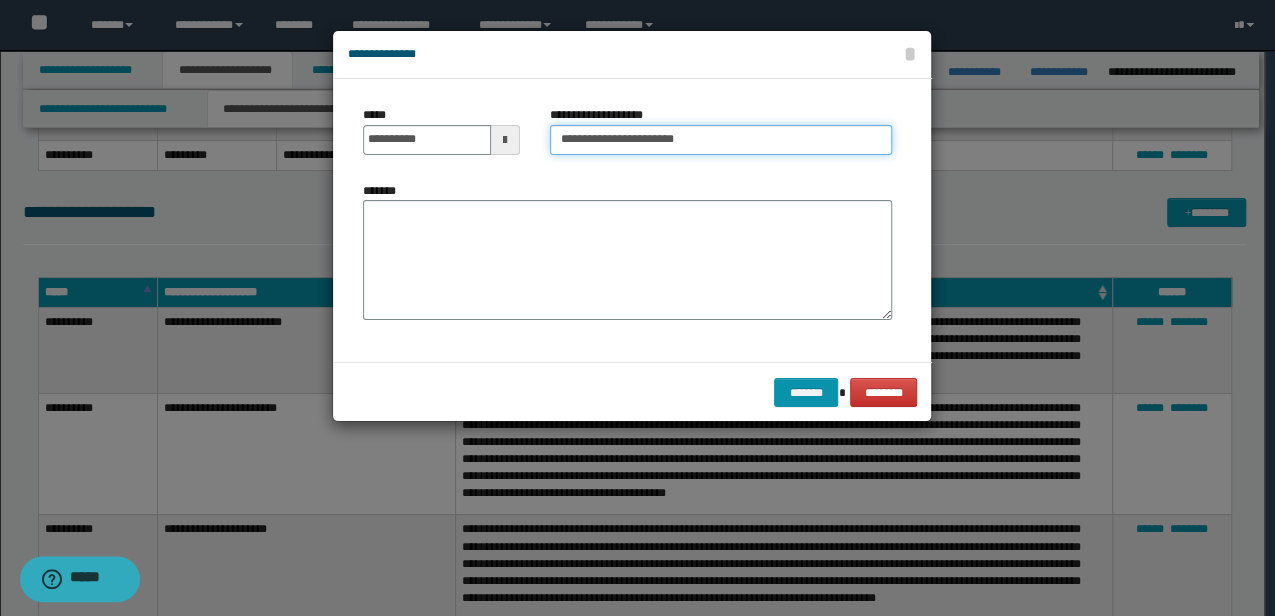 type on "**********" 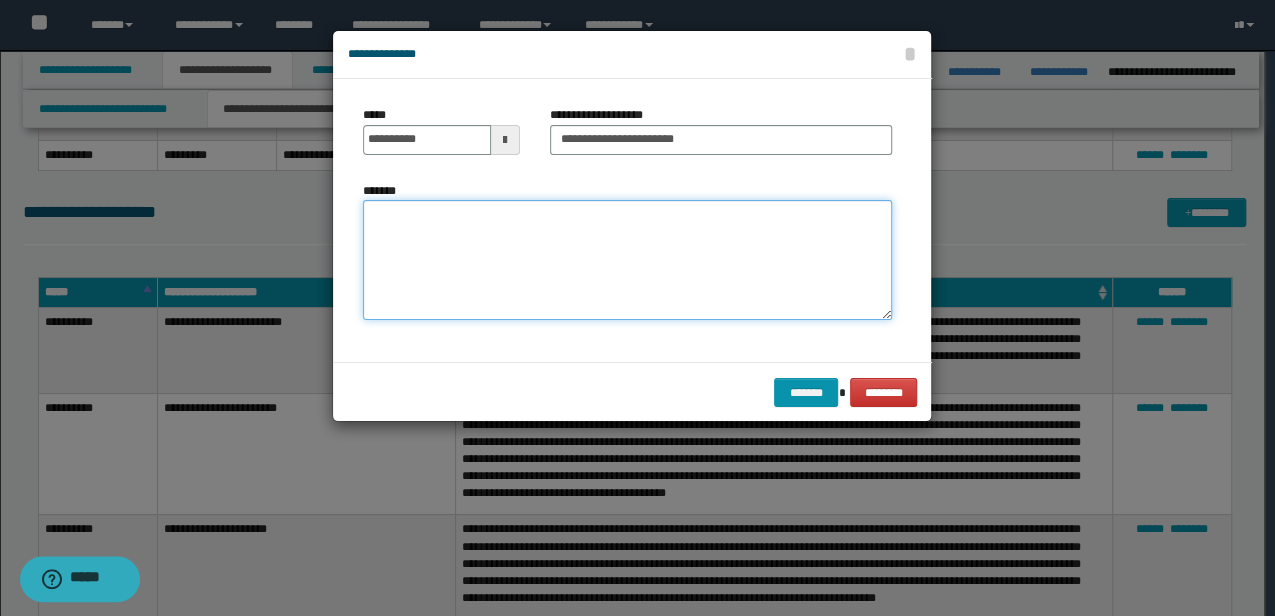 click on "*******" at bounding box center (627, 259) 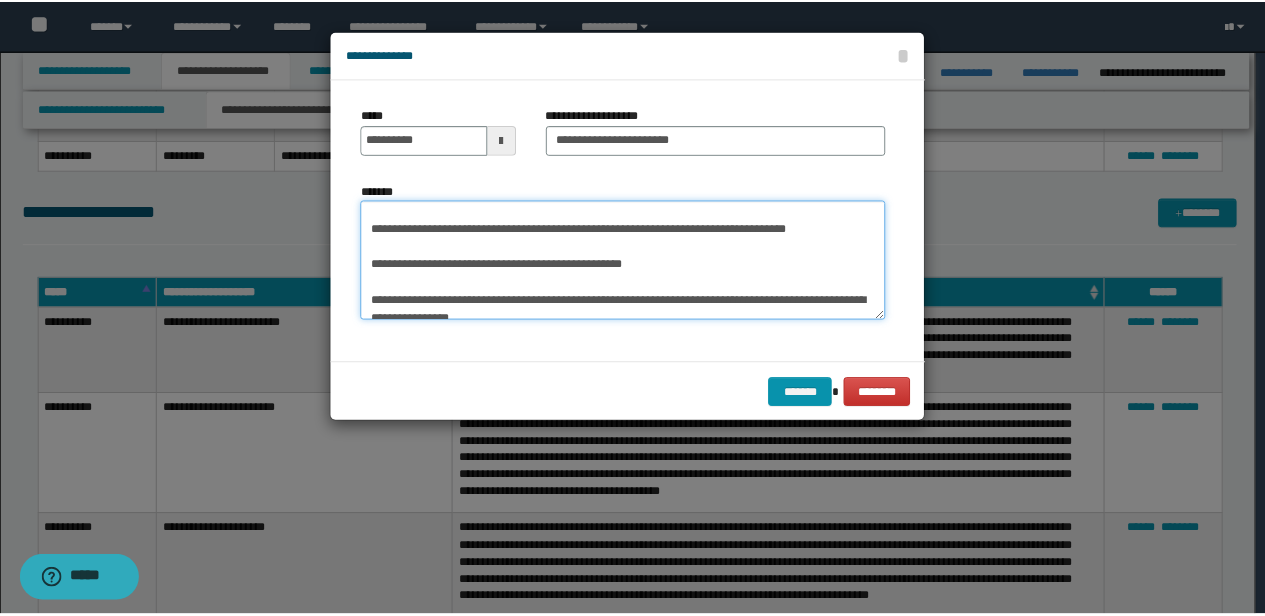 scroll, scrollTop: 0, scrollLeft: 0, axis: both 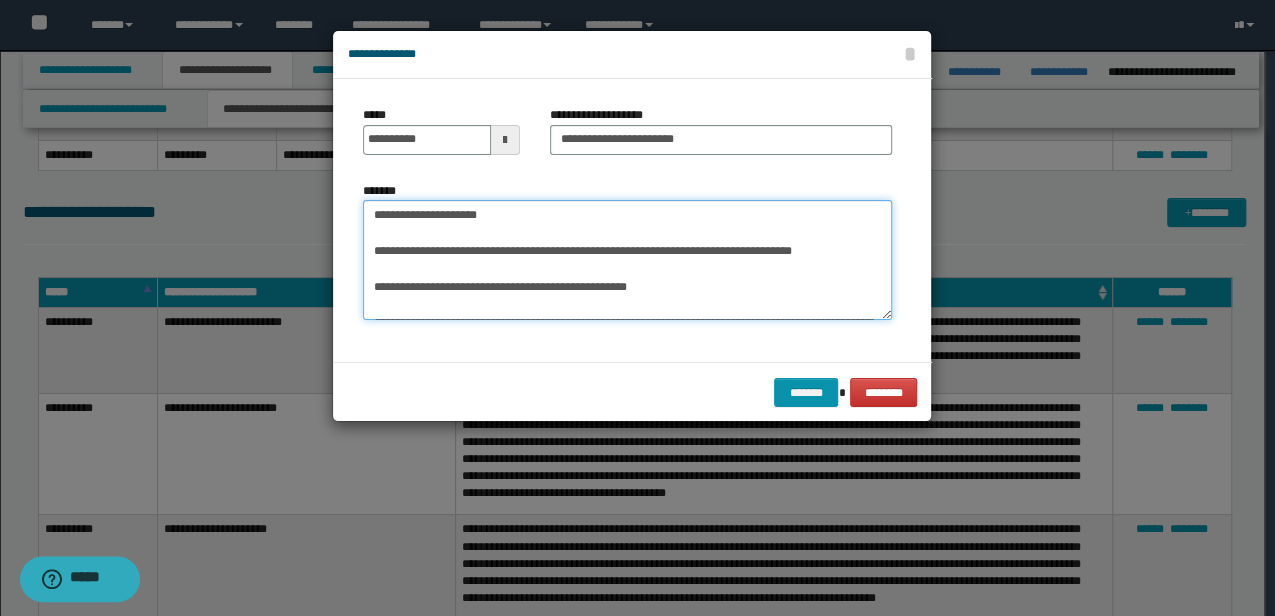 click on "Some text with potential PII" at bounding box center (627, 259) 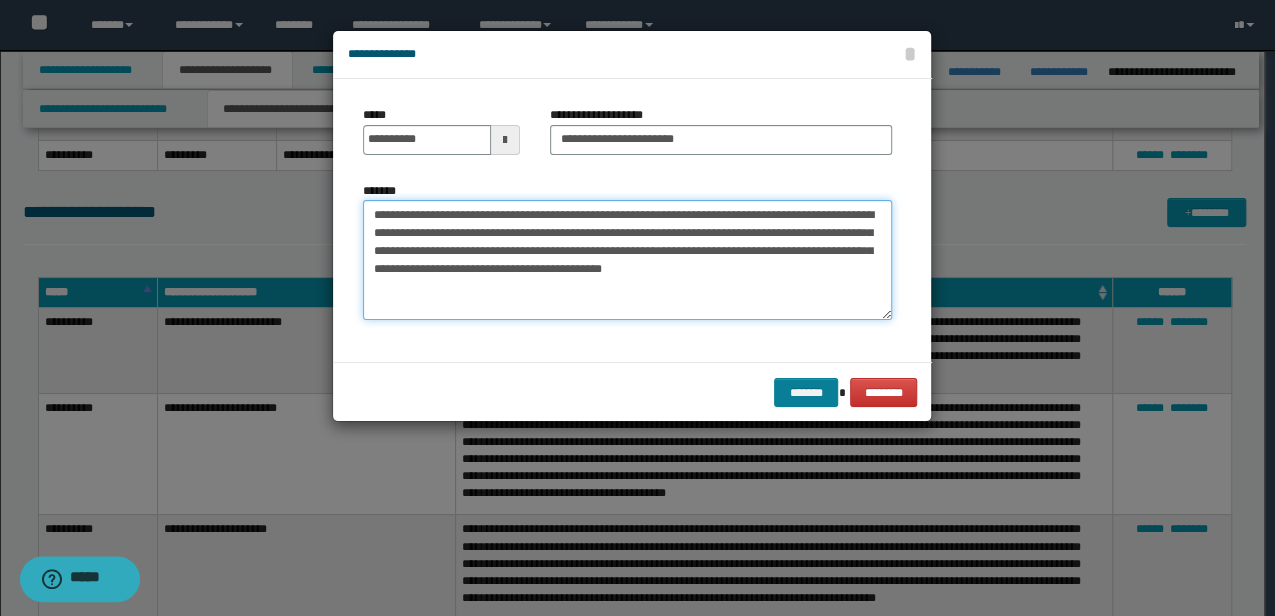 type on "**********" 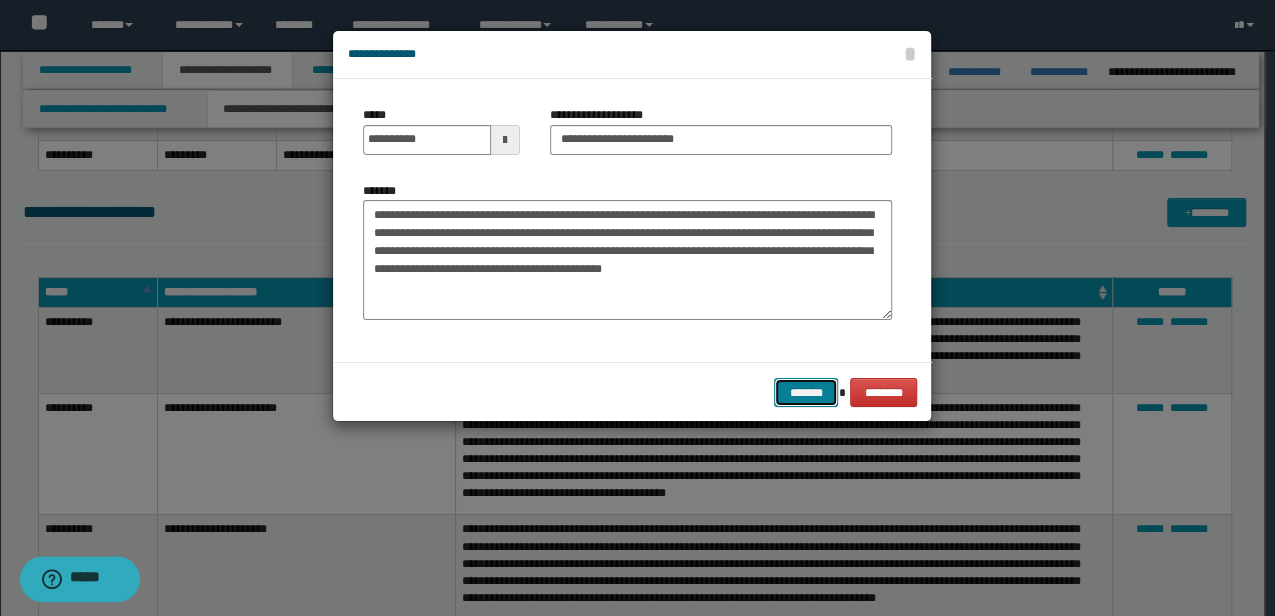 click on "*******" at bounding box center [806, 392] 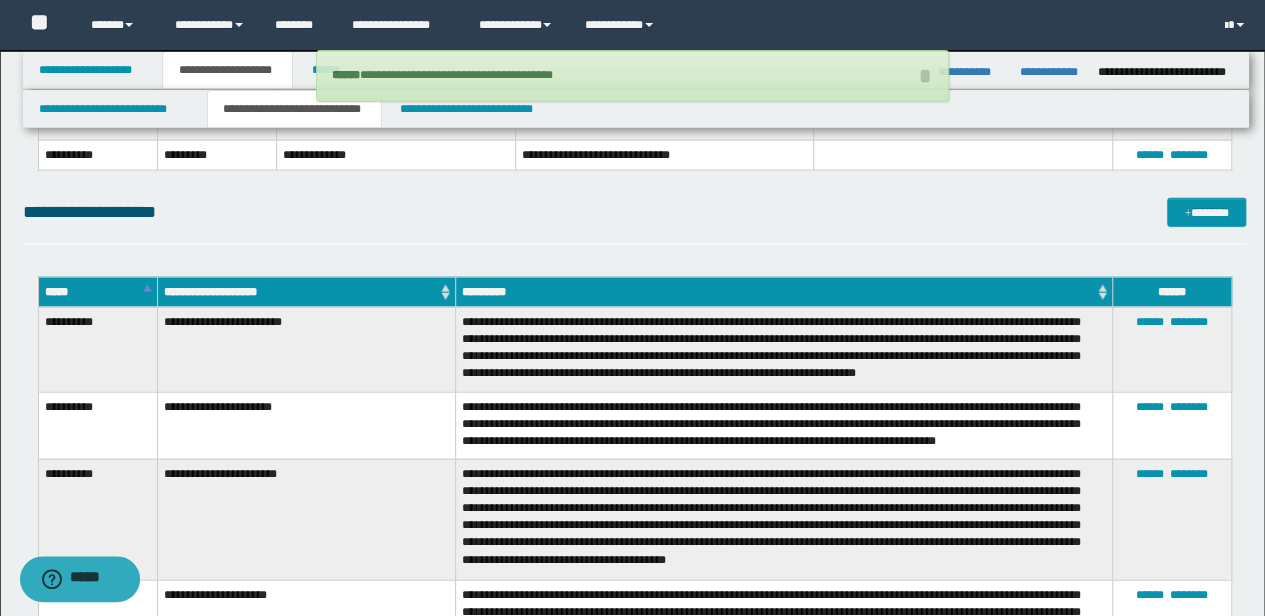 scroll, scrollTop: 2134, scrollLeft: 0, axis: vertical 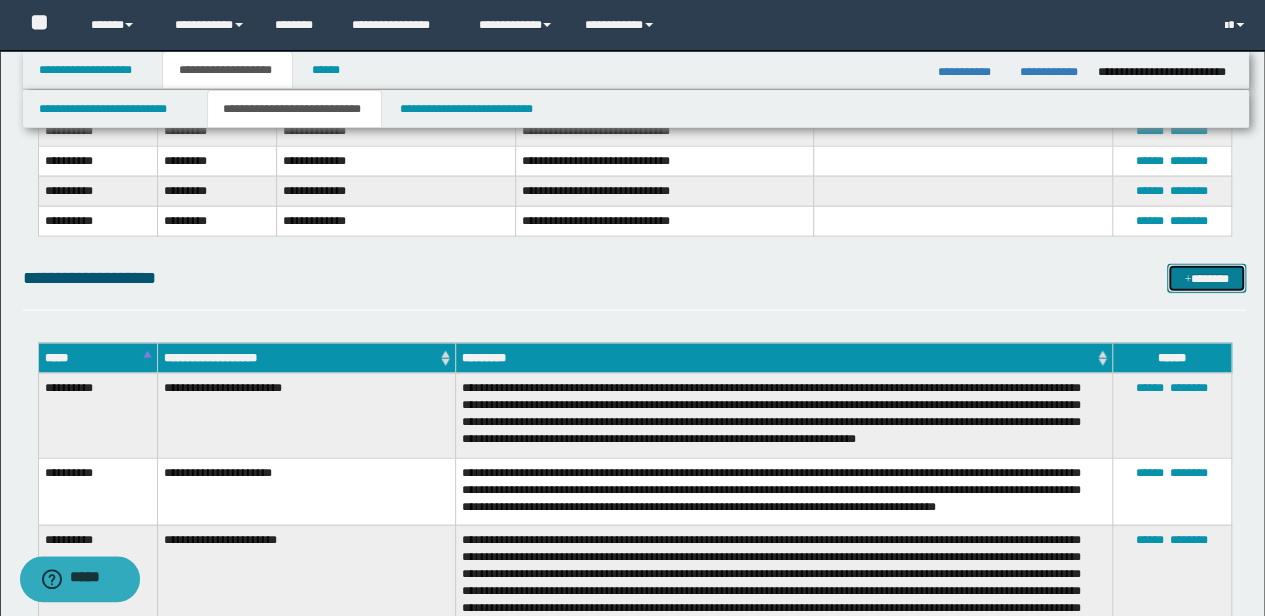 click on "*******" at bounding box center [1206, 278] 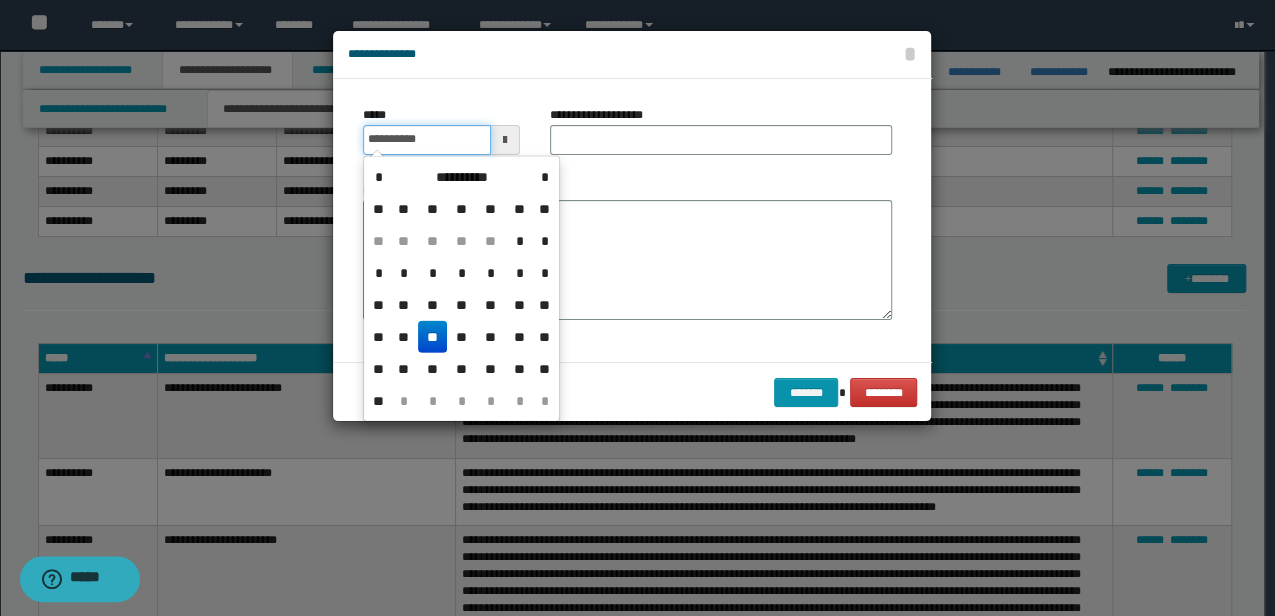 drag, startPoint x: 450, startPoint y: 136, endPoint x: 0, endPoint y: 82, distance: 453.22842 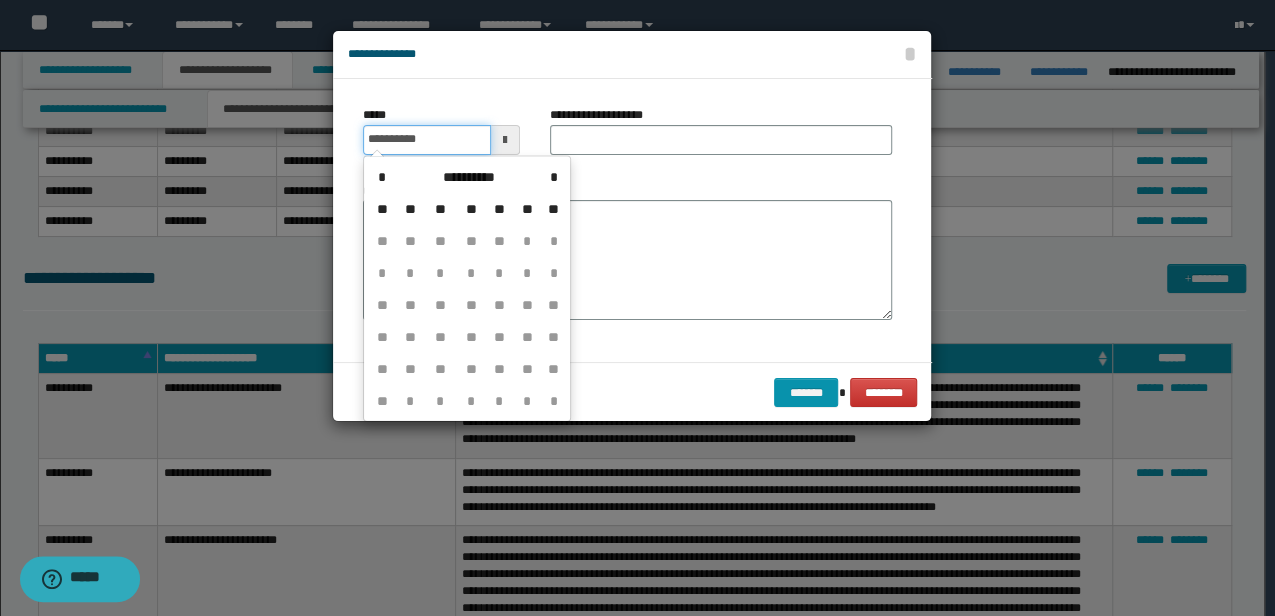 type on "**********" 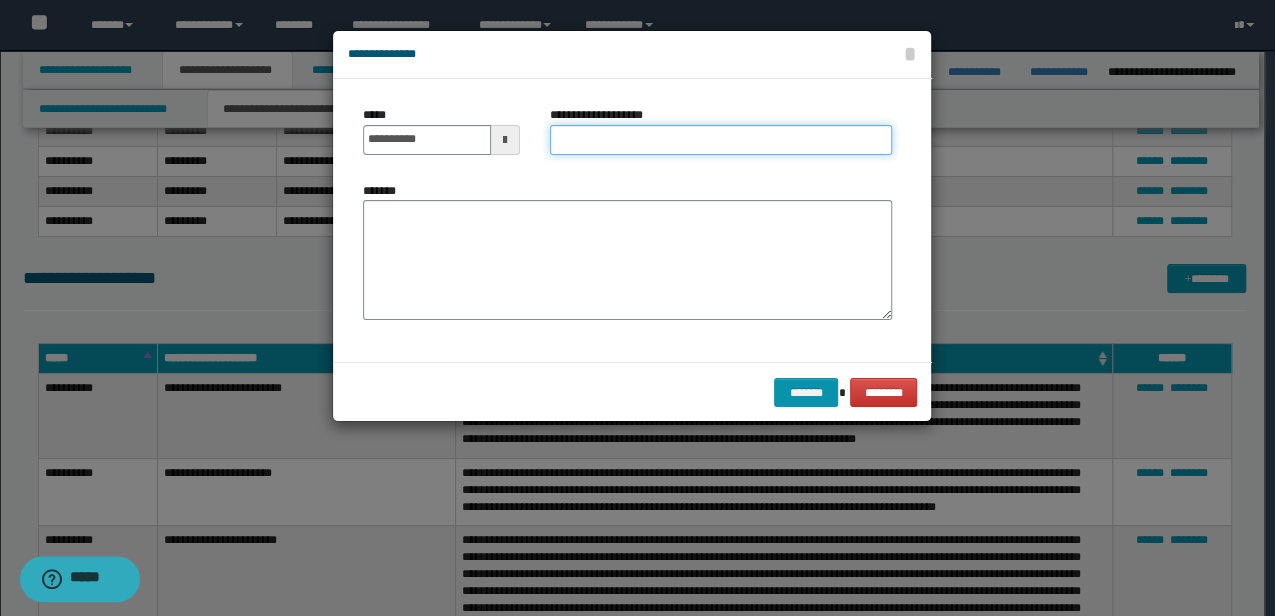 click on "**********" at bounding box center (721, 140) 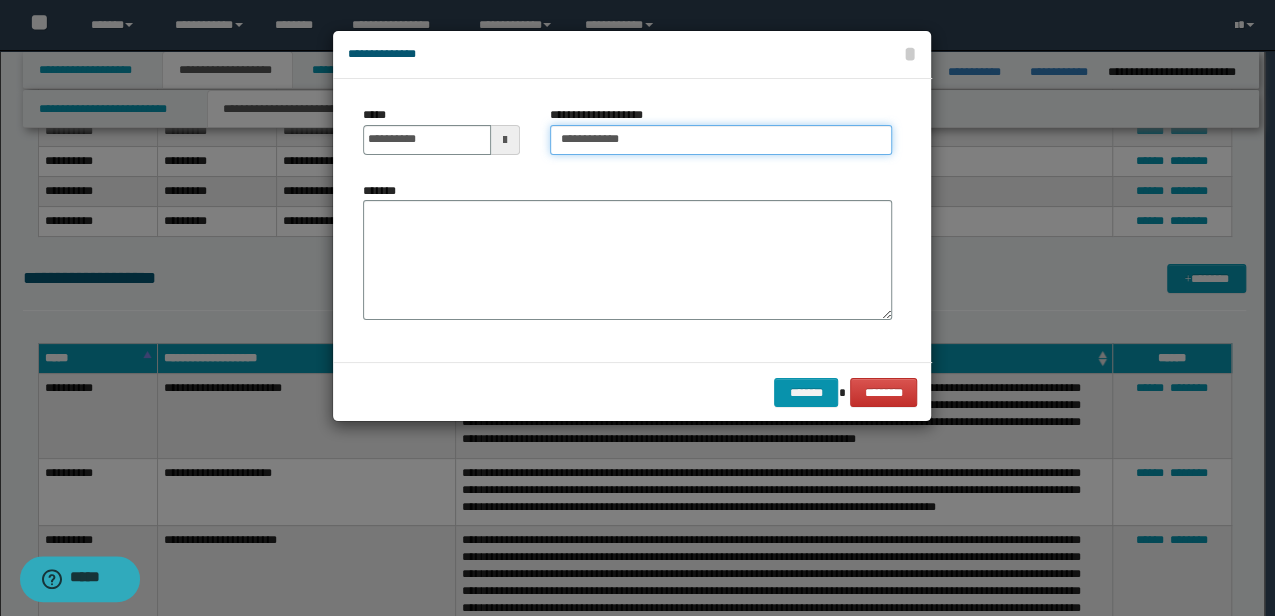 type on "**********" 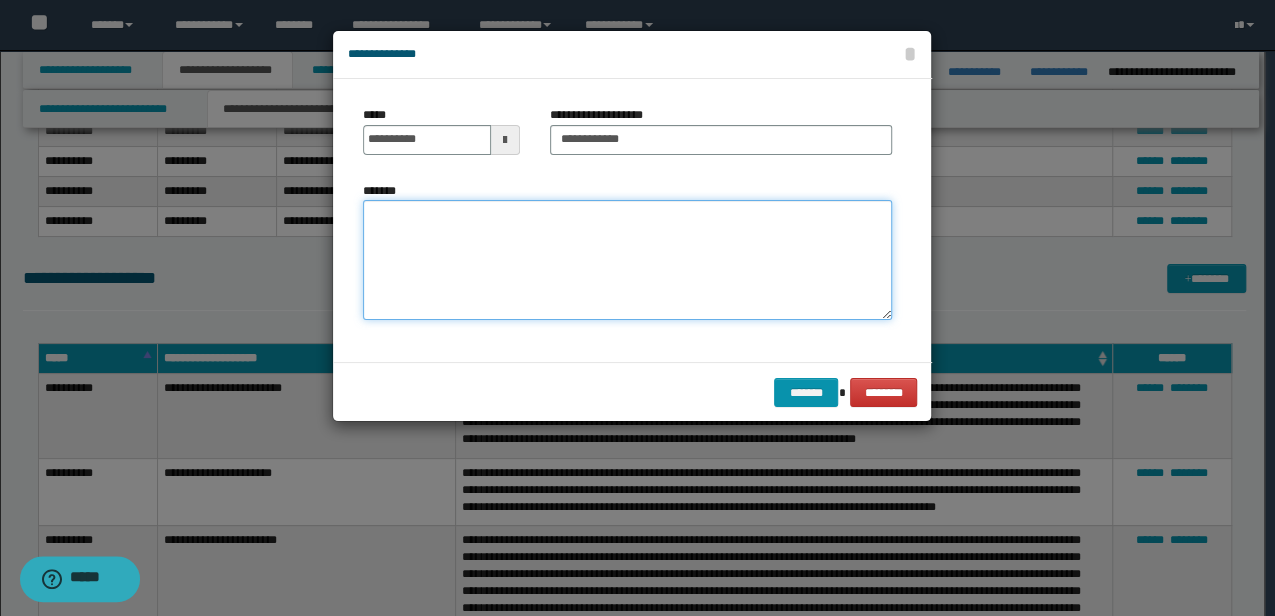 click on "*******" at bounding box center (627, 259) 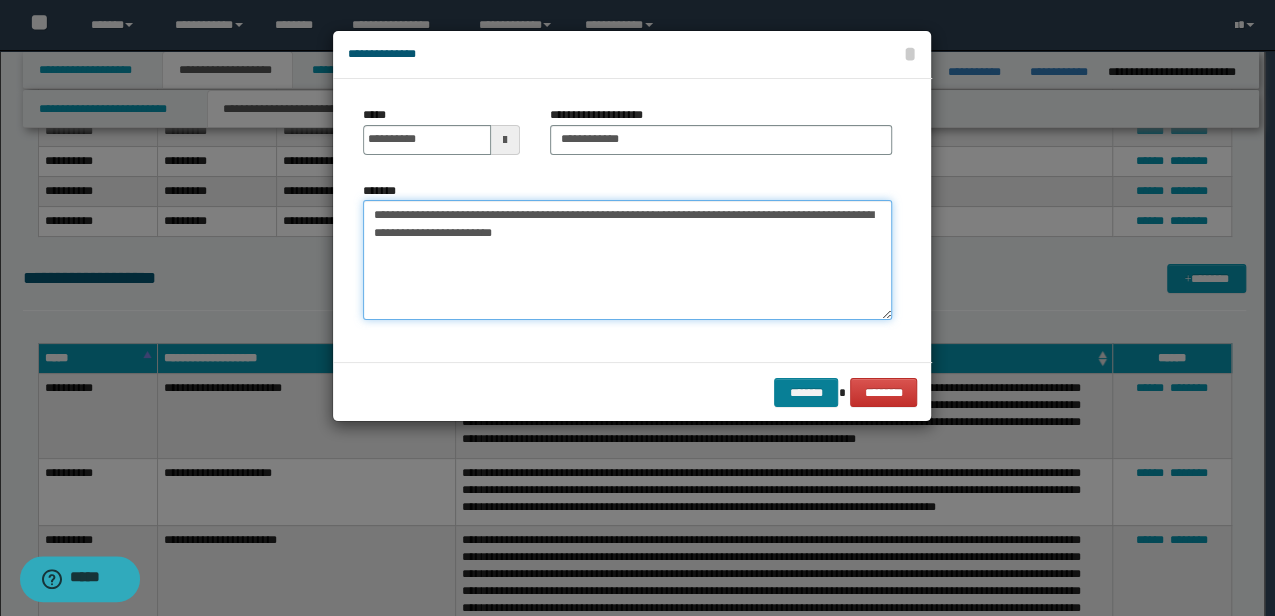 type on "**********" 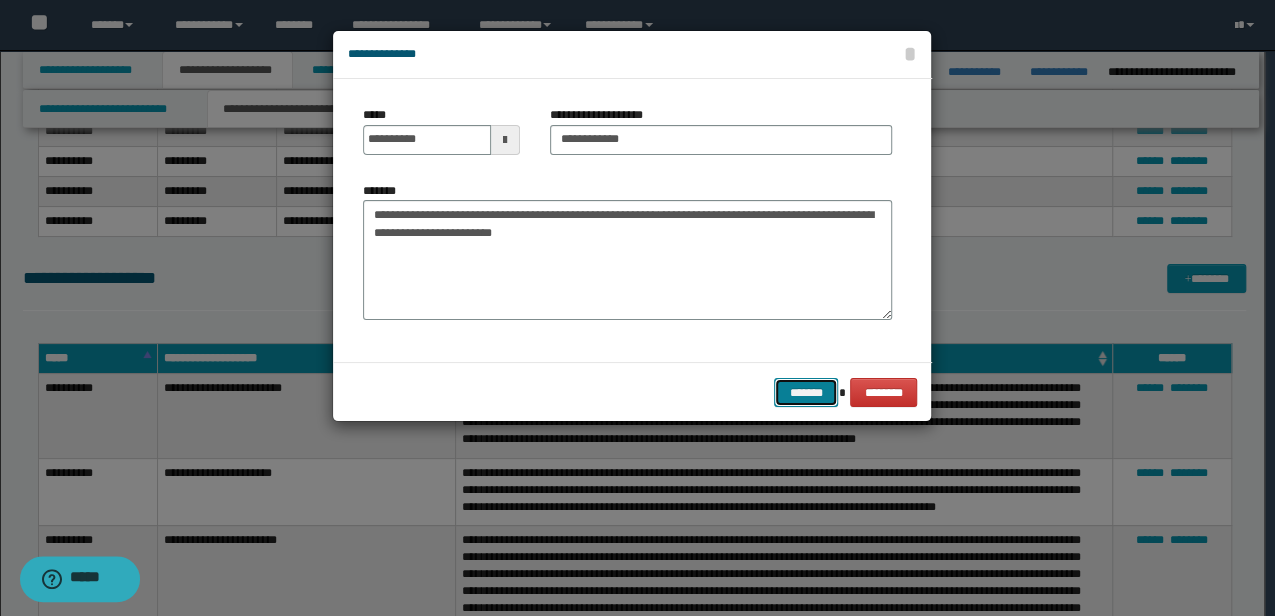 click on "*******" at bounding box center [806, 392] 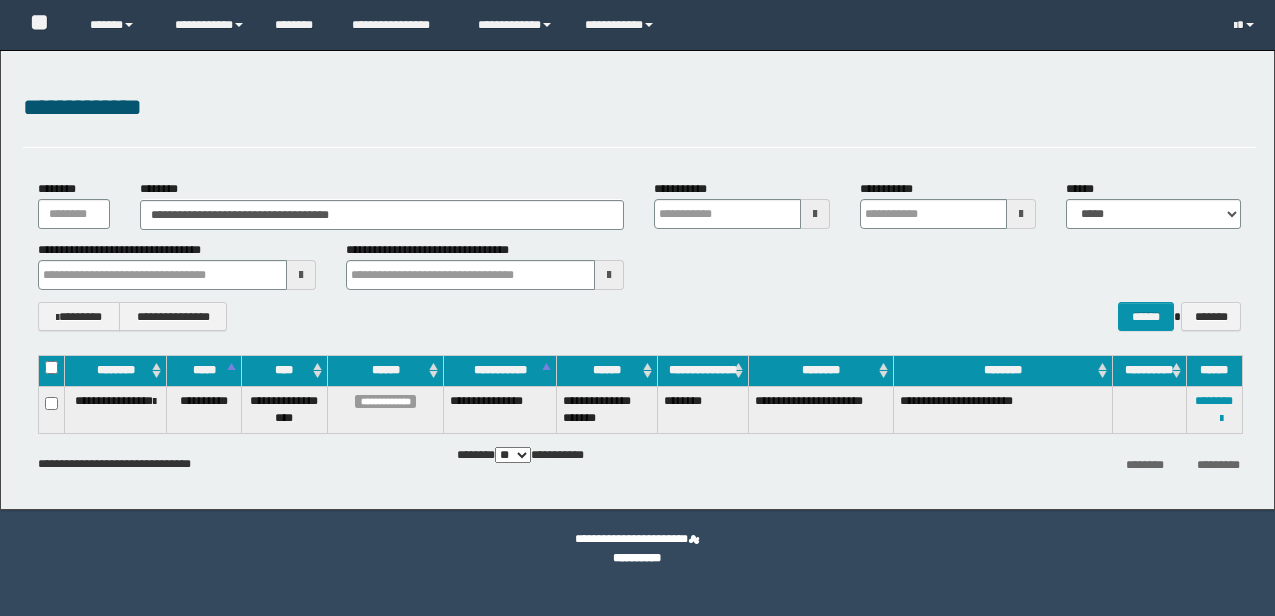 scroll, scrollTop: 0, scrollLeft: 0, axis: both 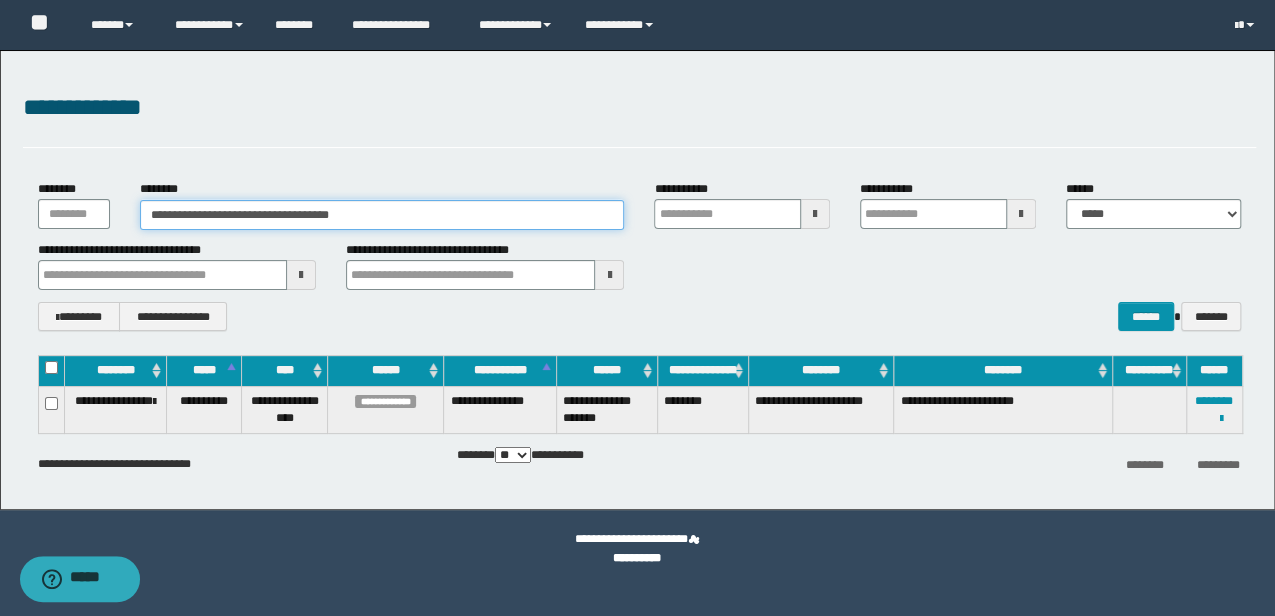 drag, startPoint x: 385, startPoint y: 220, endPoint x: 18, endPoint y: 244, distance: 367.7839 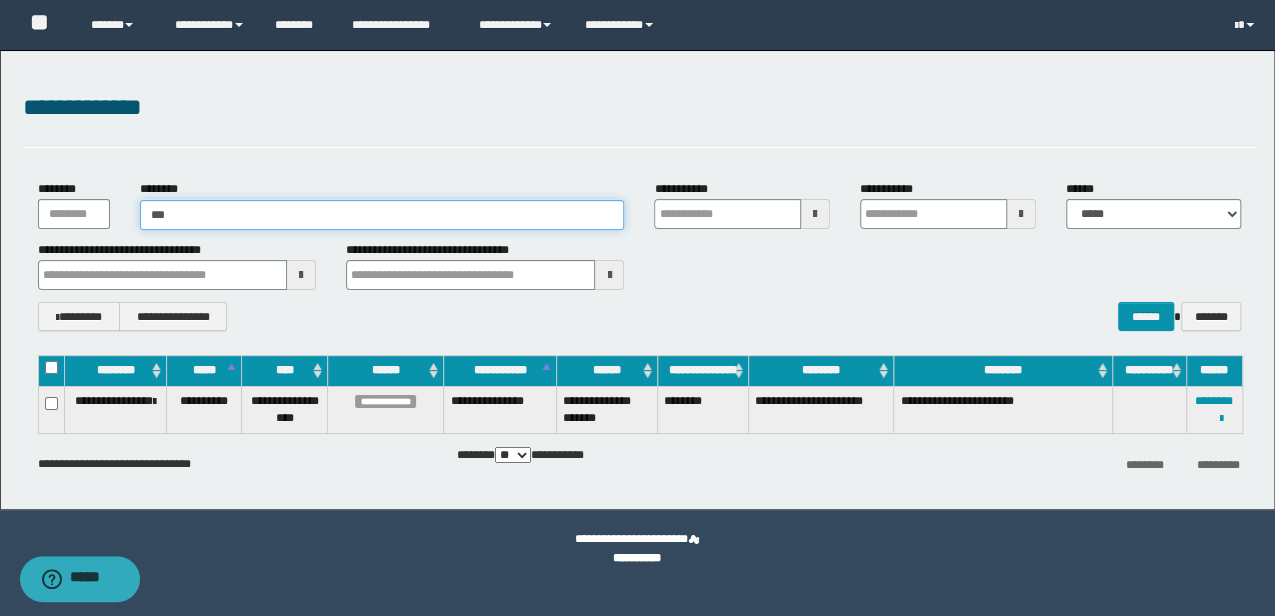 type on "****" 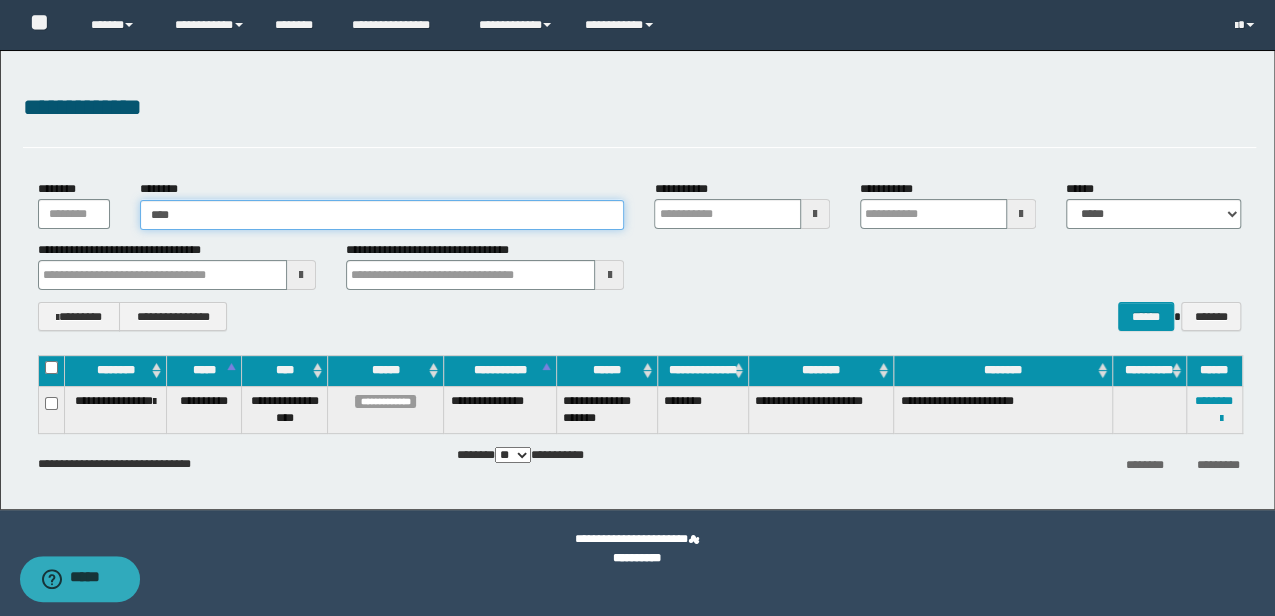 type on "****" 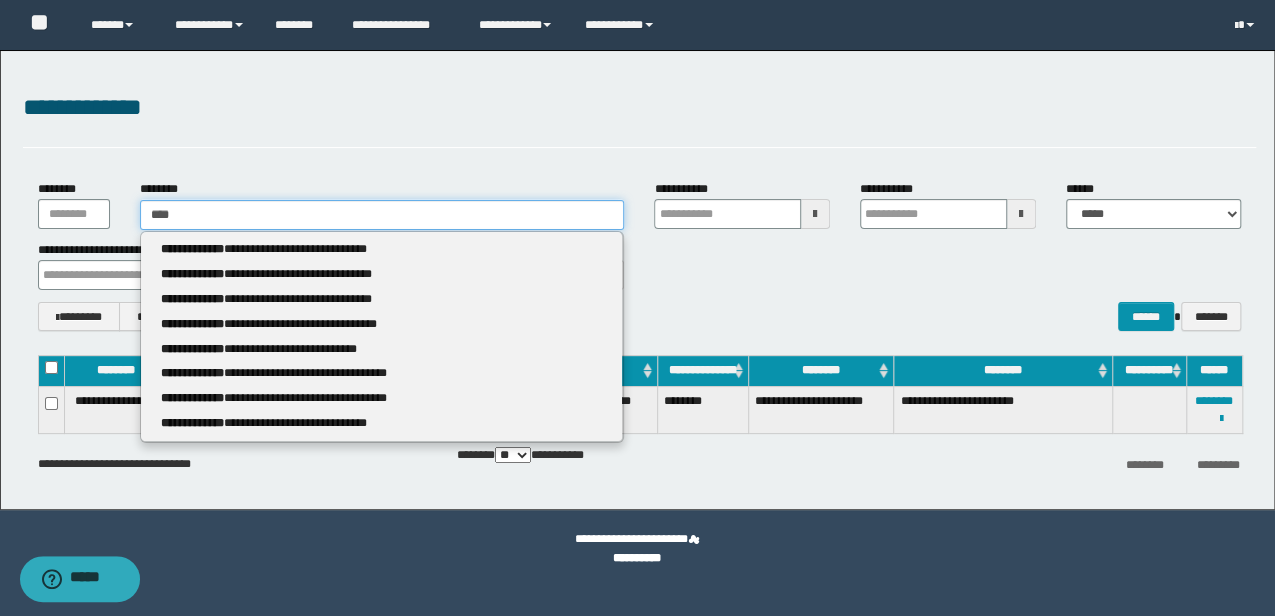 type 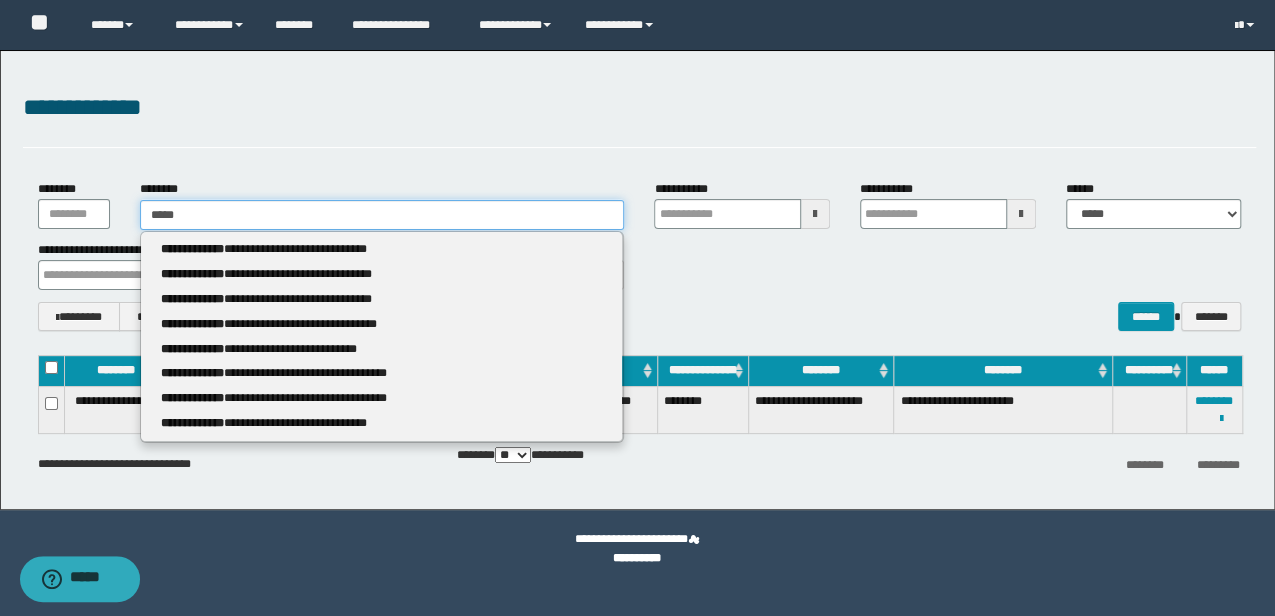 type on "******" 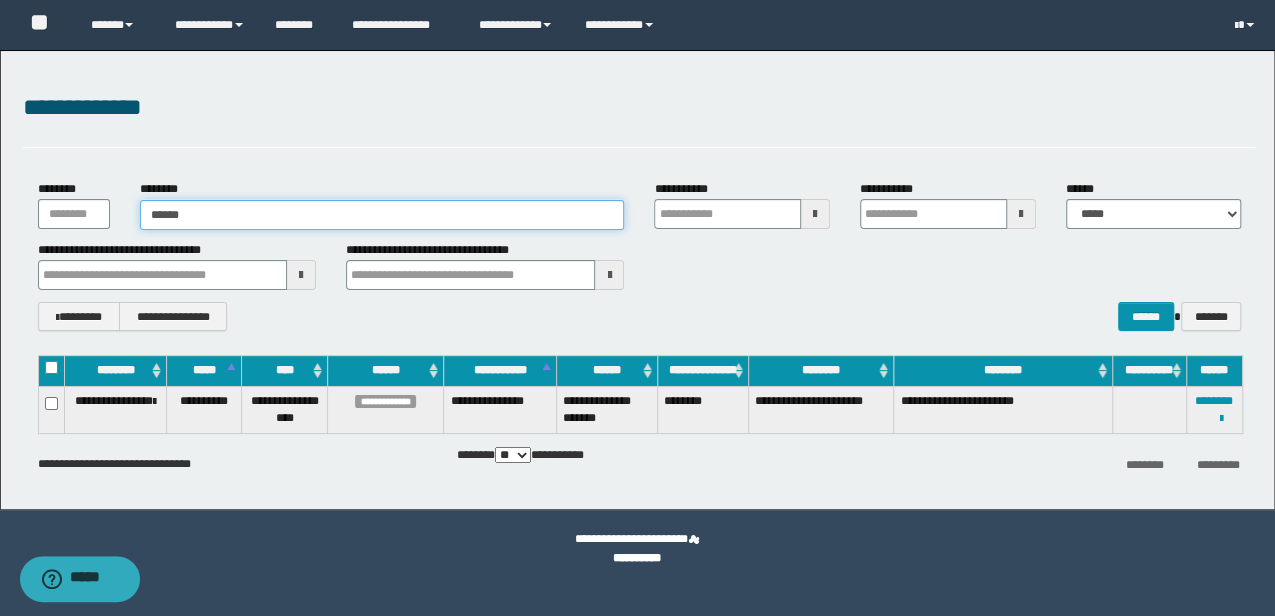 type on "******" 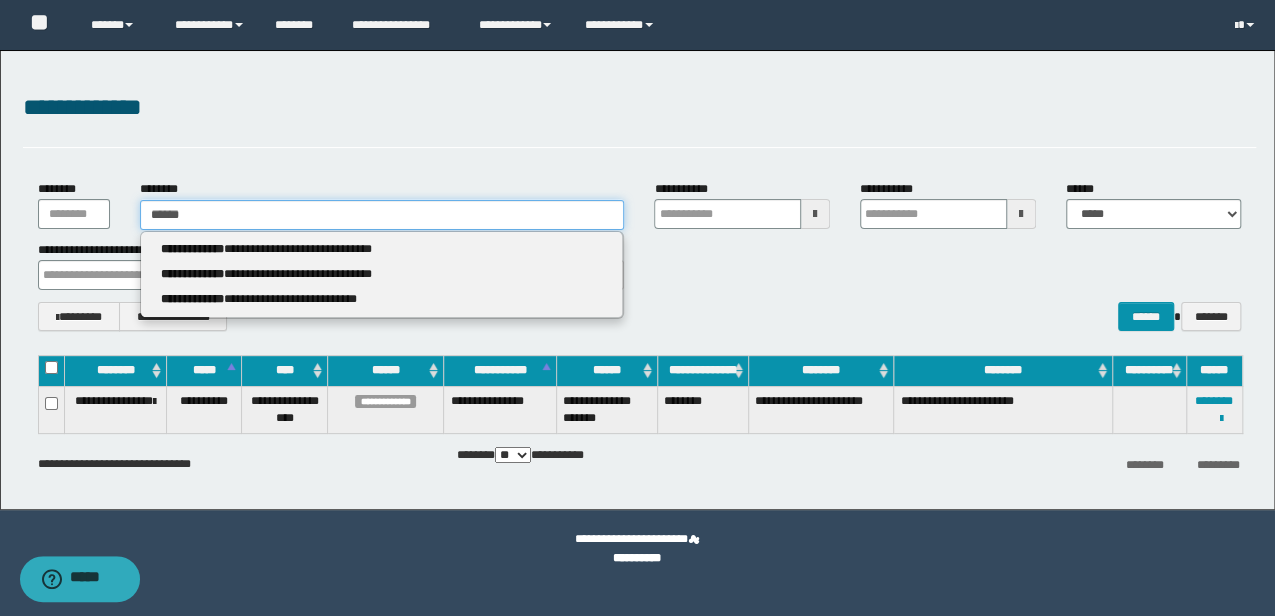 type 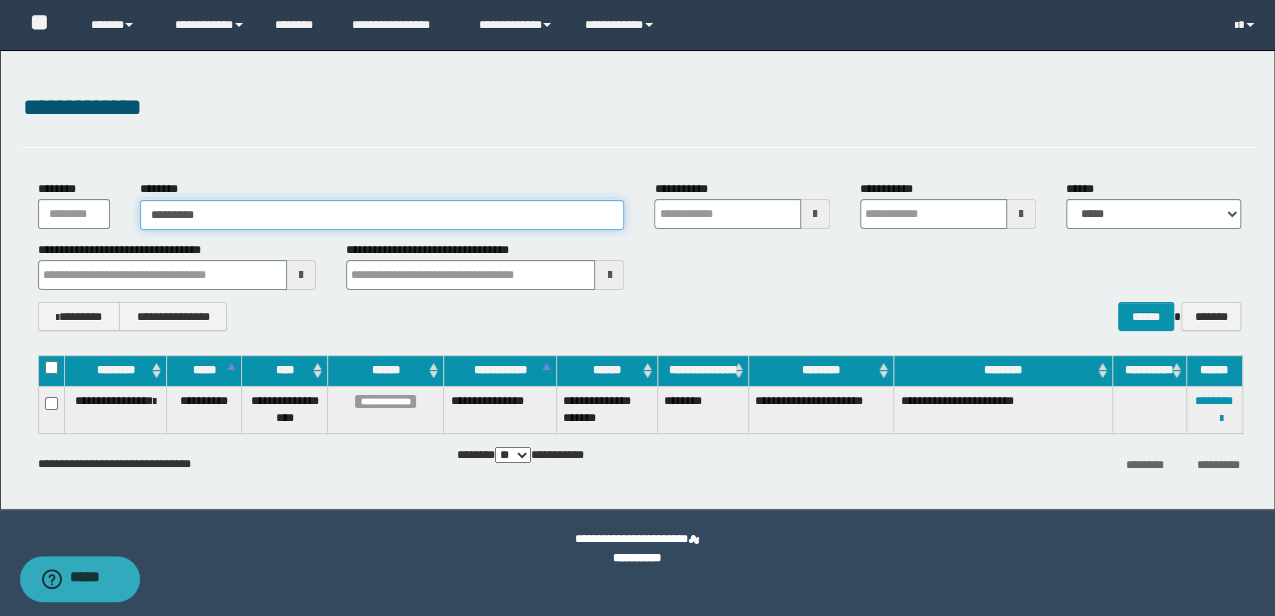 type on "**********" 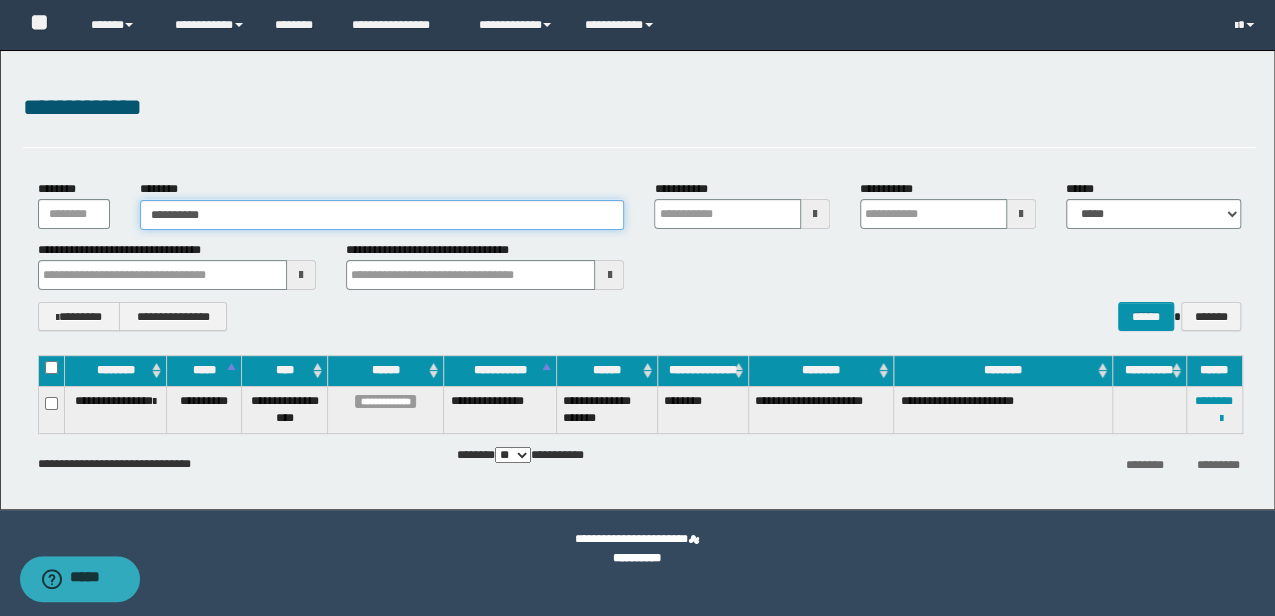 type on "**********" 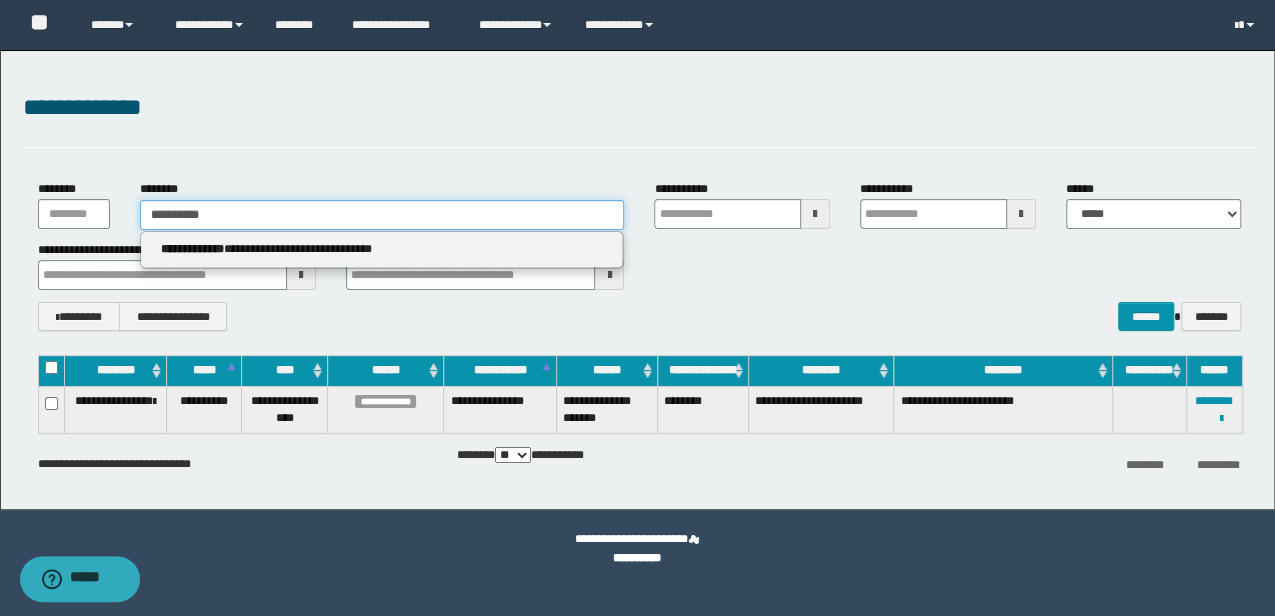 type 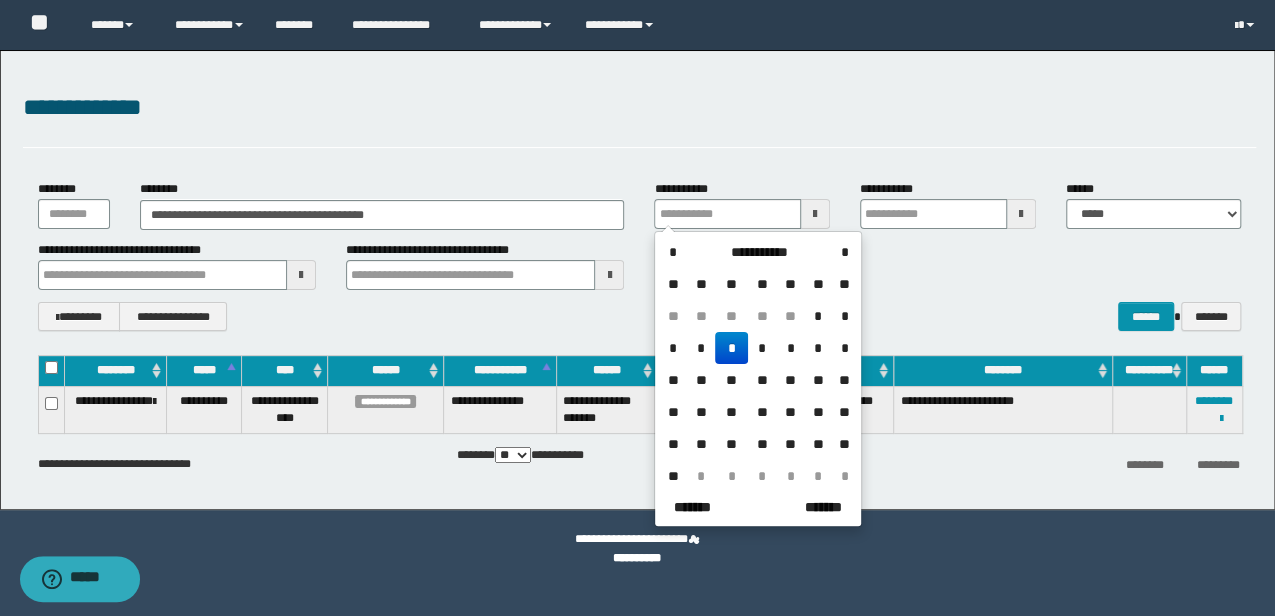 click on "**********" at bounding box center [637, 549] 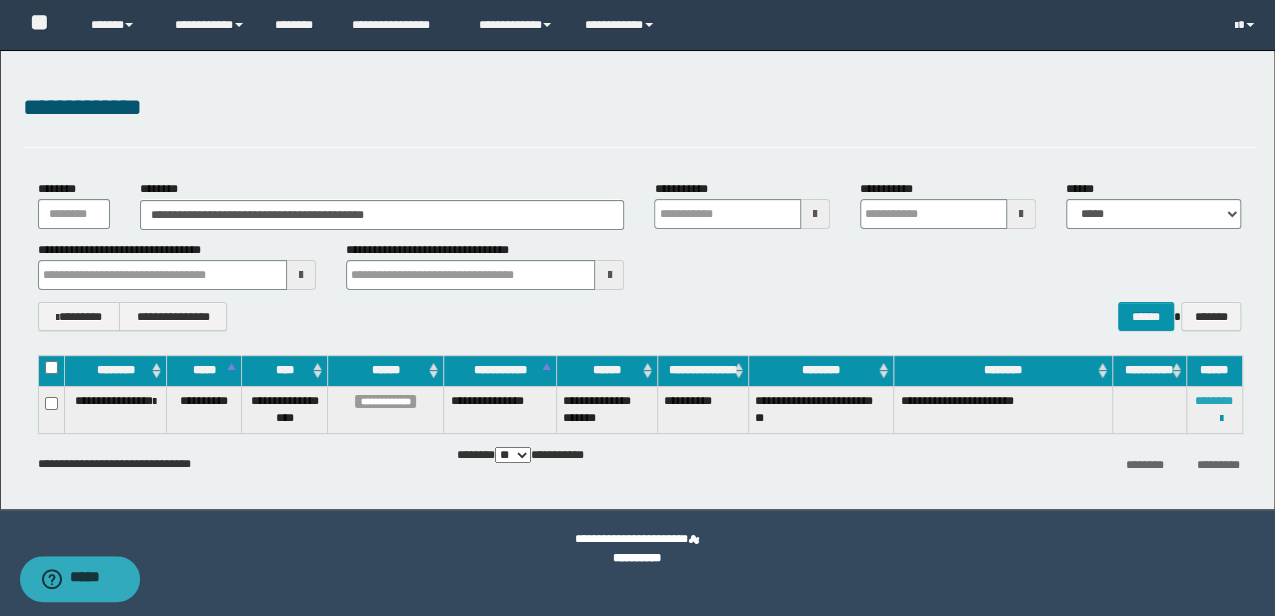click on "********" at bounding box center (1214, 401) 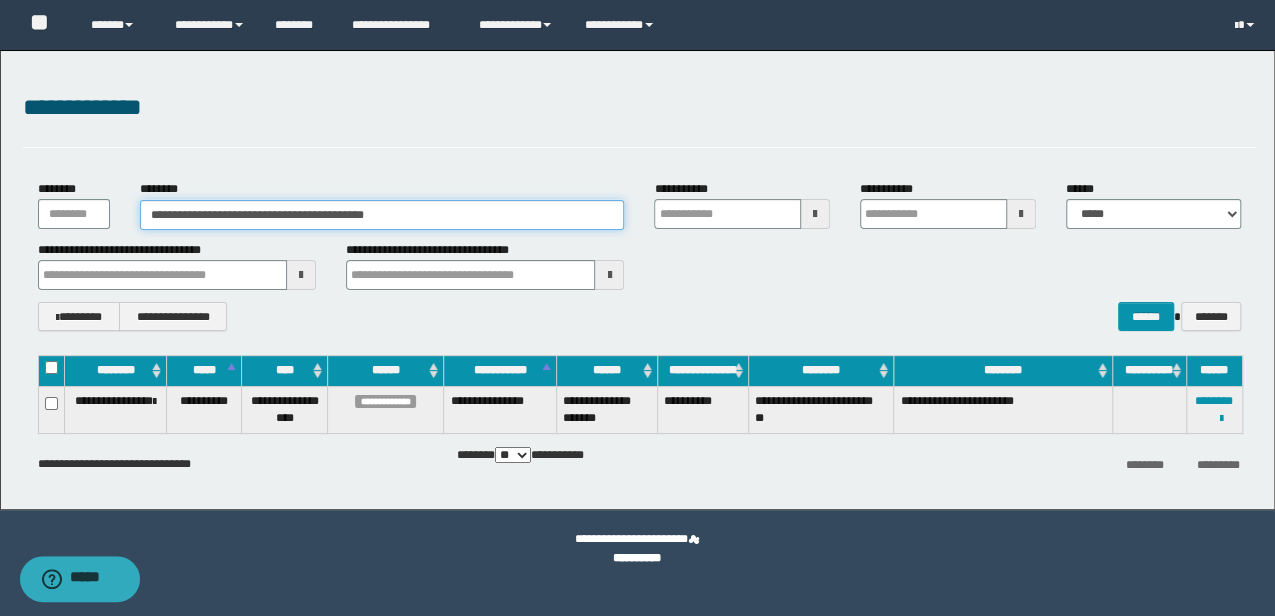 click on "**********" at bounding box center [637, 308] 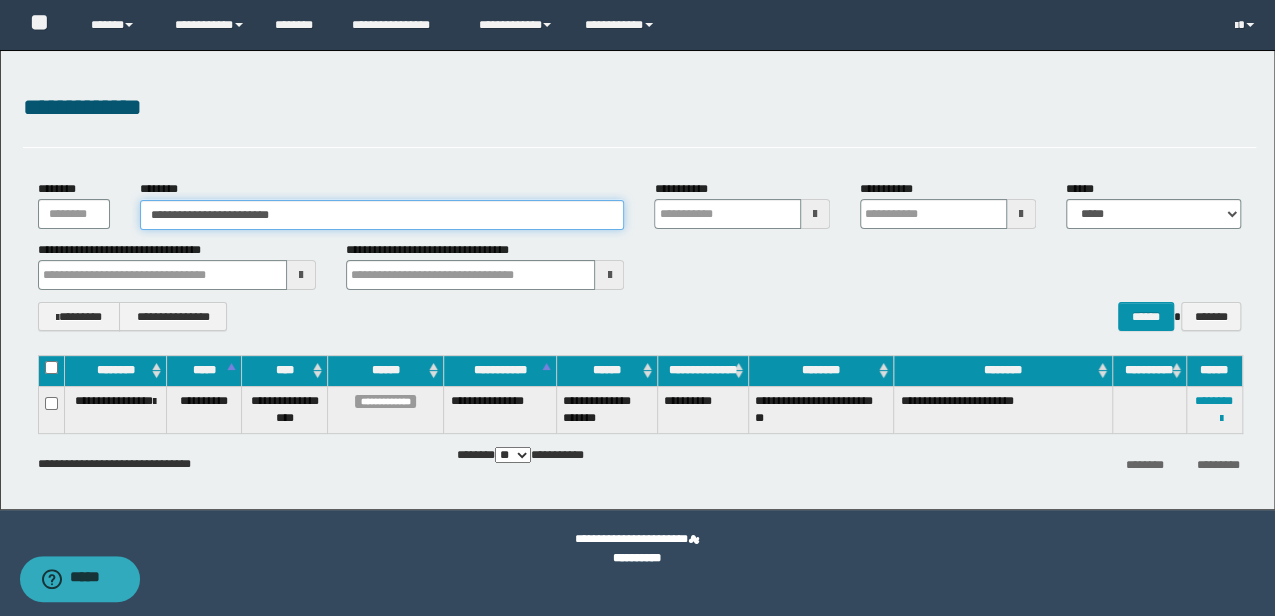 type on "**********" 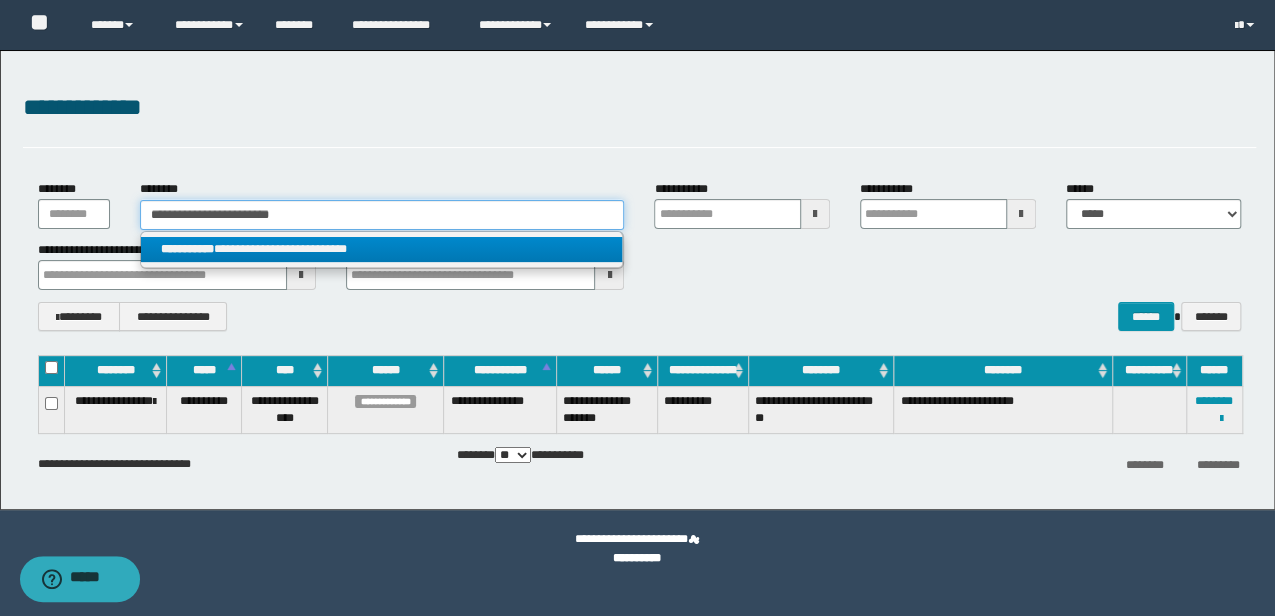 type on "**********" 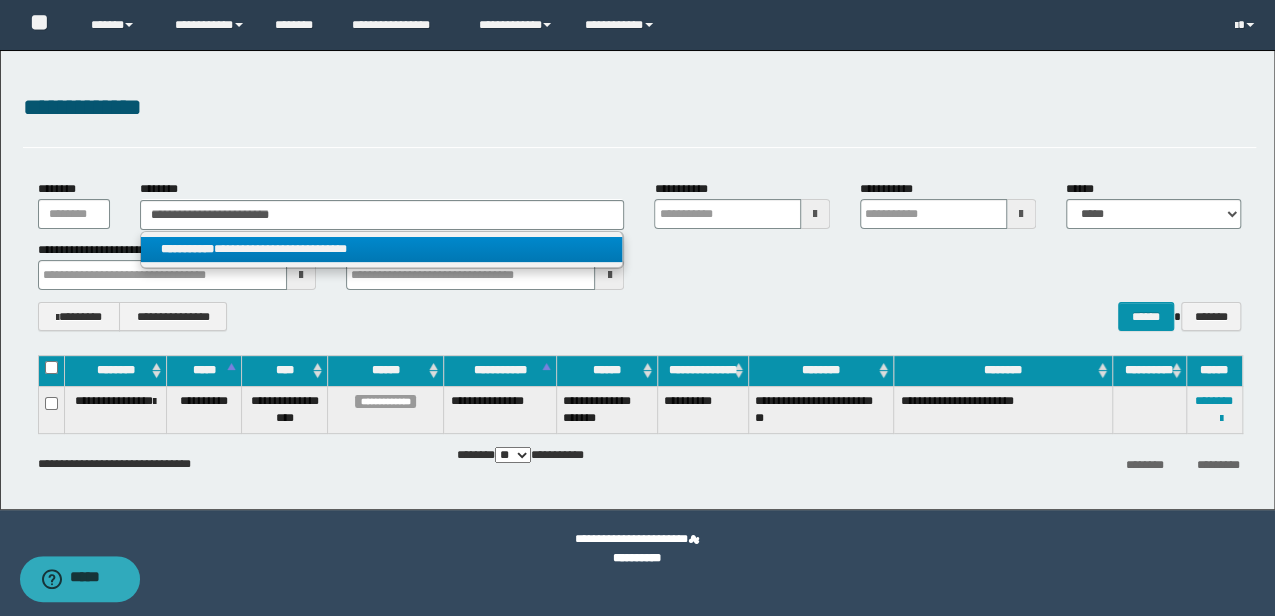 click on "**********" at bounding box center (381, 249) 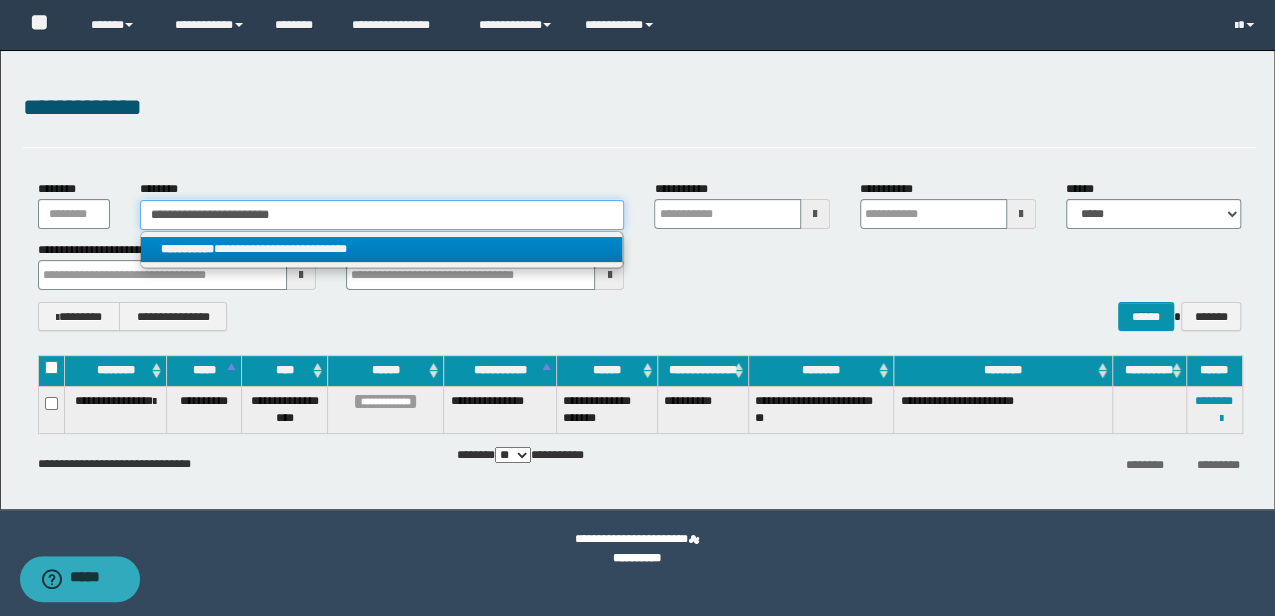 type 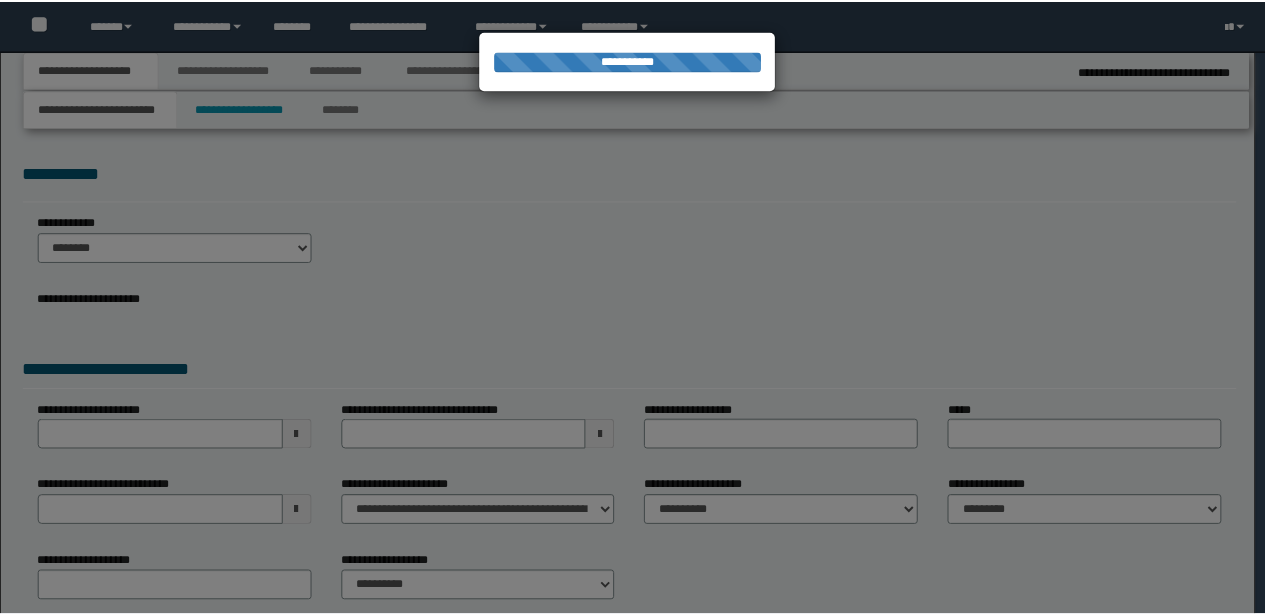 scroll, scrollTop: 0, scrollLeft: 0, axis: both 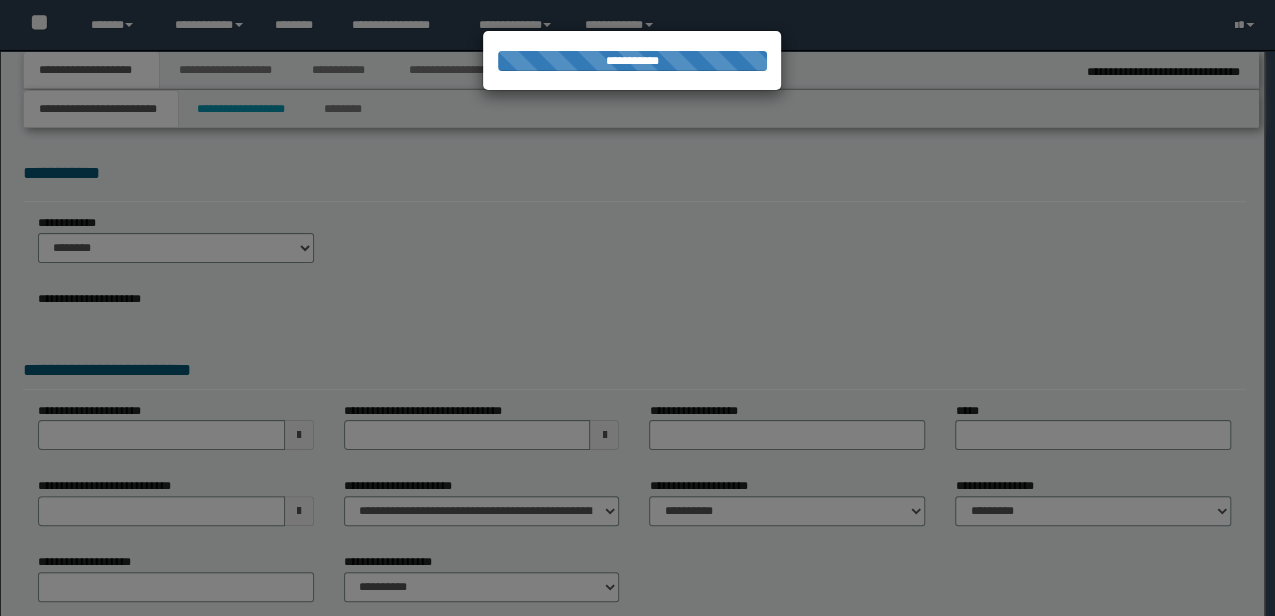 type on "**********" 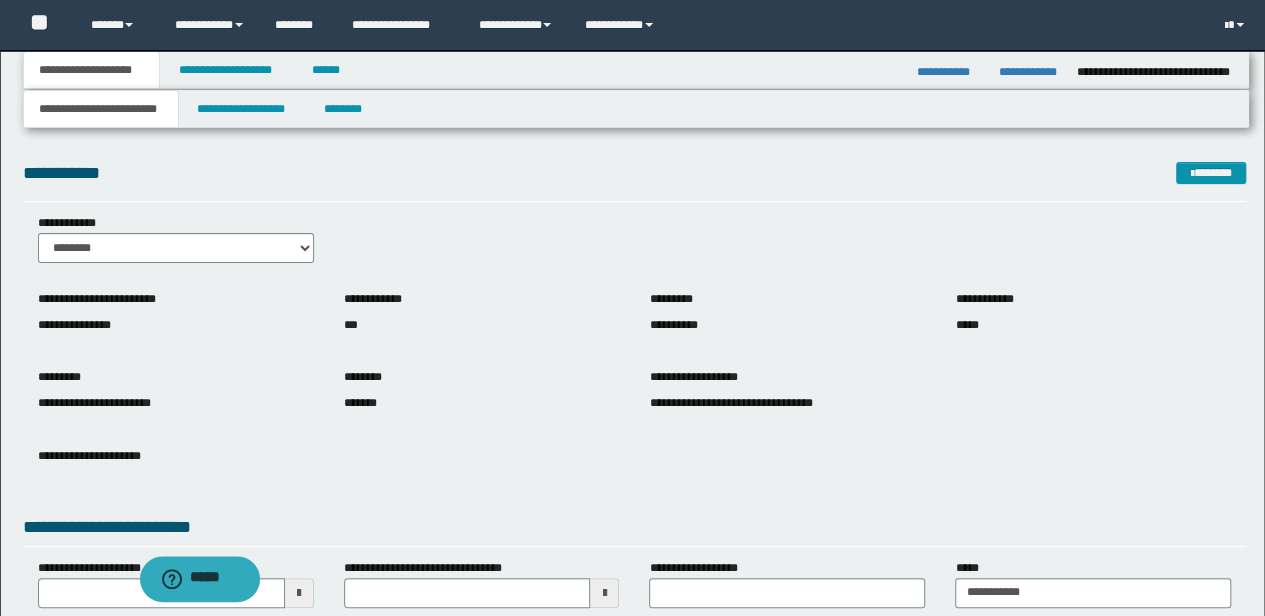 scroll, scrollTop: 0, scrollLeft: 0, axis: both 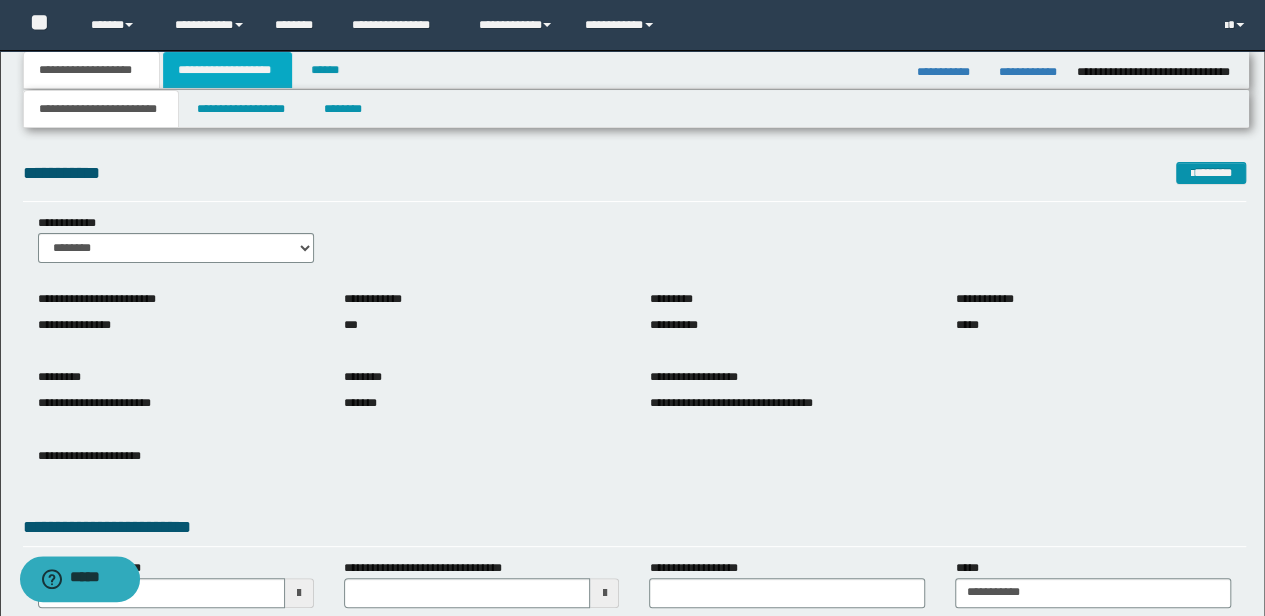 click on "**********" at bounding box center (227, 70) 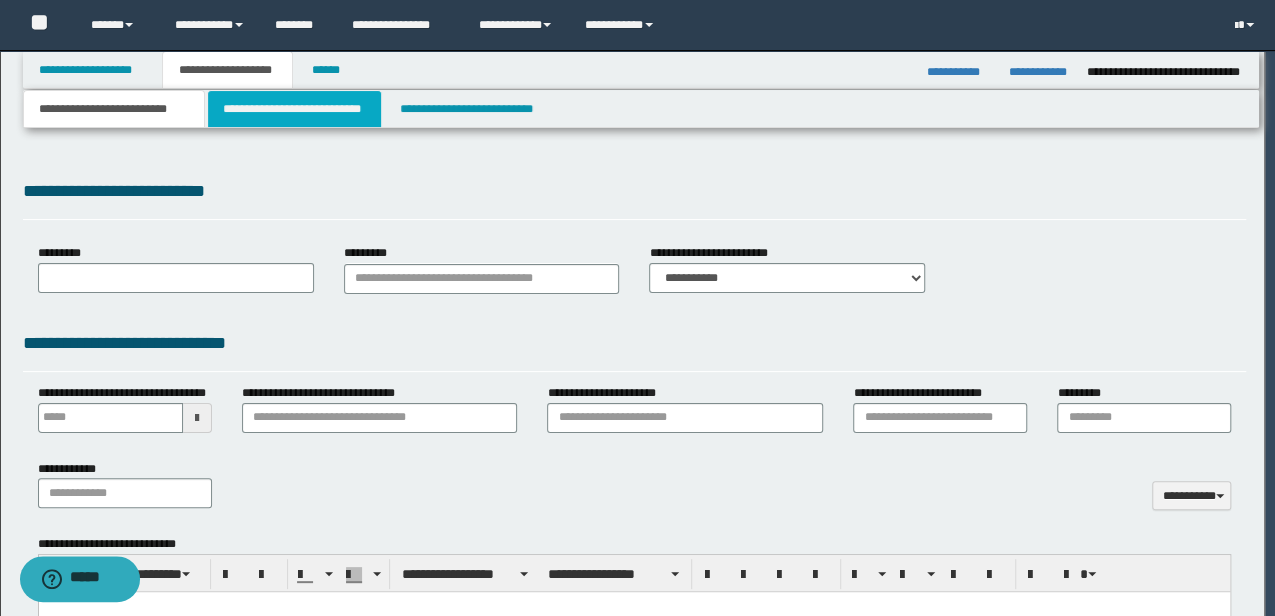 type 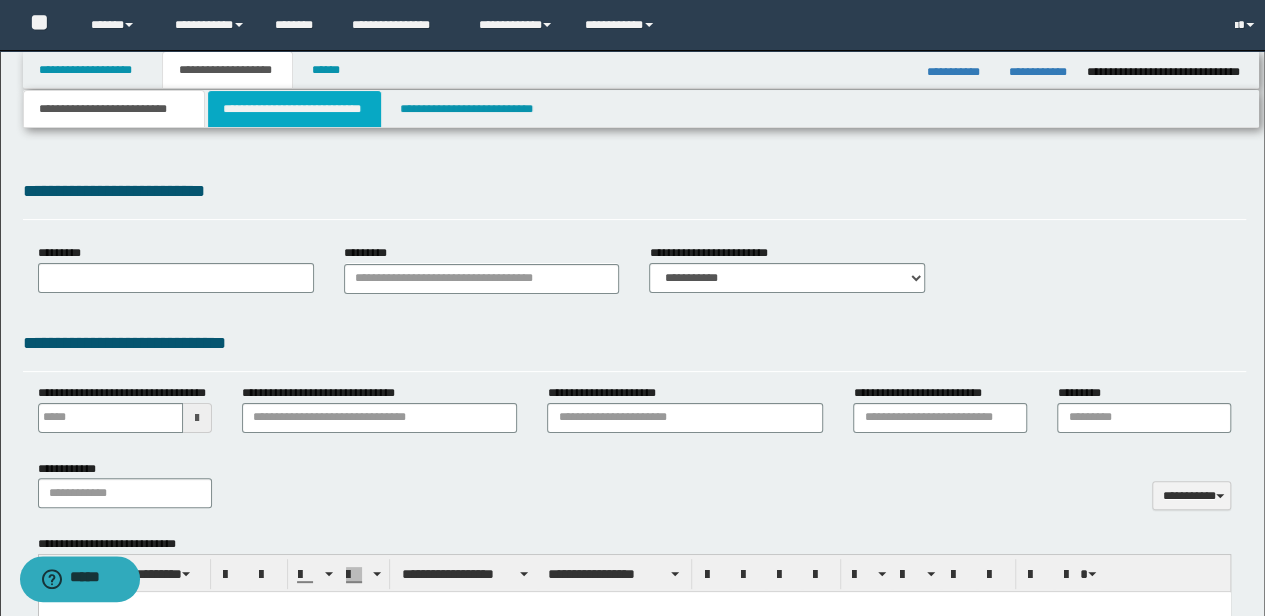 scroll, scrollTop: 0, scrollLeft: 0, axis: both 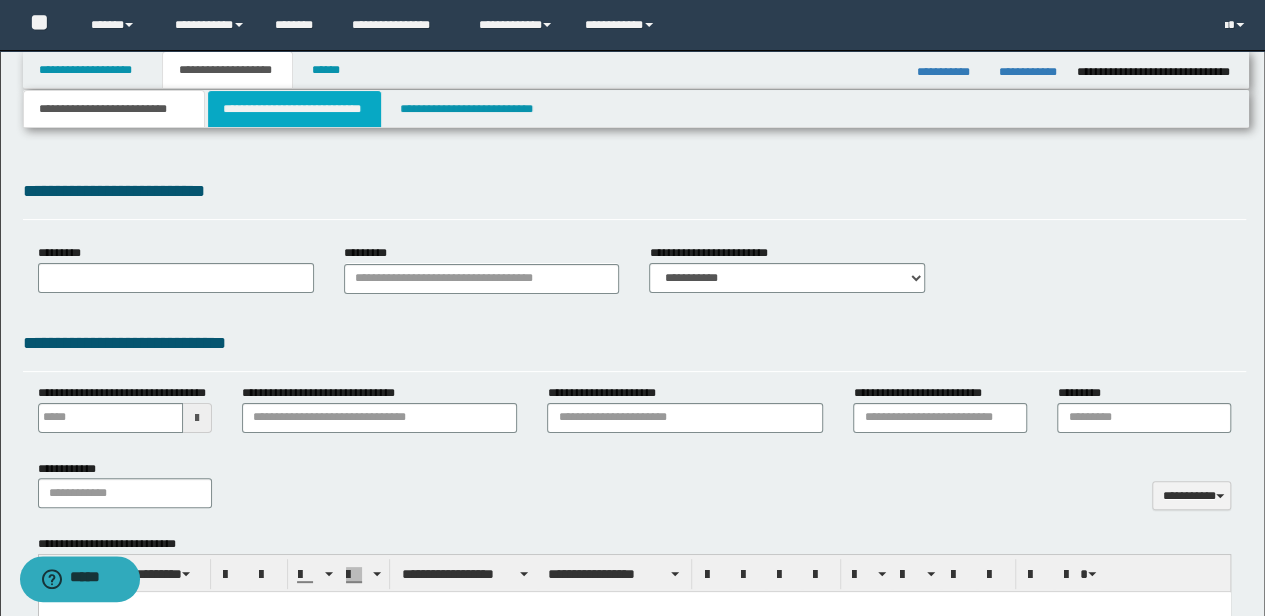 click on "**********" at bounding box center (294, 109) 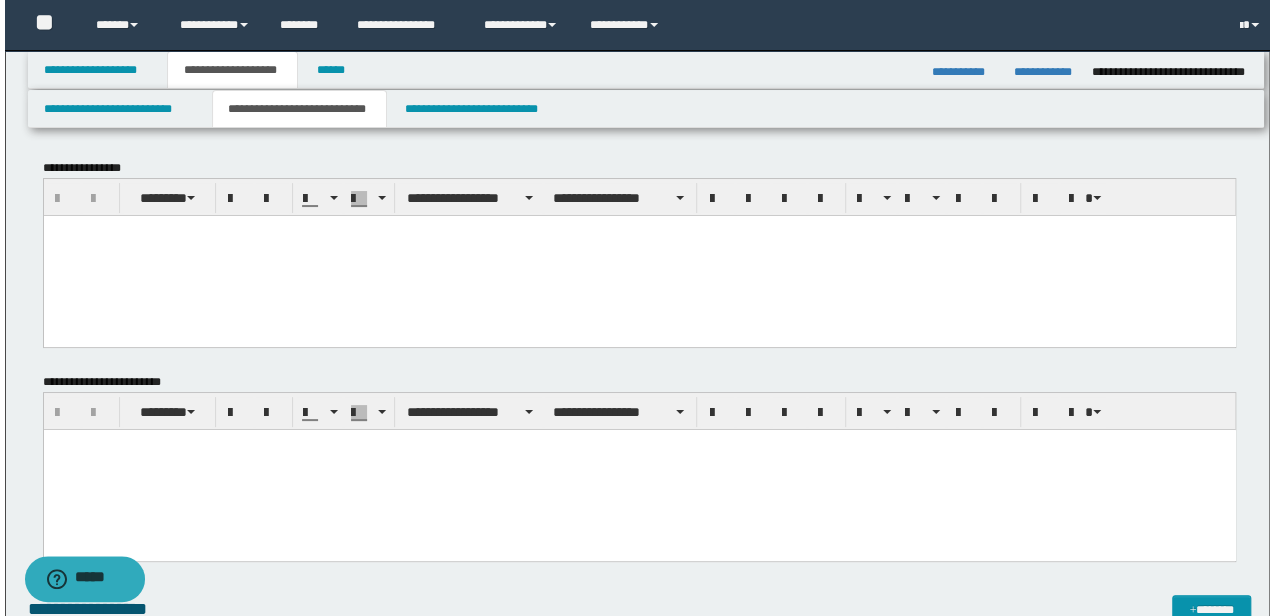 scroll, scrollTop: 0, scrollLeft: 0, axis: both 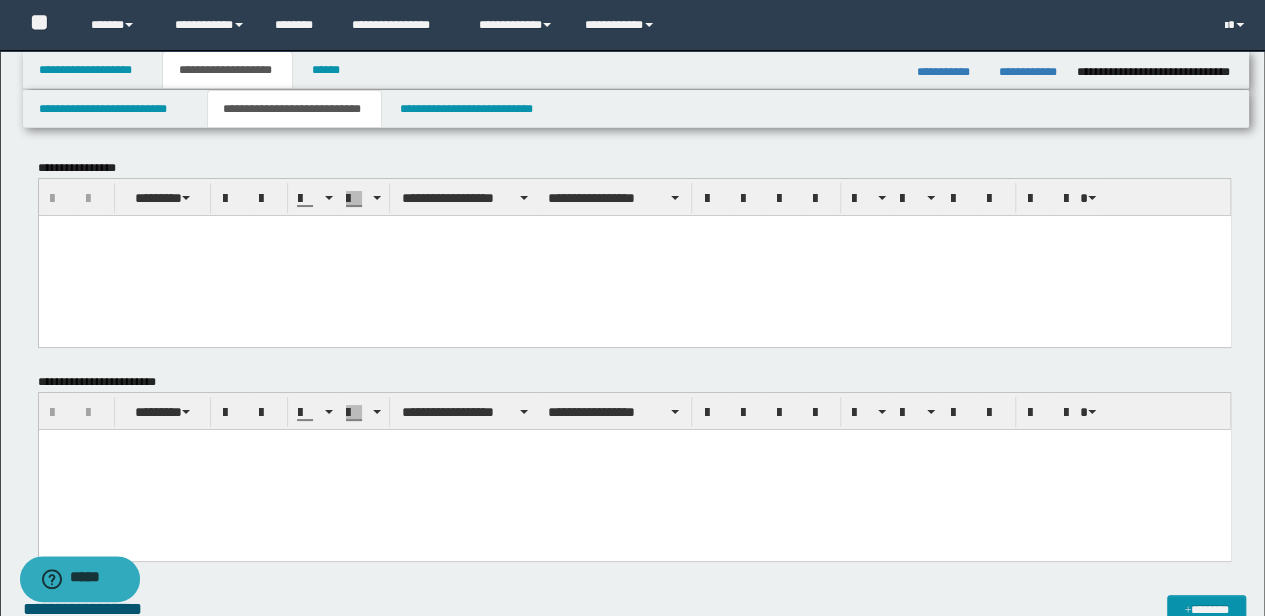 click at bounding box center [634, 470] 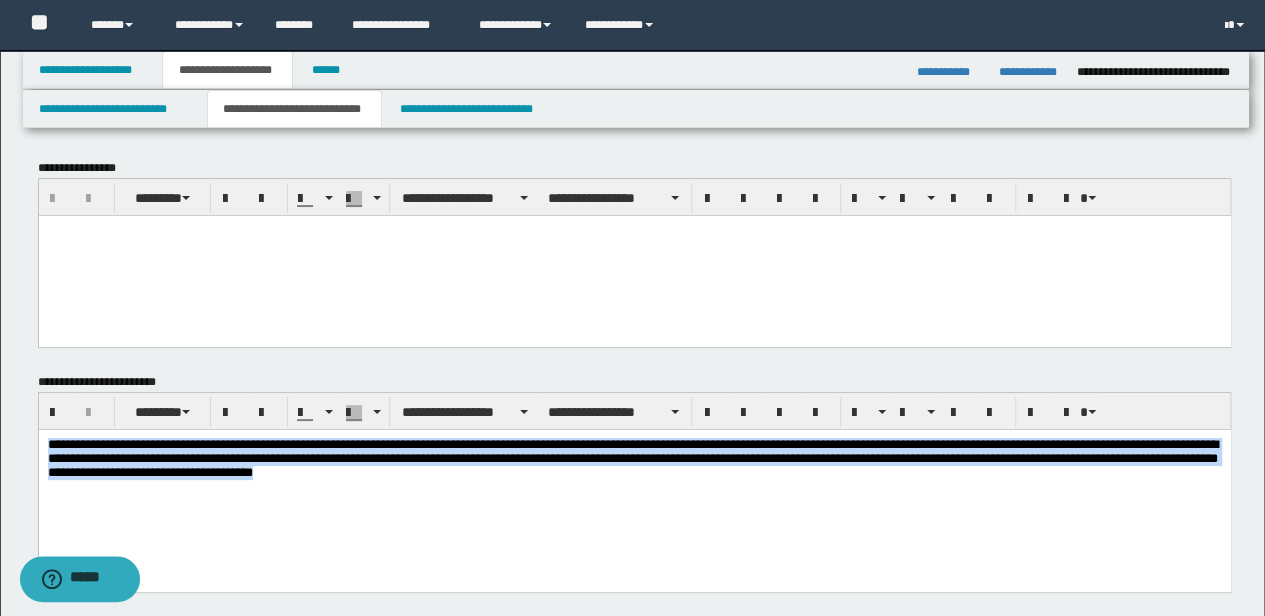 drag, startPoint x: 587, startPoint y: 492, endPoint x: 67, endPoint y: 538, distance: 522.03064 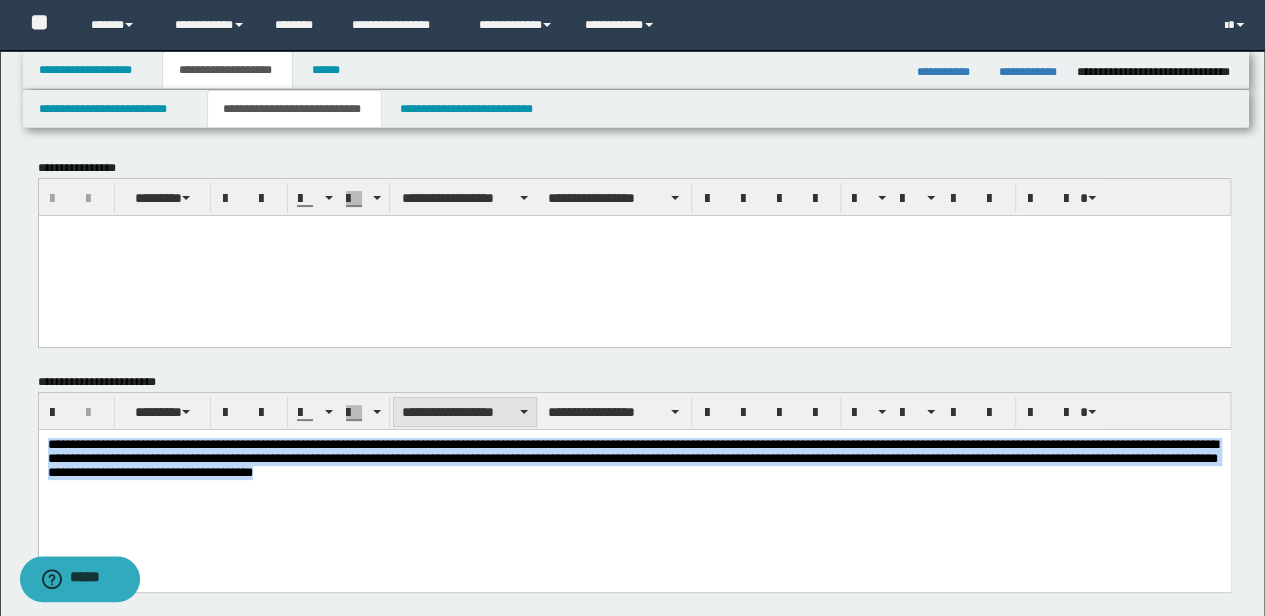 click on "**********" at bounding box center [465, 412] 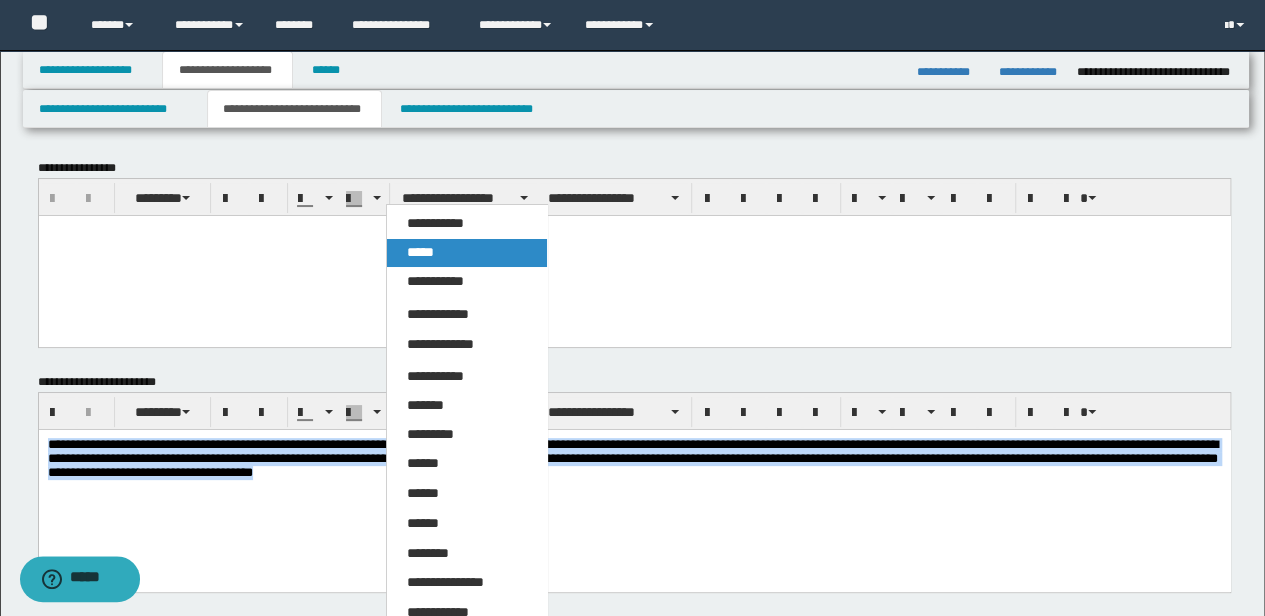 click on "*****" at bounding box center [466, 253] 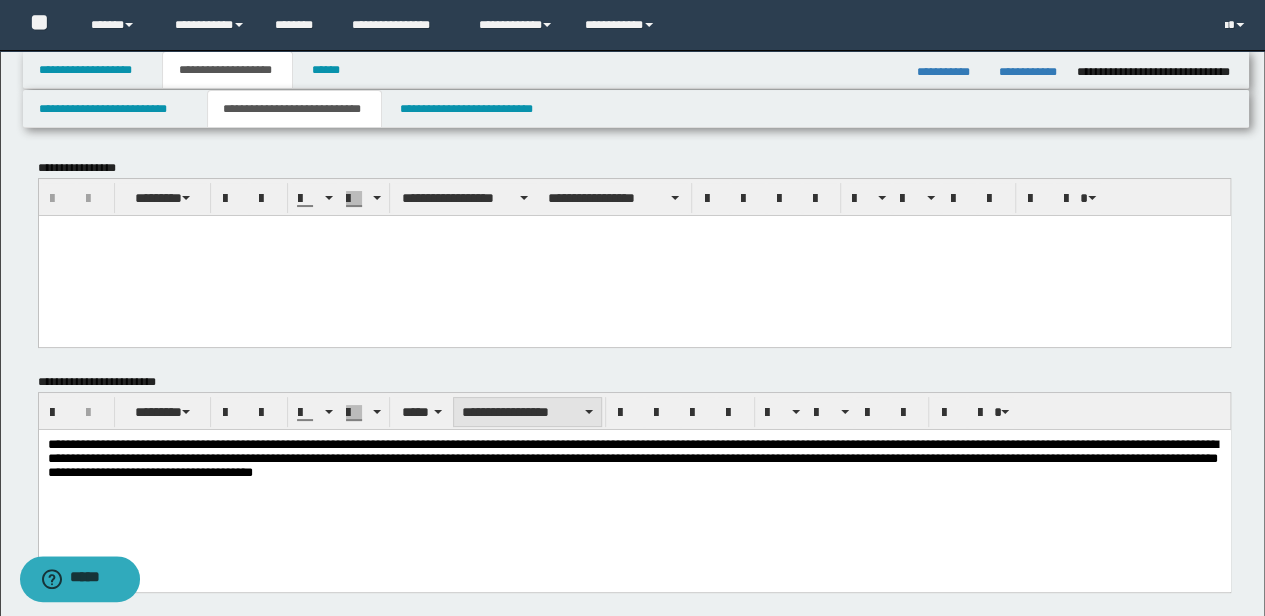 click on "**********" at bounding box center (527, 412) 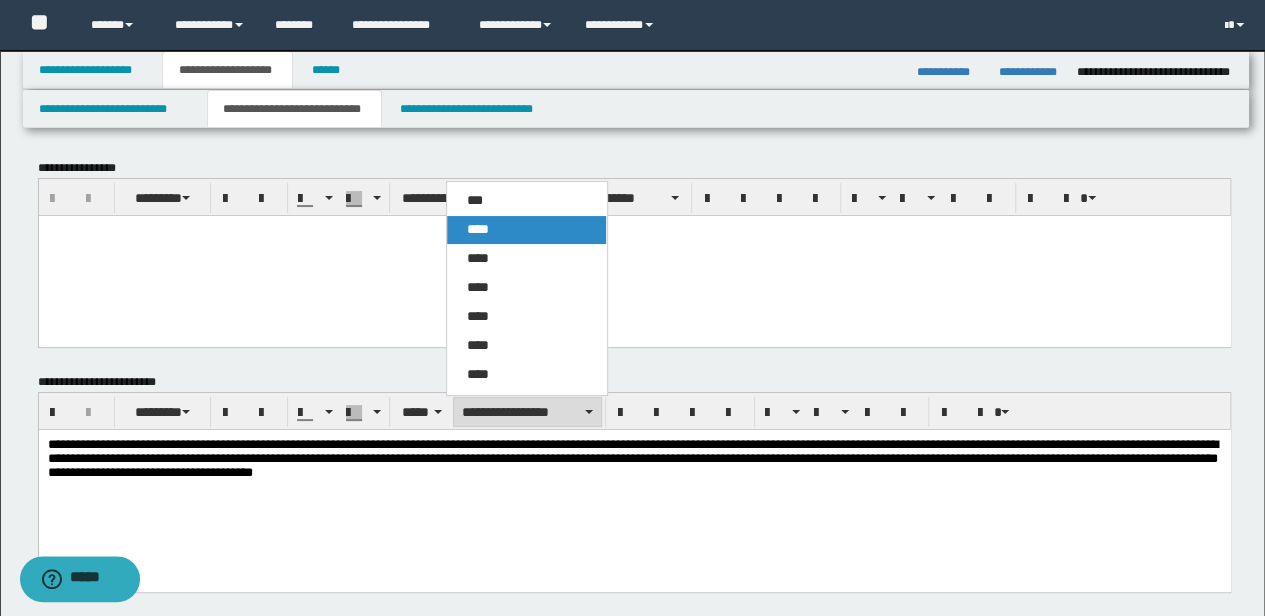 drag, startPoint x: 554, startPoint y: 228, endPoint x: 575, endPoint y: 129, distance: 101.20277 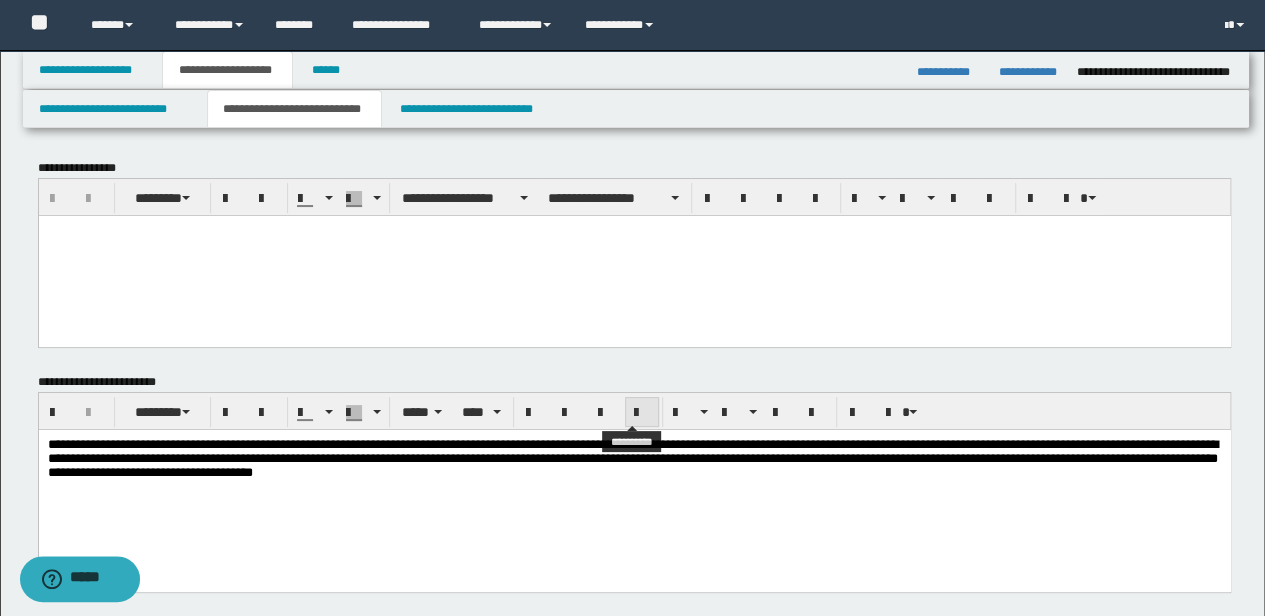 click at bounding box center [642, 413] 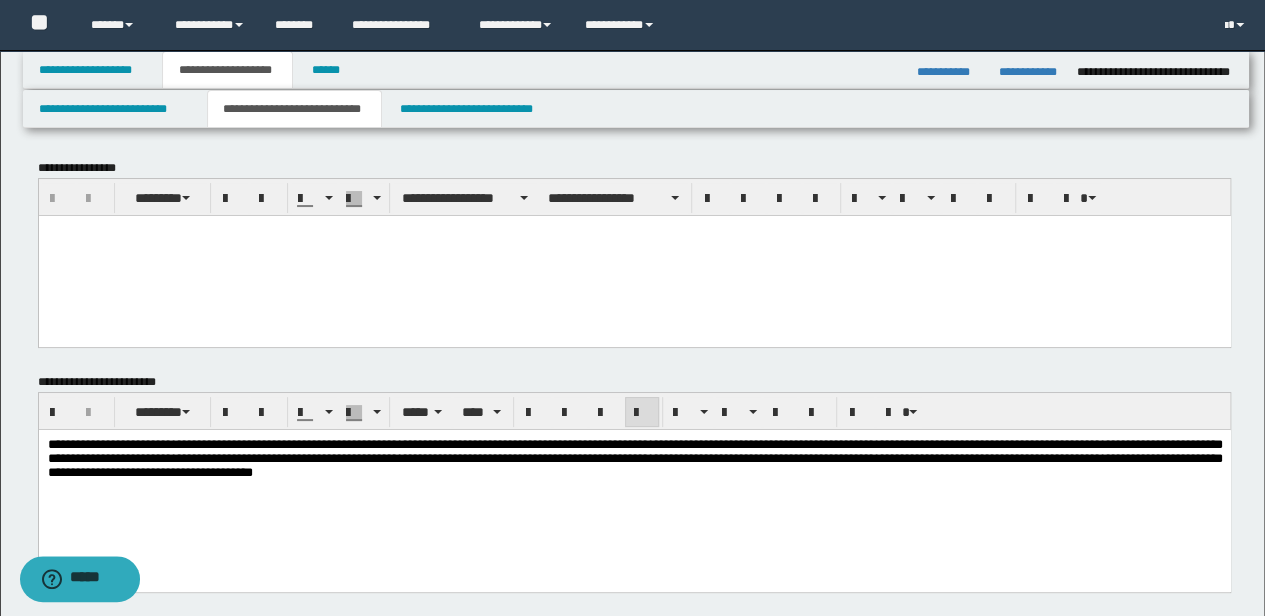 click at bounding box center (634, 255) 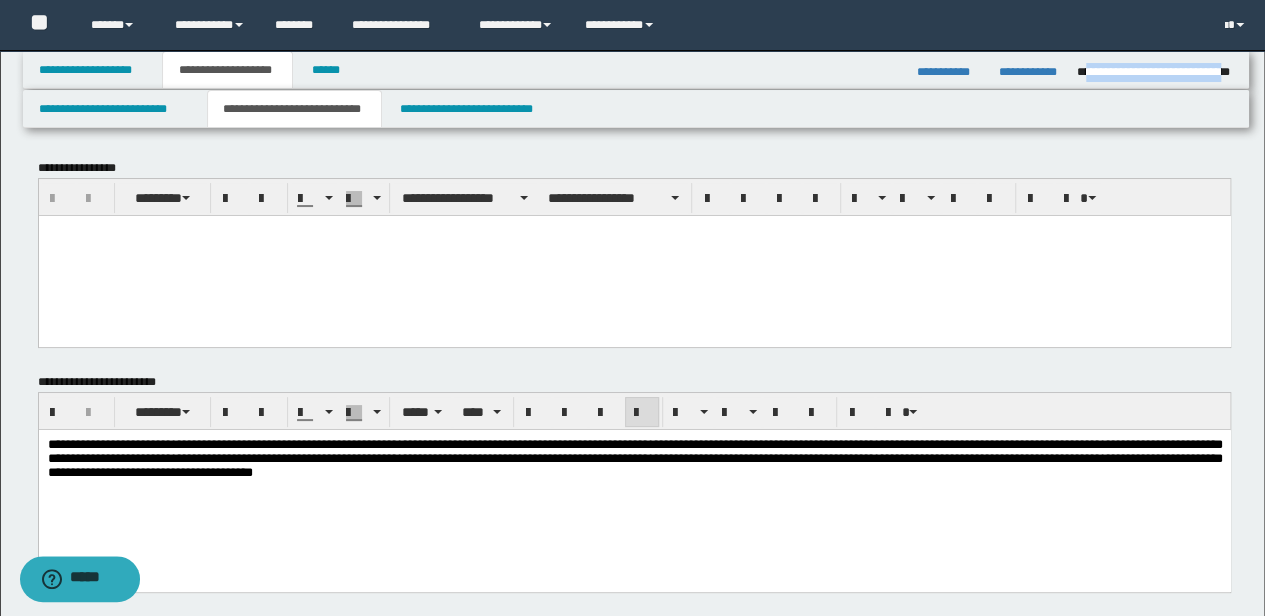 copy on "**********" 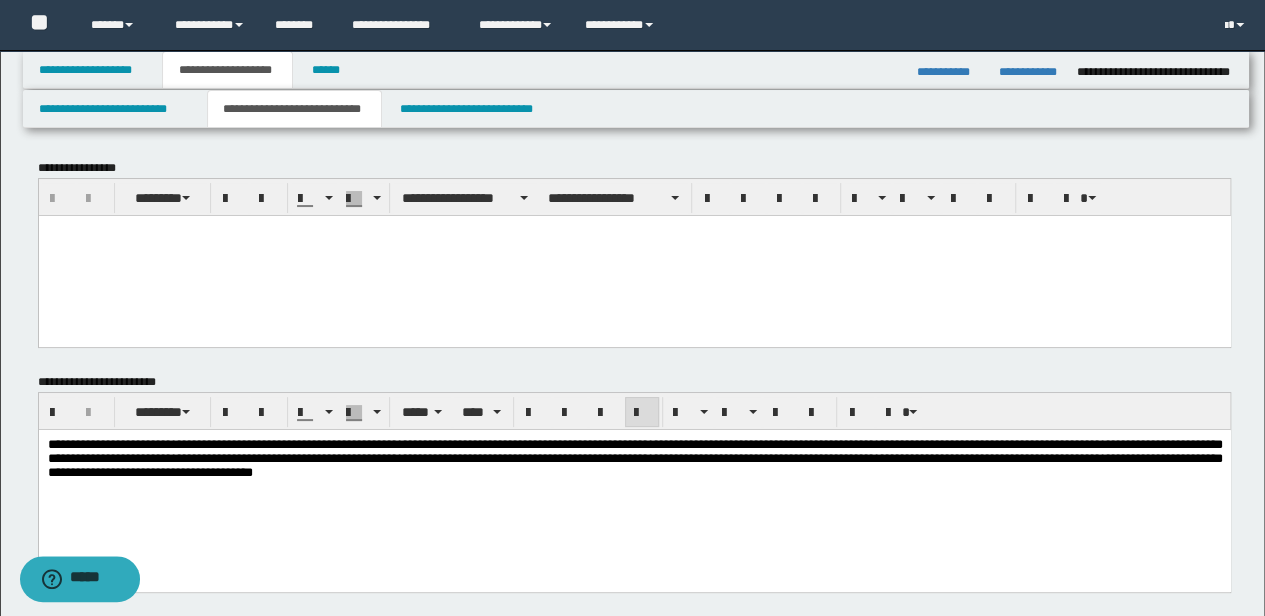 click on "**********" at bounding box center [636, 70] 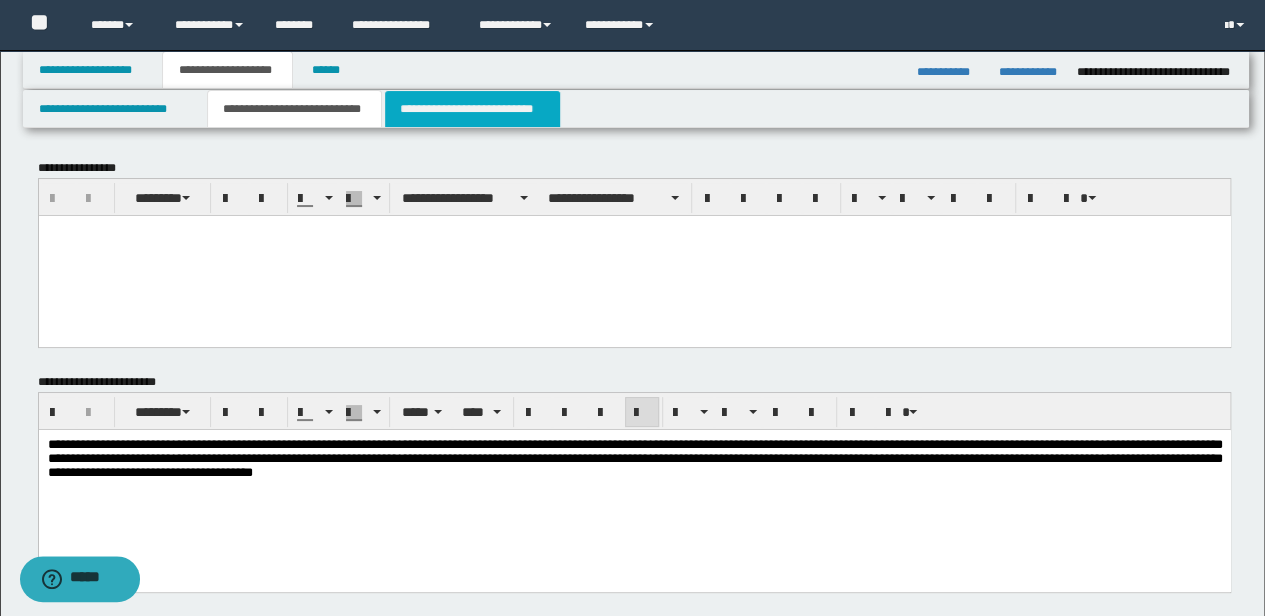 click on "**********" at bounding box center [472, 109] 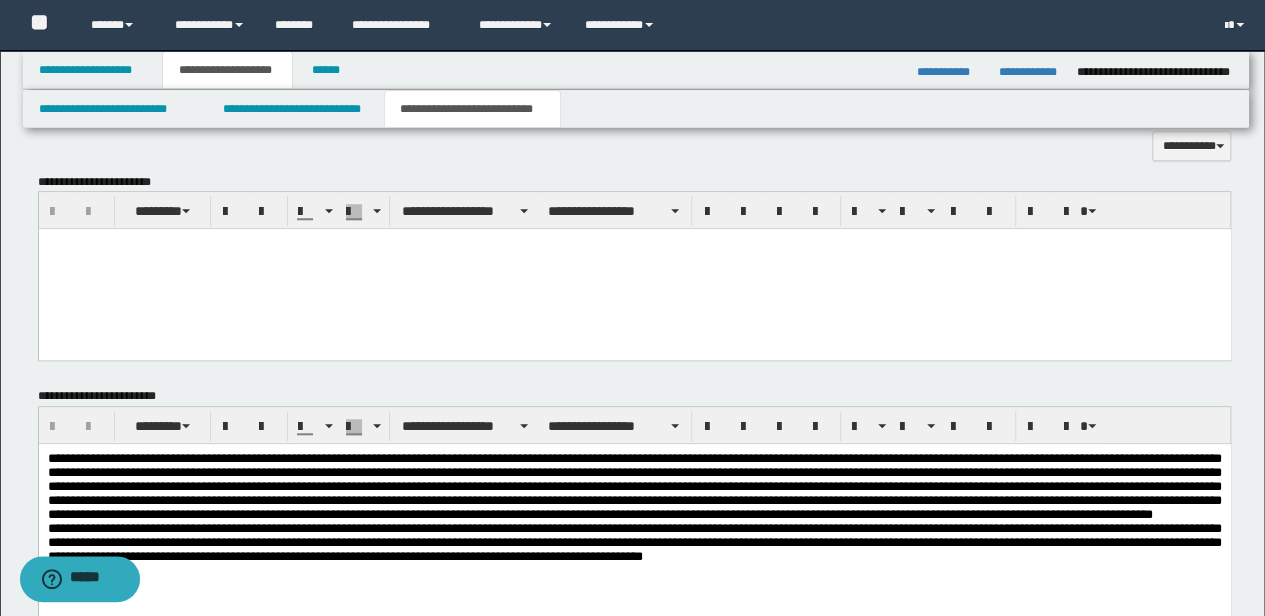 scroll, scrollTop: 533, scrollLeft: 0, axis: vertical 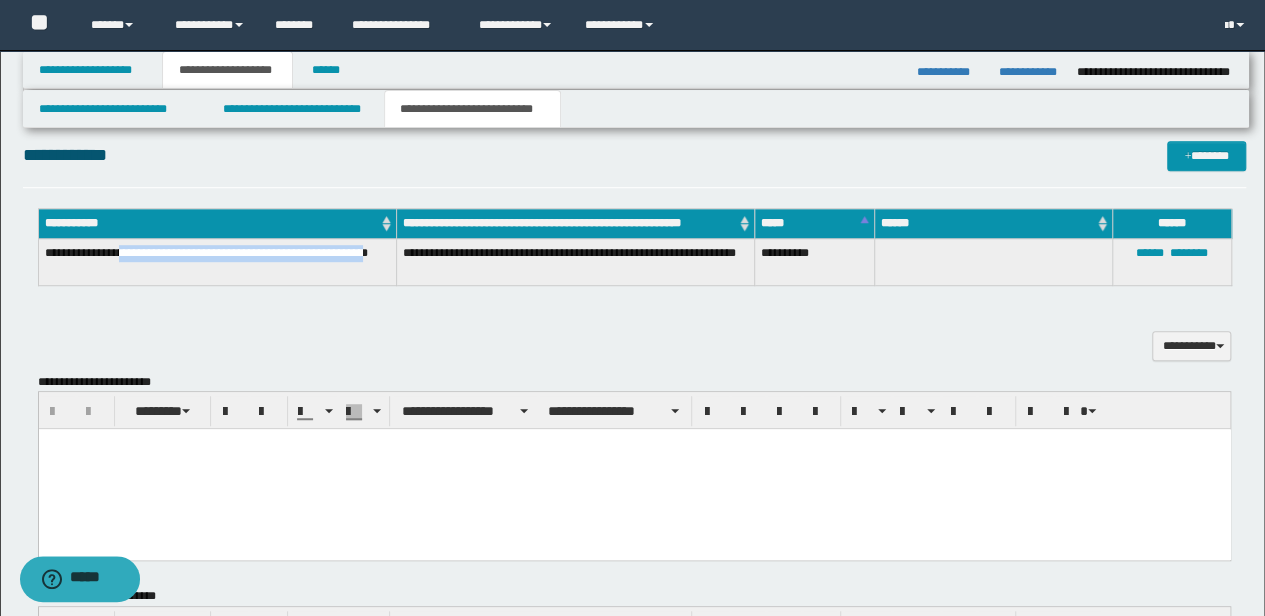 drag, startPoint x: 381, startPoint y: 267, endPoint x: 128, endPoint y: 251, distance: 253.50542 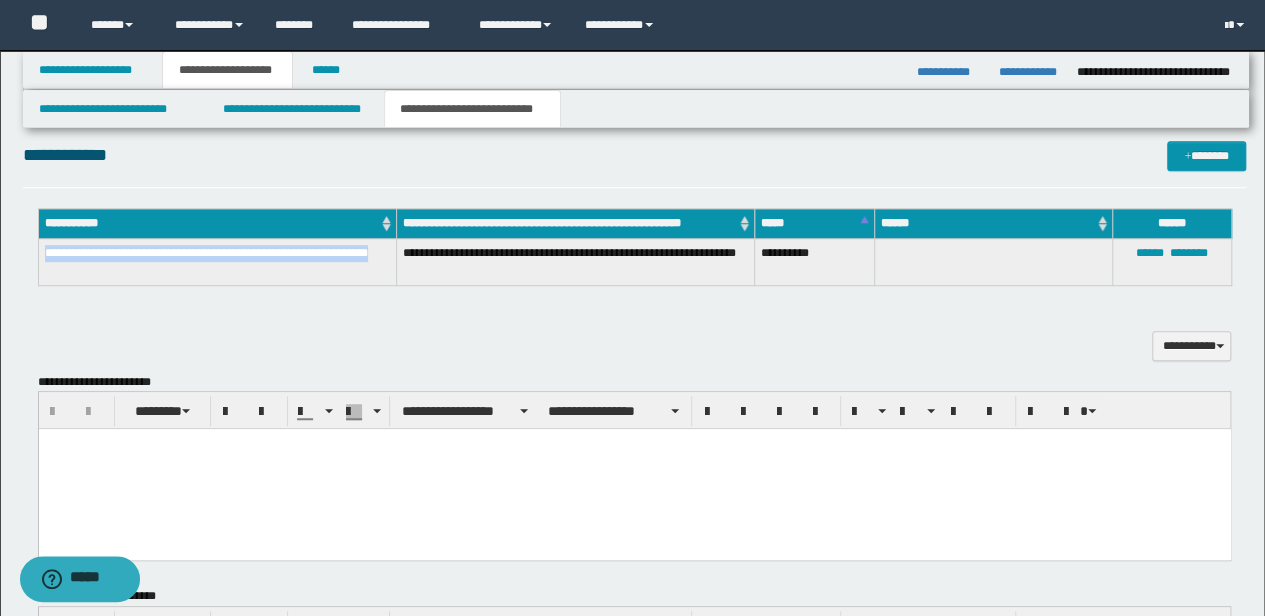 drag, startPoint x: 388, startPoint y: 257, endPoint x: 44, endPoint y: 274, distance: 344.4198 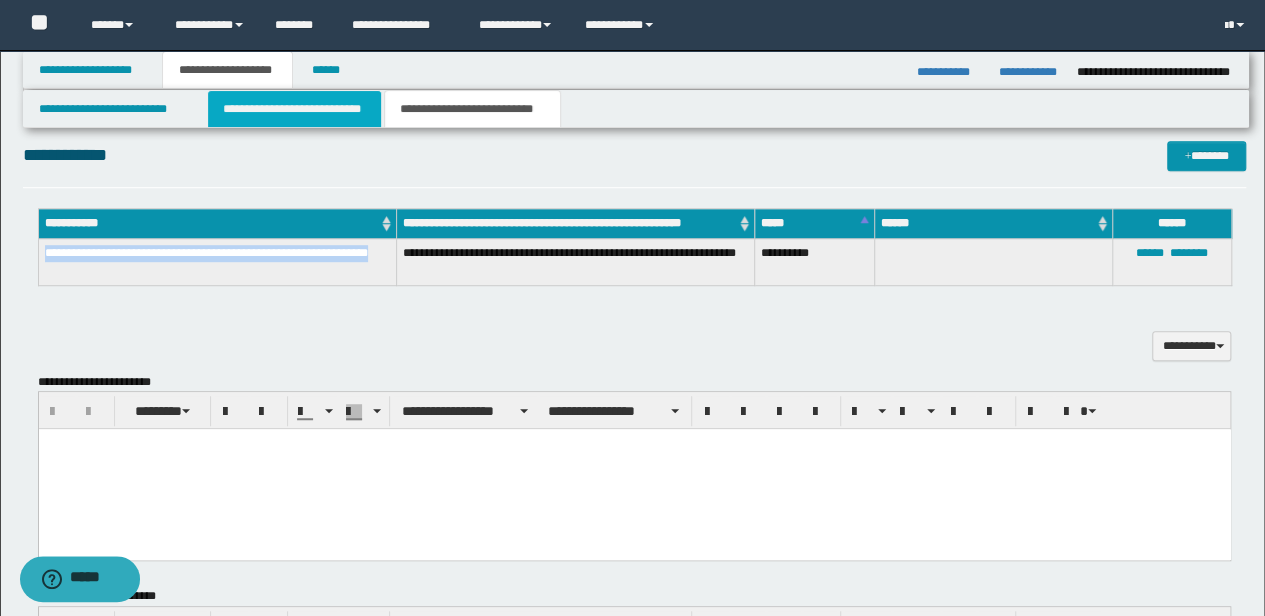 click on "**********" at bounding box center [294, 109] 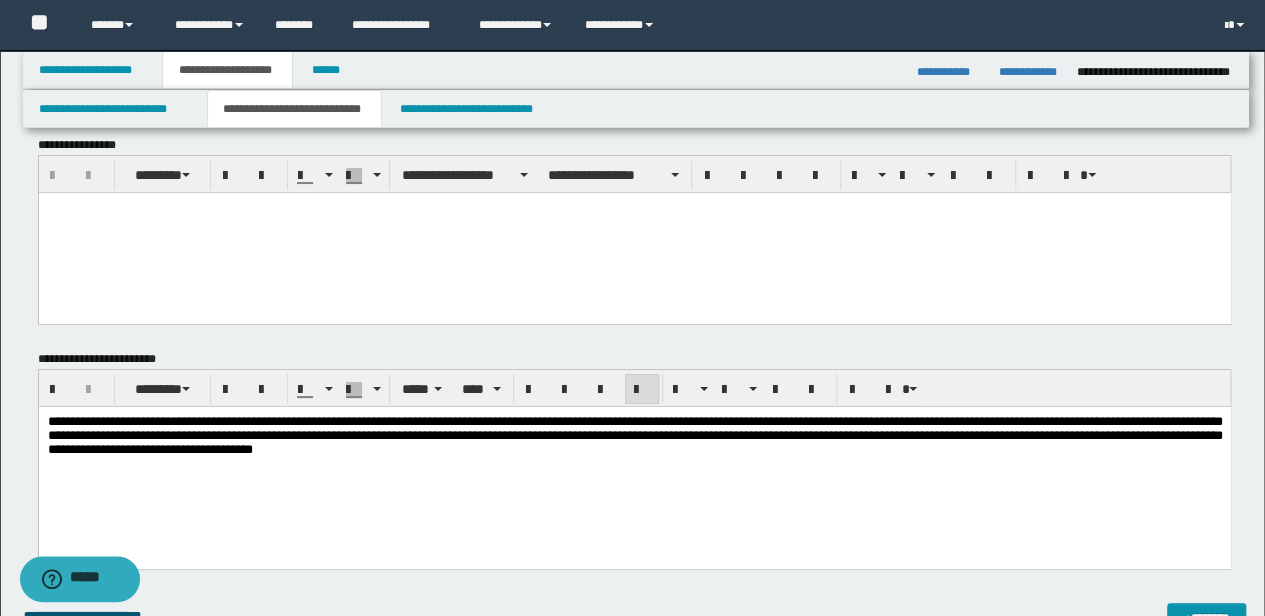 scroll, scrollTop: 0, scrollLeft: 0, axis: both 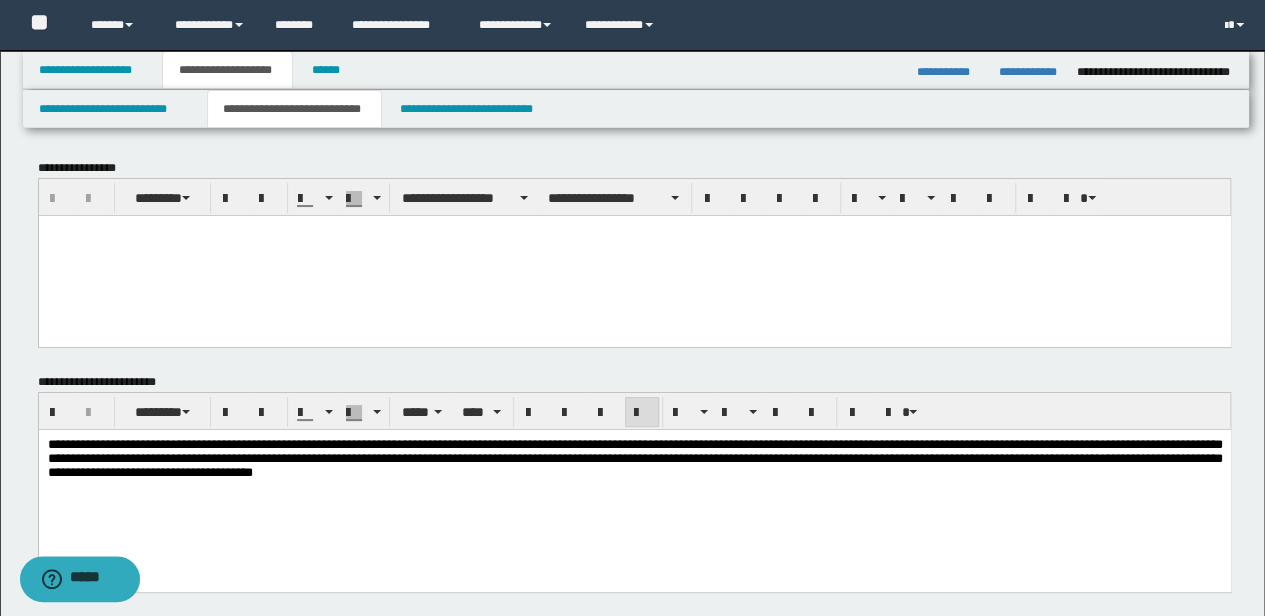 click at bounding box center (634, 255) 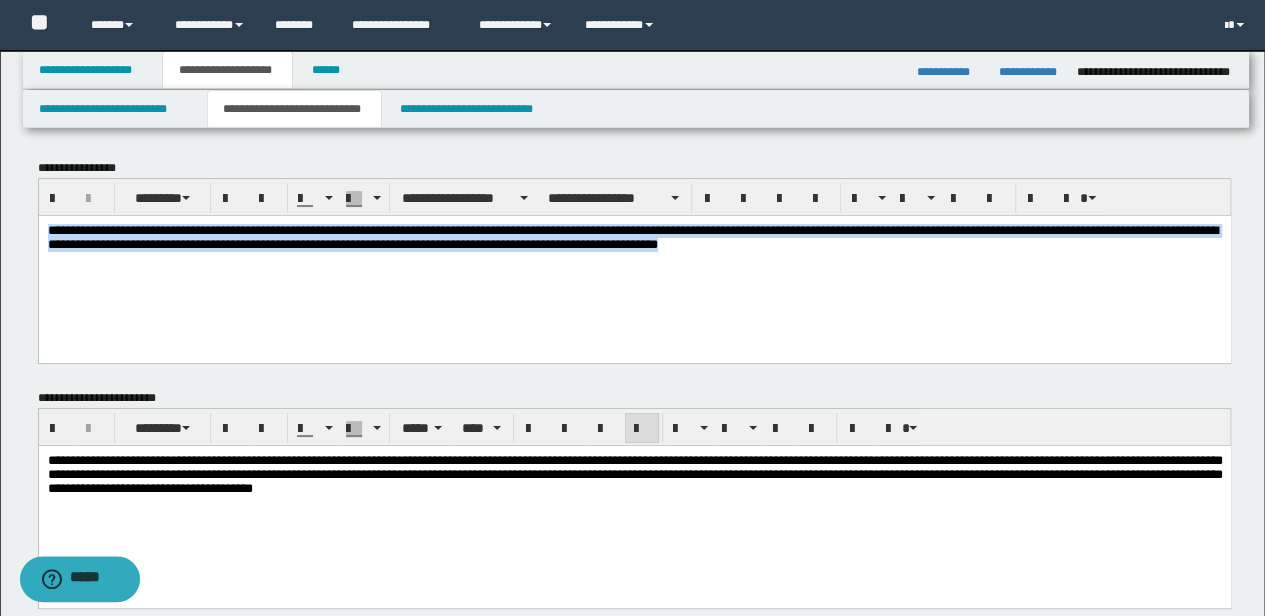 drag, startPoint x: 1015, startPoint y: 264, endPoint x: 0, endPoint y: 200, distance: 1017.01575 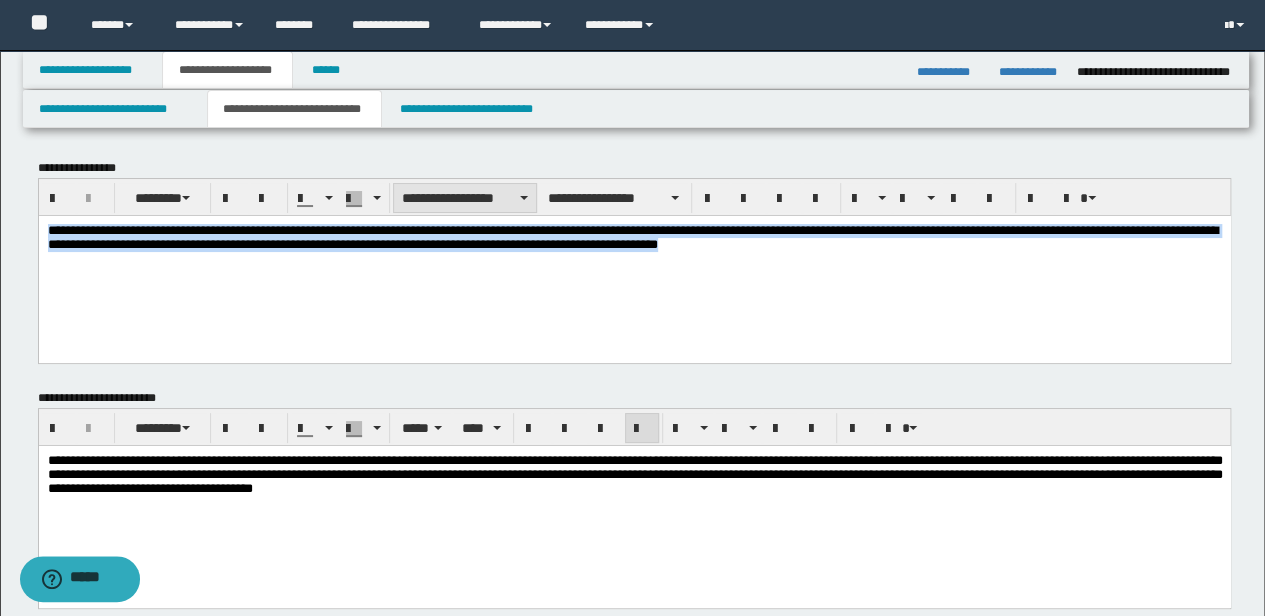 click on "**********" at bounding box center [465, 198] 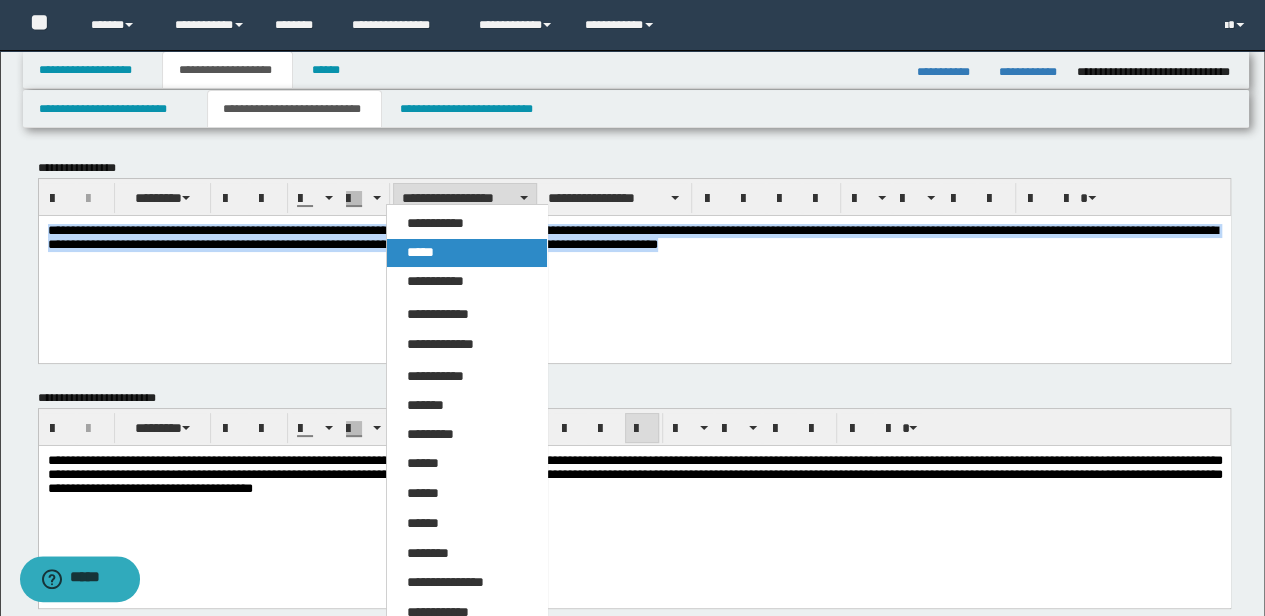 click on "*****" at bounding box center [466, 253] 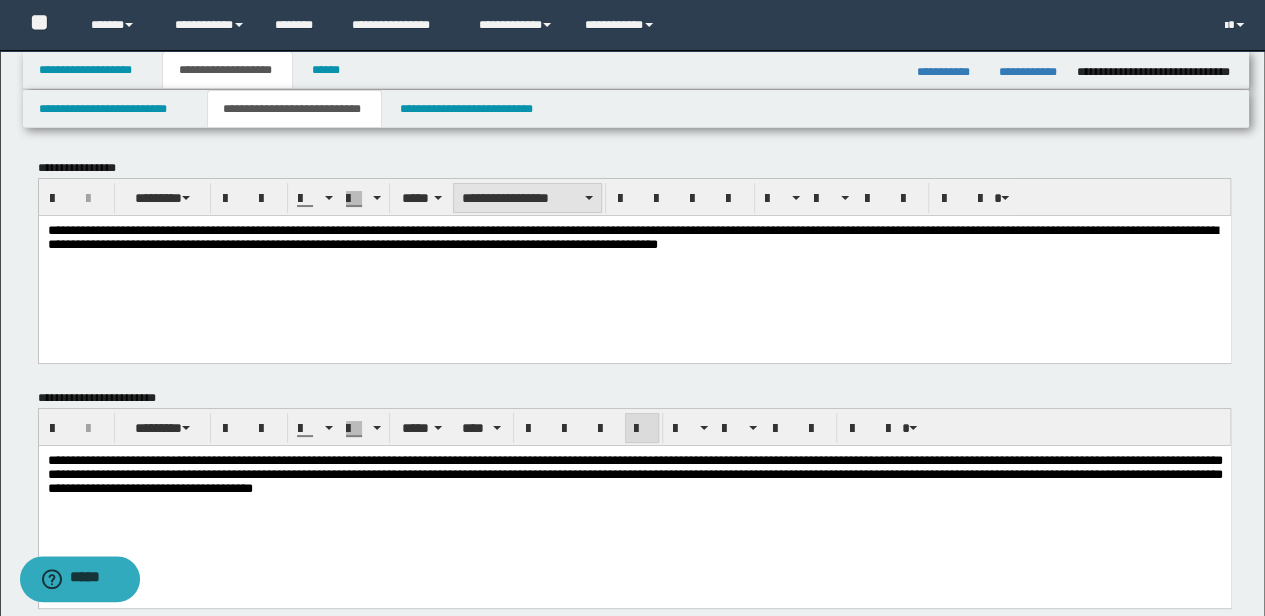 click on "**********" at bounding box center [527, 198] 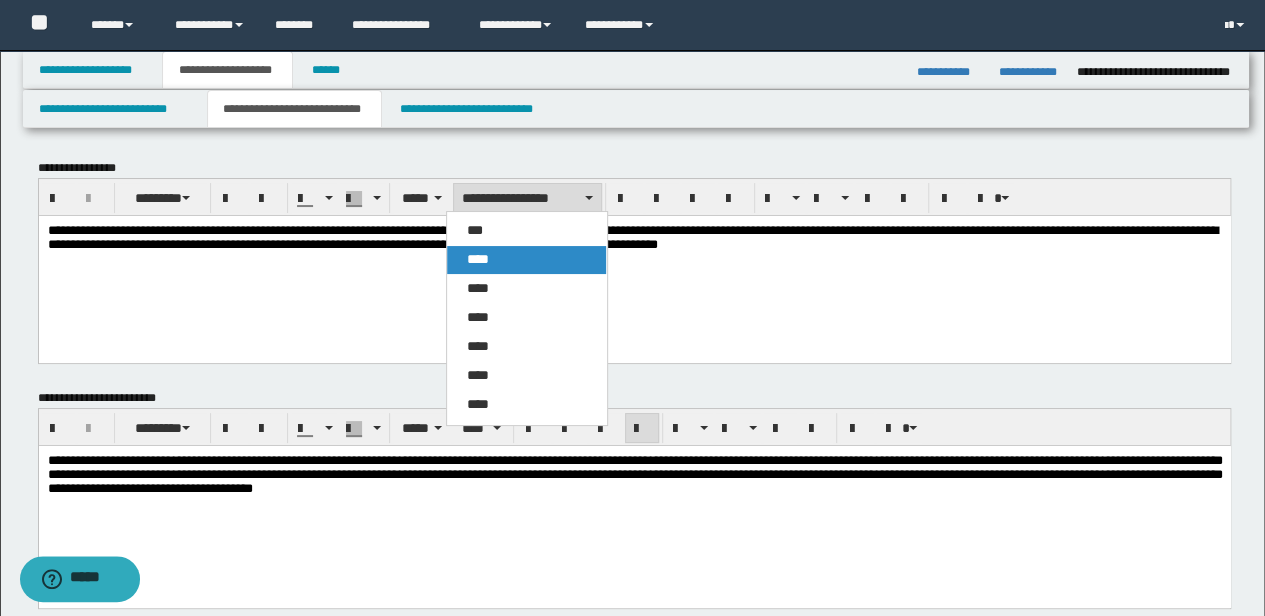 click on "****" at bounding box center (526, 260) 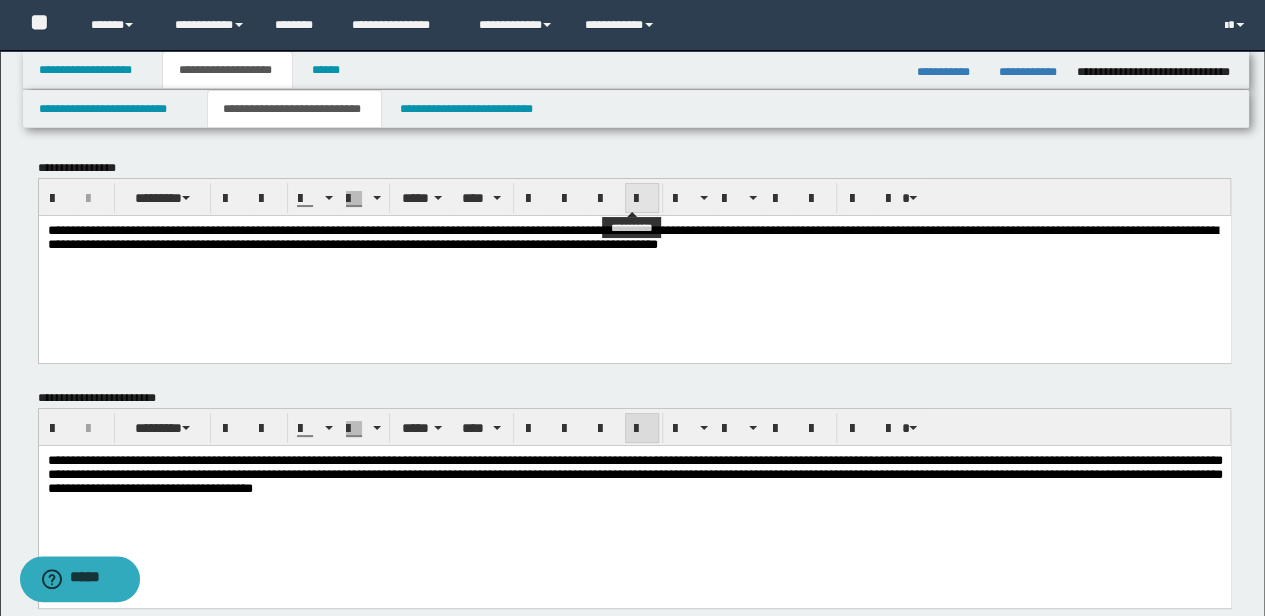 click at bounding box center [642, 199] 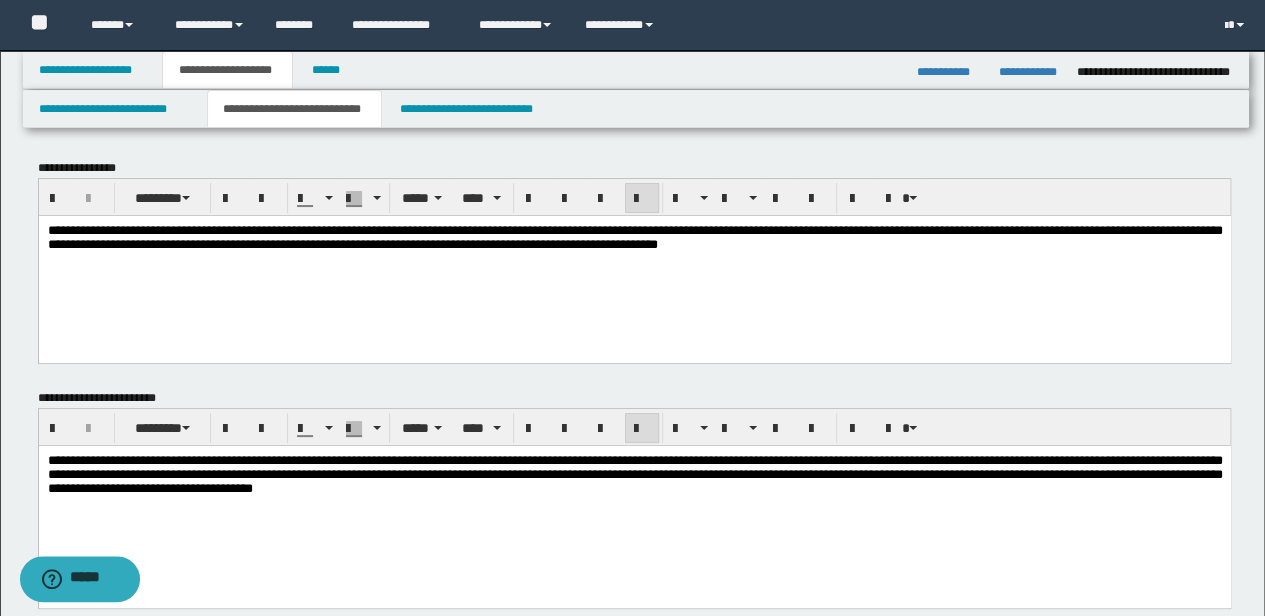 click on "**********" at bounding box center (634, 263) 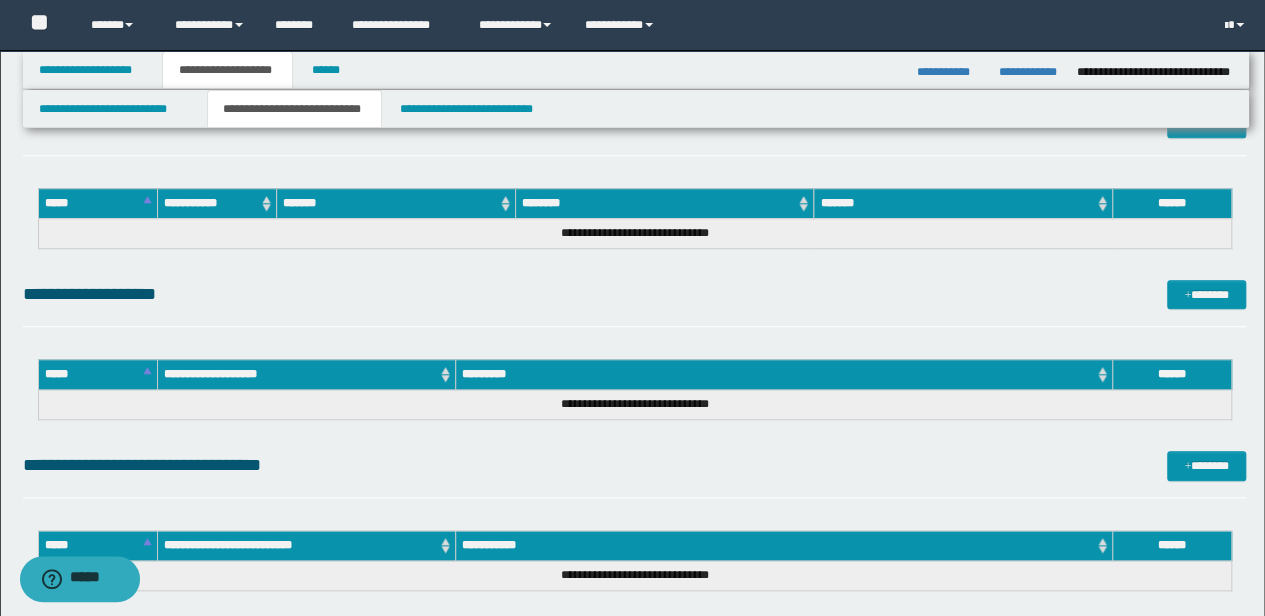 scroll, scrollTop: 533, scrollLeft: 0, axis: vertical 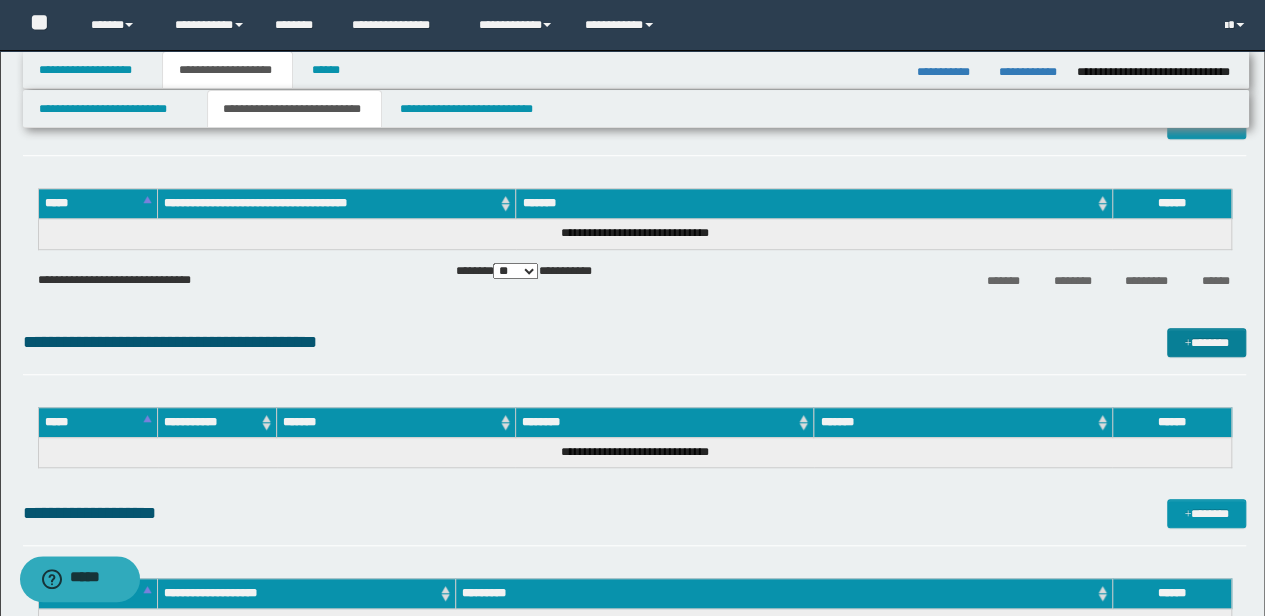 click on "*******" at bounding box center (1206, 342) 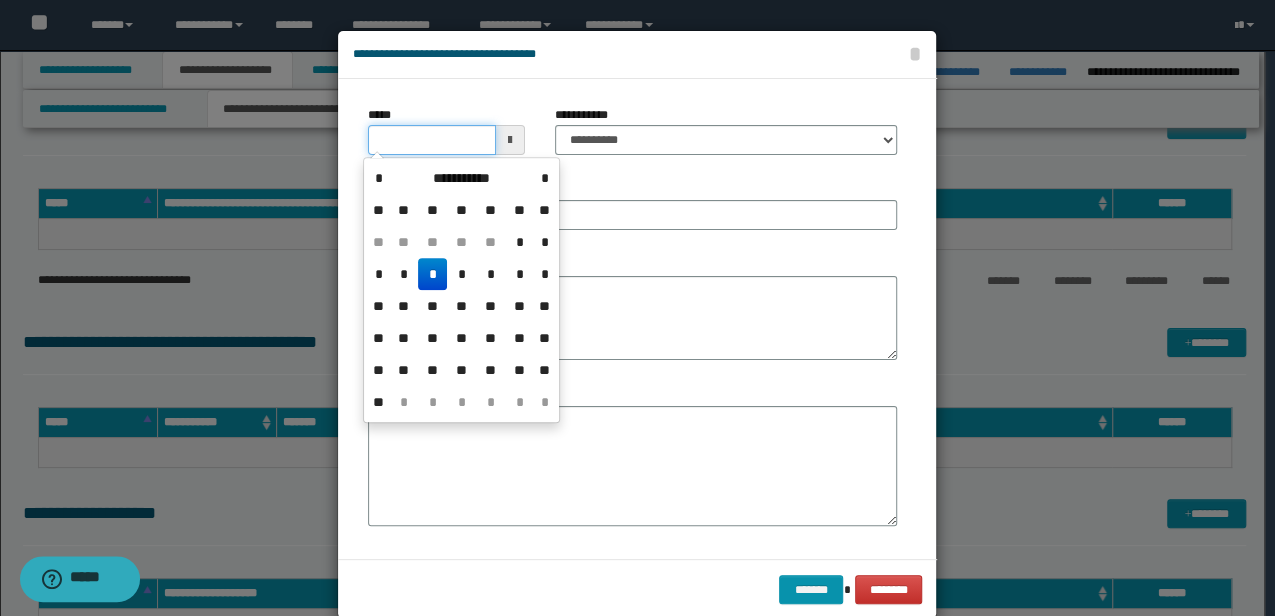 drag, startPoint x: 458, startPoint y: 135, endPoint x: 174, endPoint y: 142, distance: 284.08624 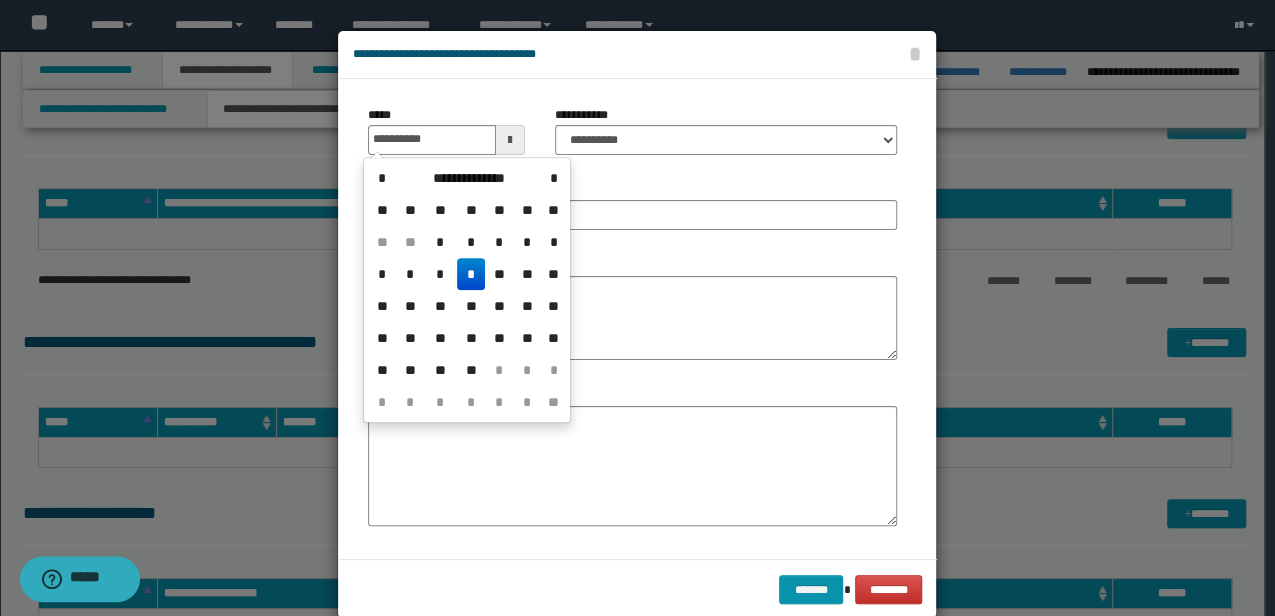 type on "**********" 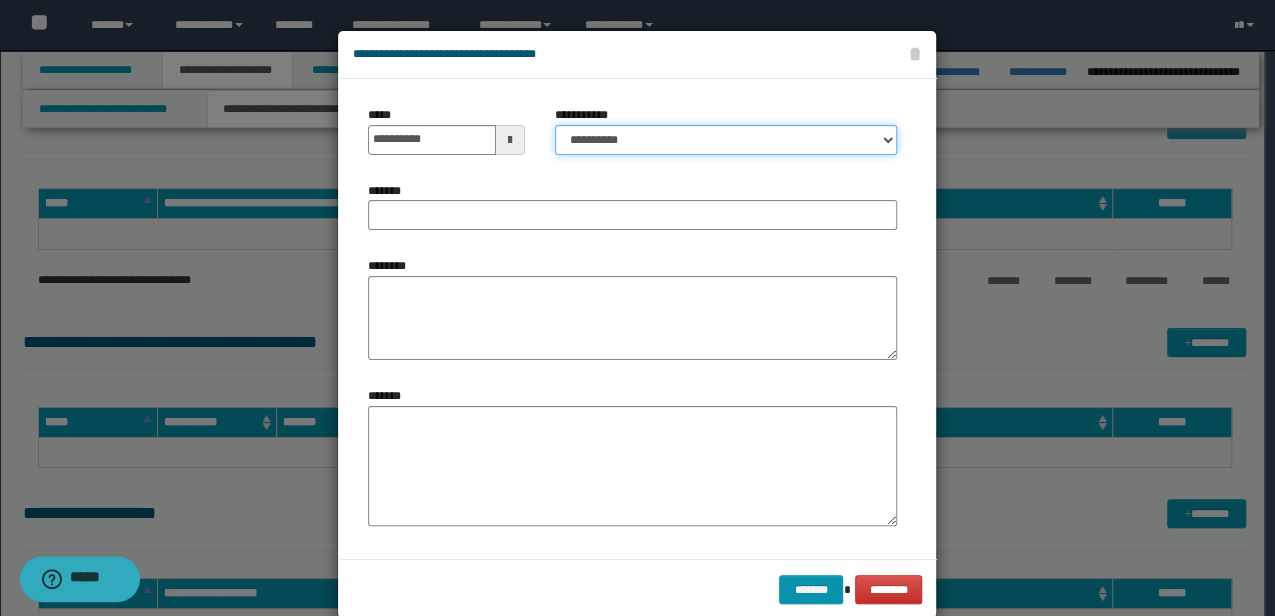 click on "**********" at bounding box center [726, 140] 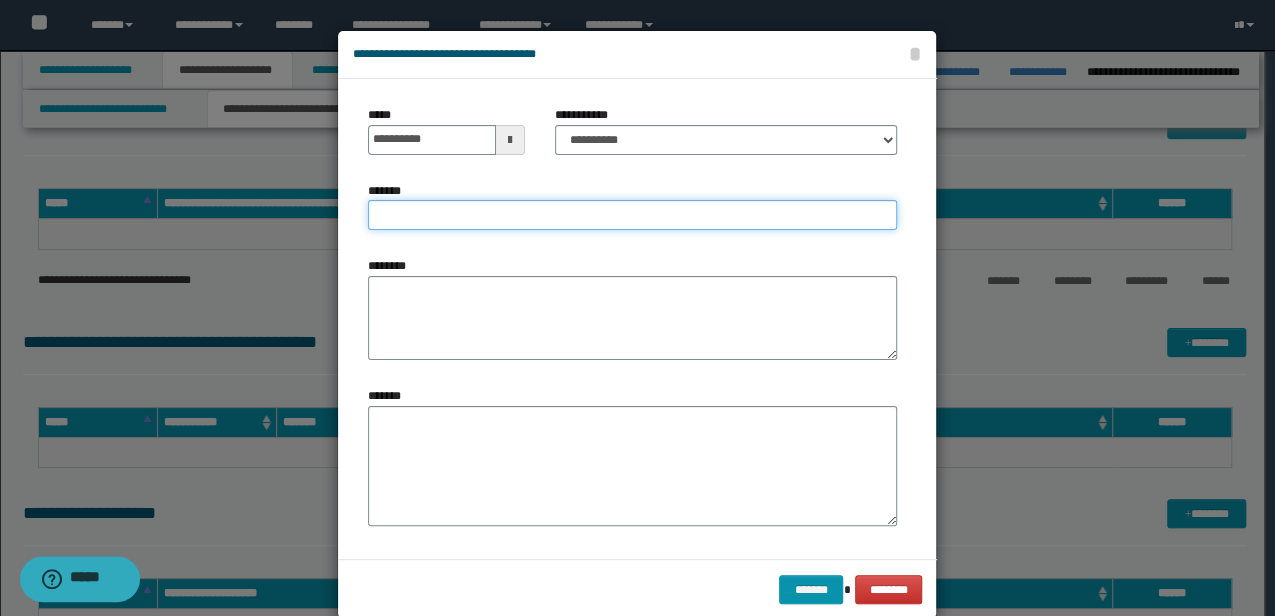 click on "*******" at bounding box center [632, 215] 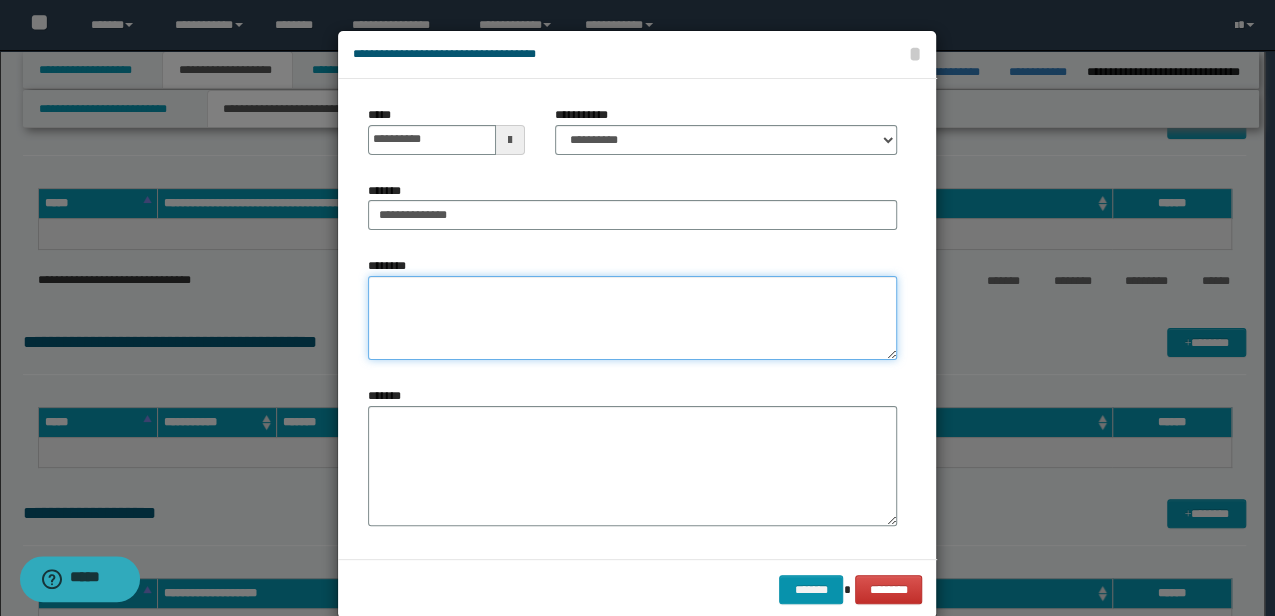 click on "********" at bounding box center (632, 318) 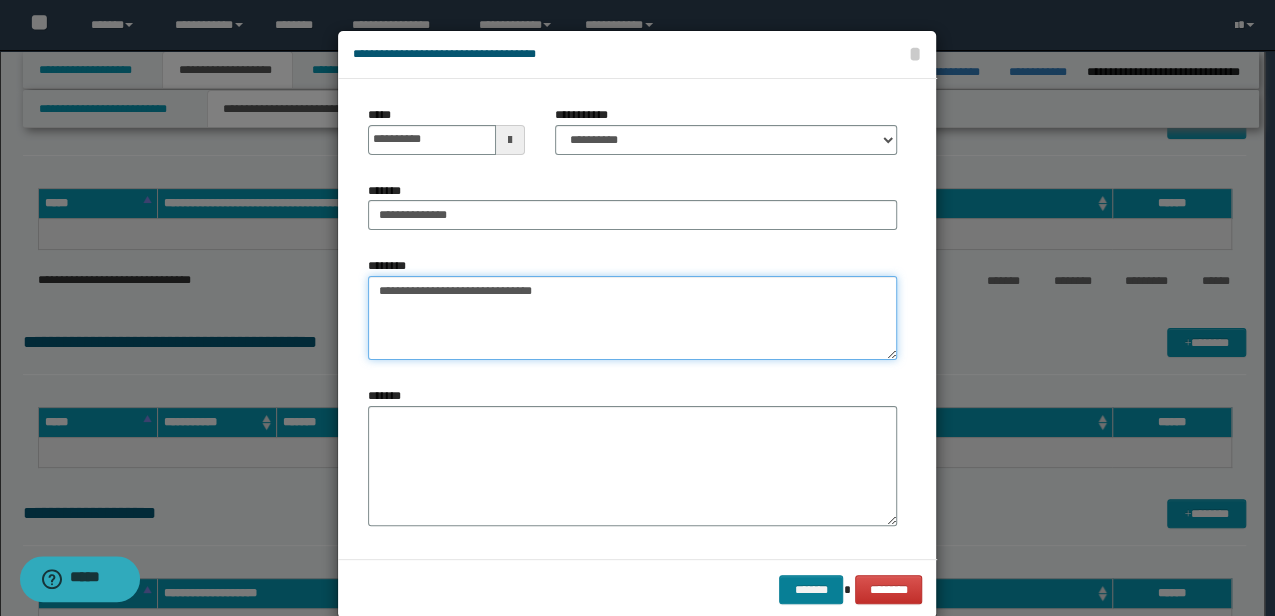 type on "**********" 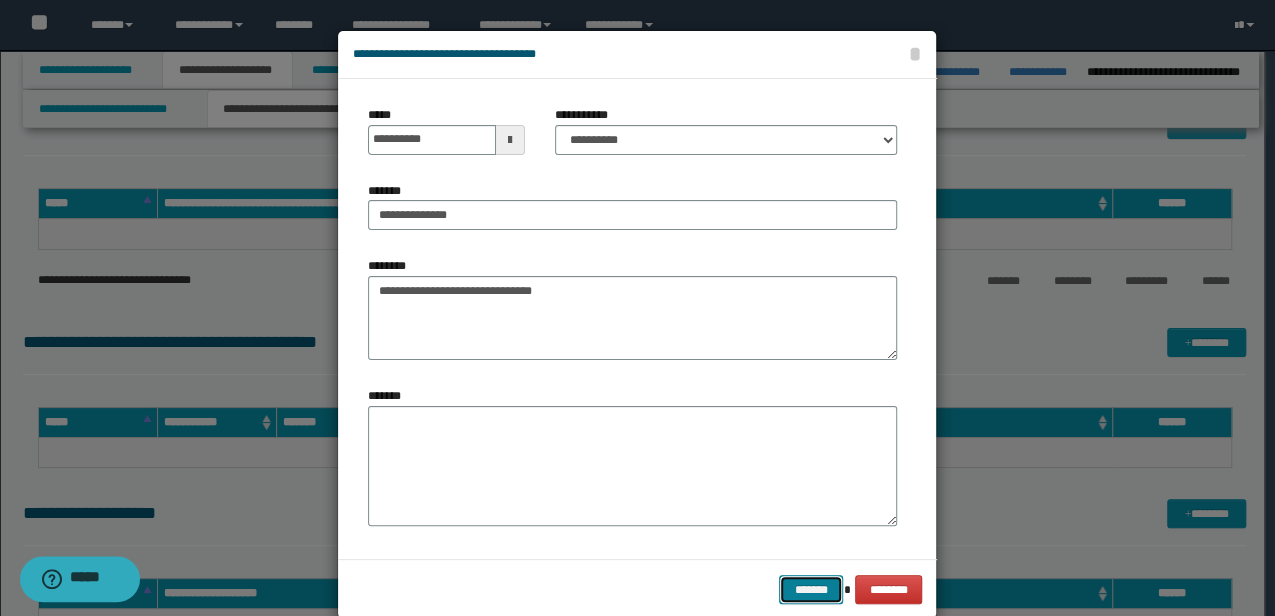 click on "*******" at bounding box center [811, 589] 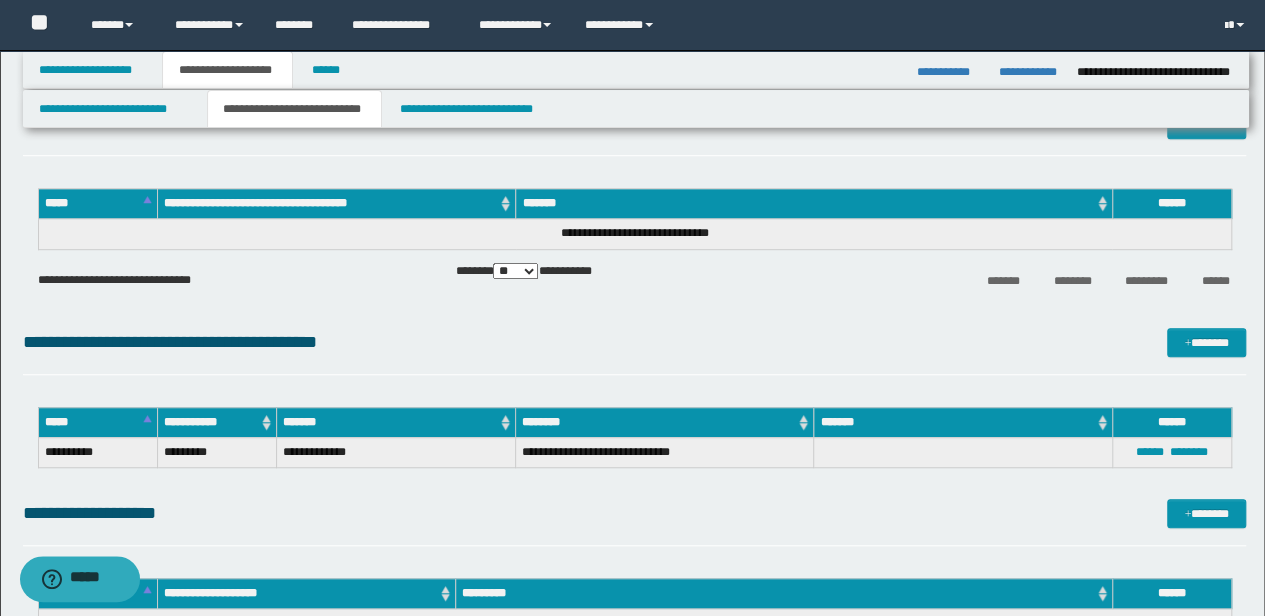click on "**********" at bounding box center (635, 349) 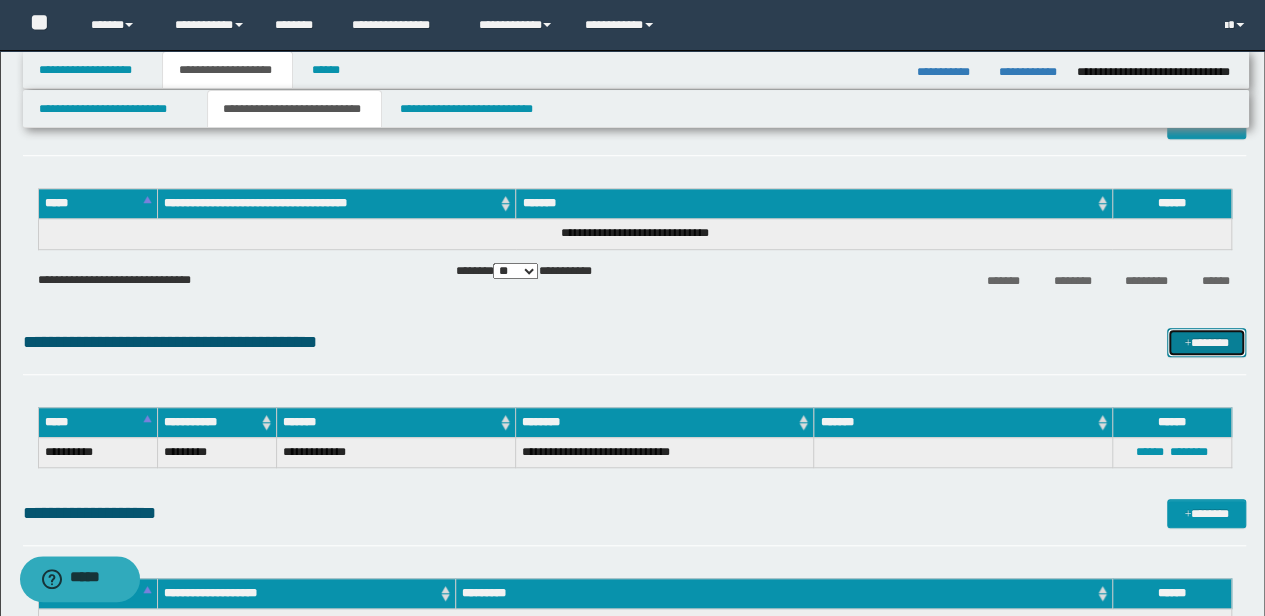 click on "*******" at bounding box center [1206, 342] 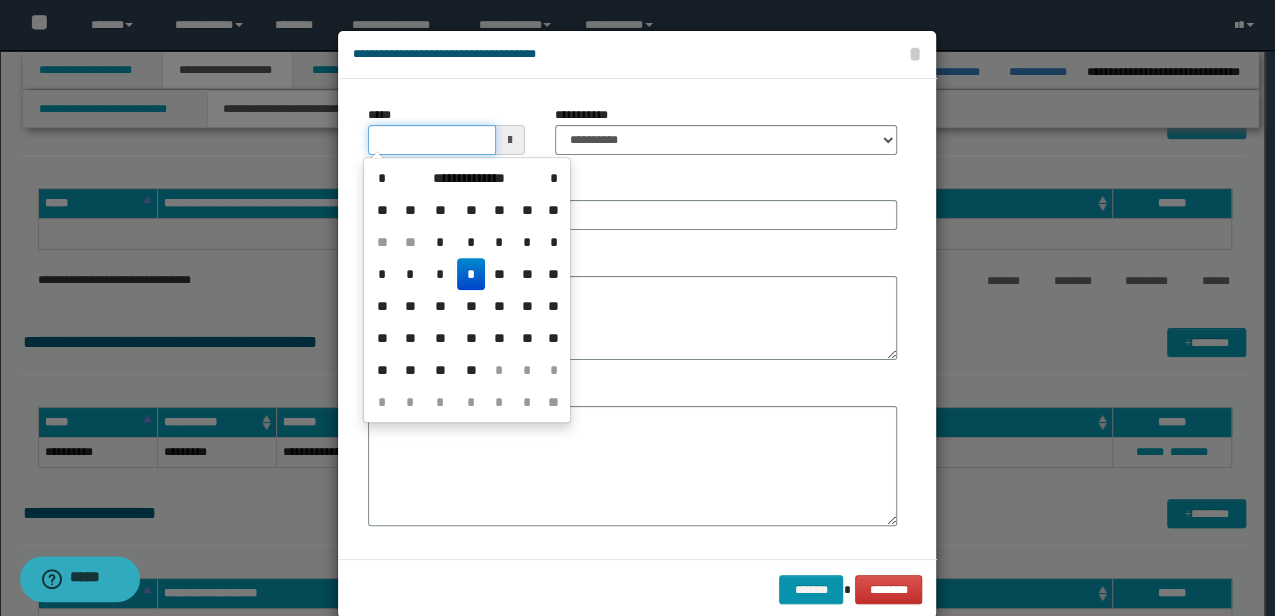 drag, startPoint x: 444, startPoint y: 136, endPoint x: 366, endPoint y: 146, distance: 78.63841 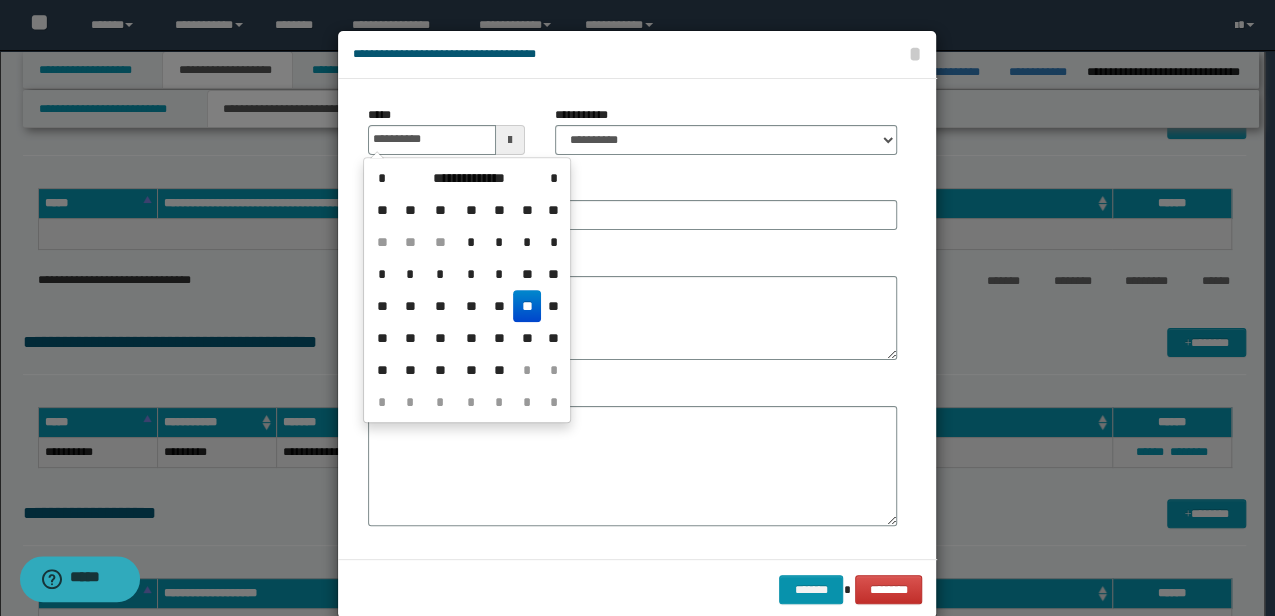 type on "**********" 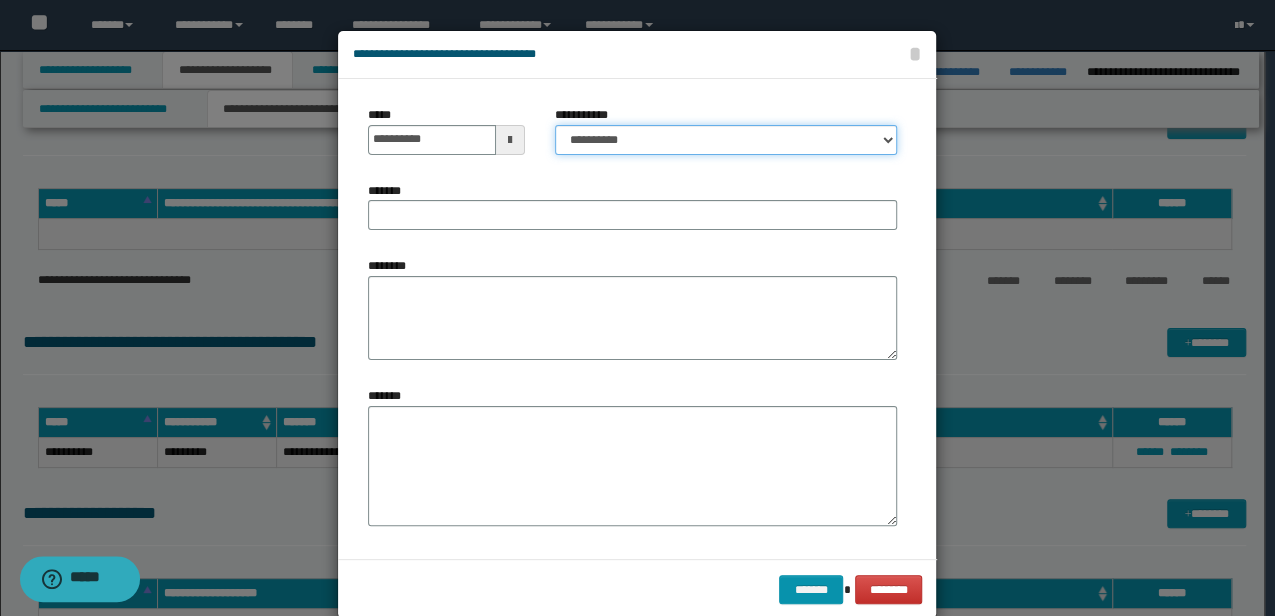 click on "**********" at bounding box center [726, 140] 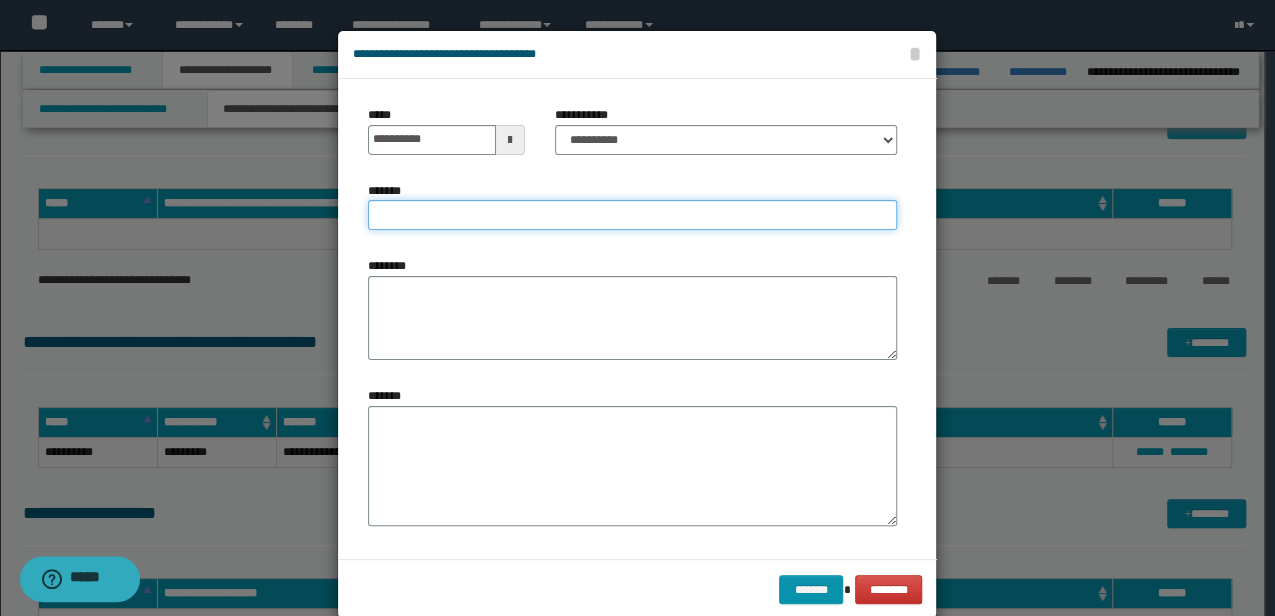click on "*******" at bounding box center [632, 215] 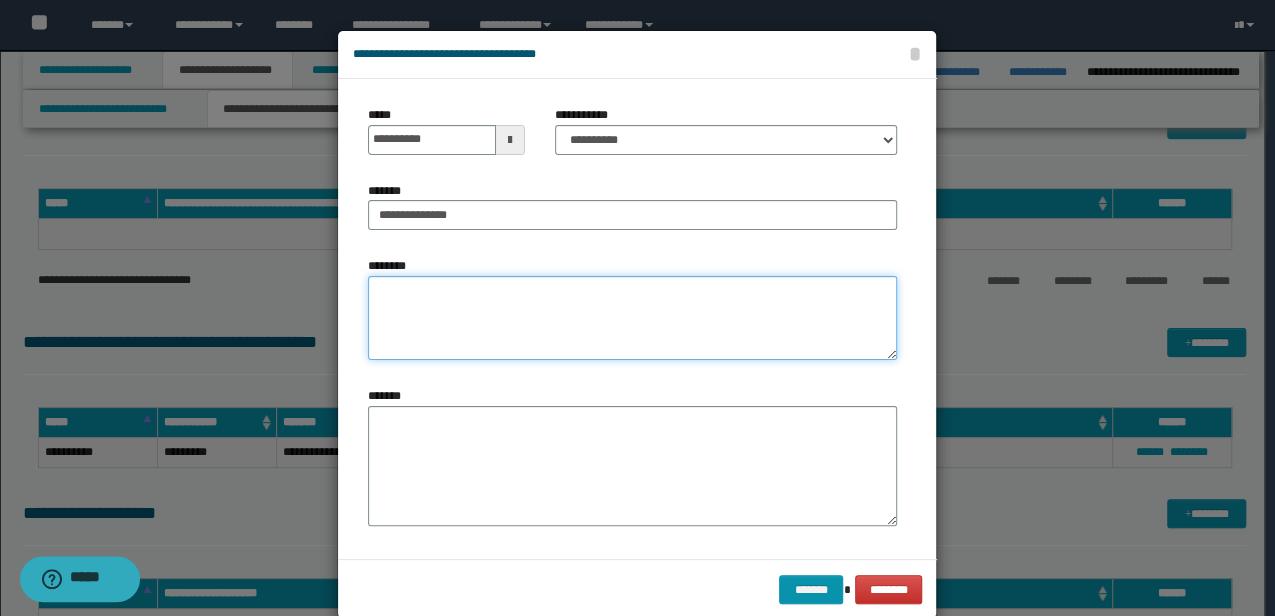 click on "********" at bounding box center [632, 318] 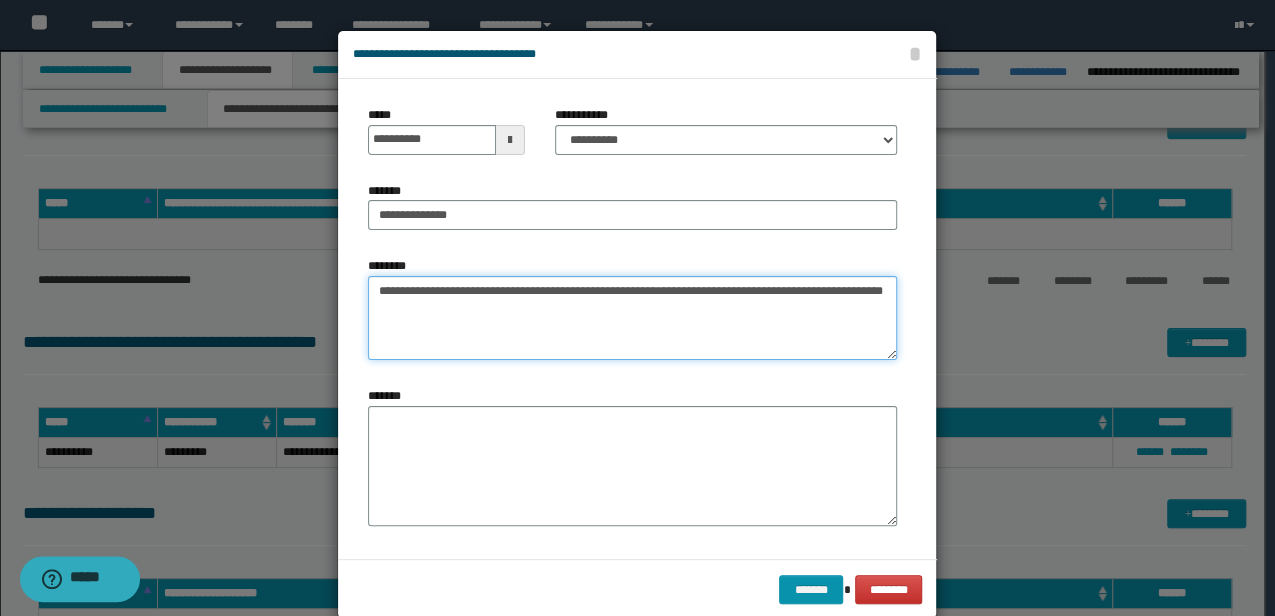 click on "**********" at bounding box center [632, 318] 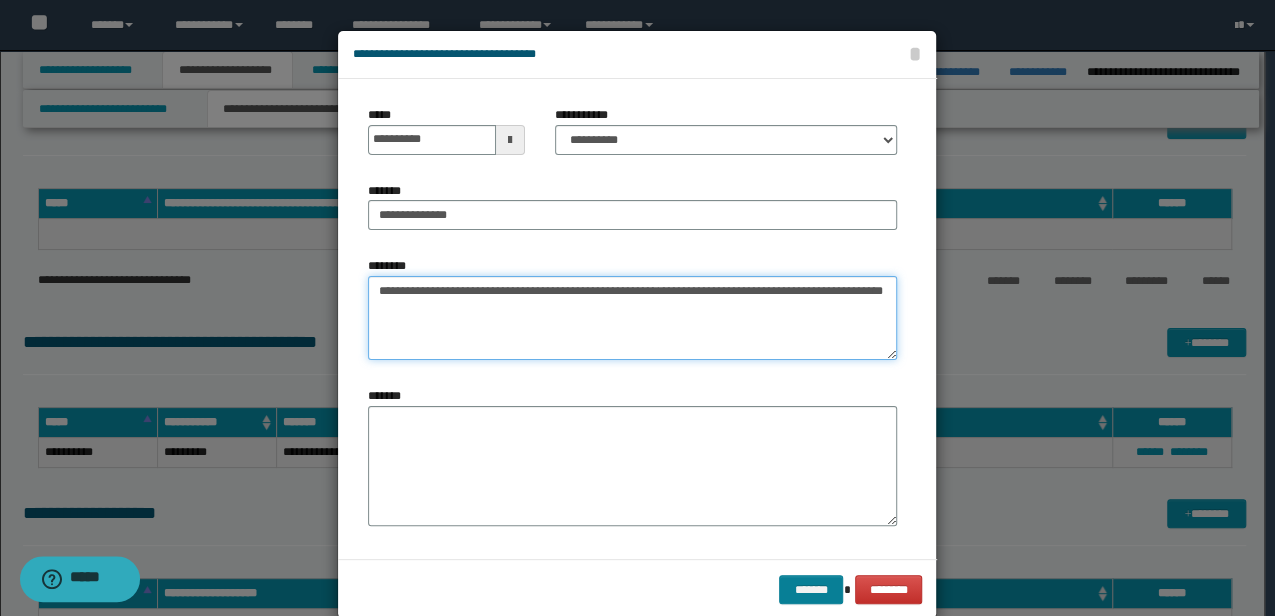 type on "**********" 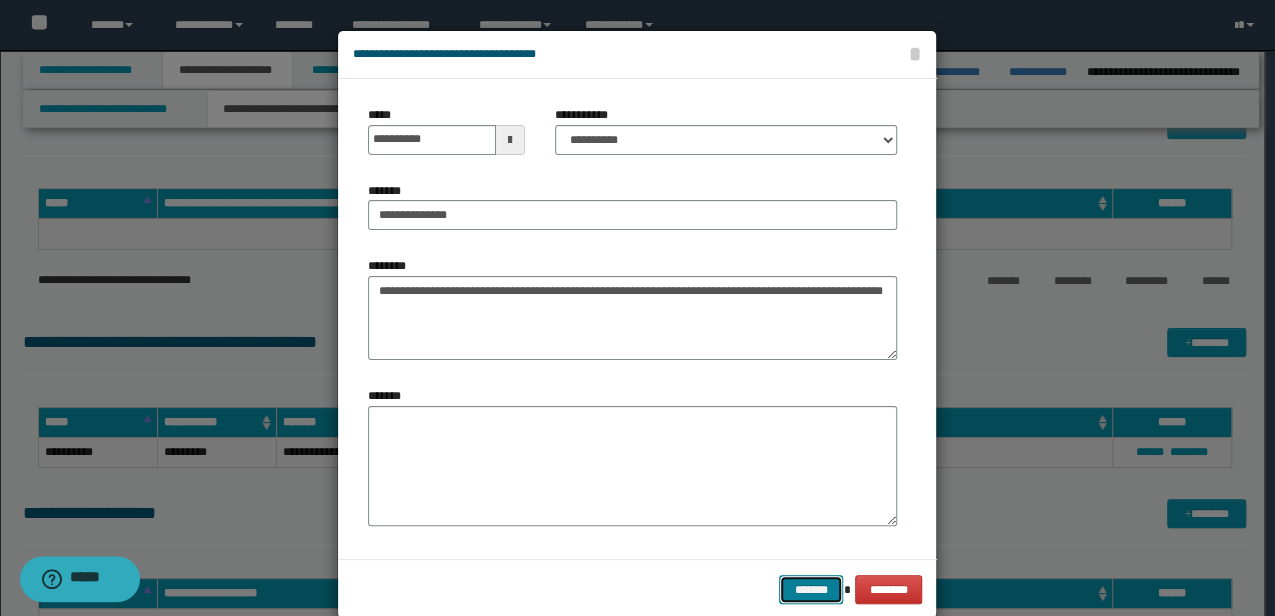 click on "*******" at bounding box center (811, 589) 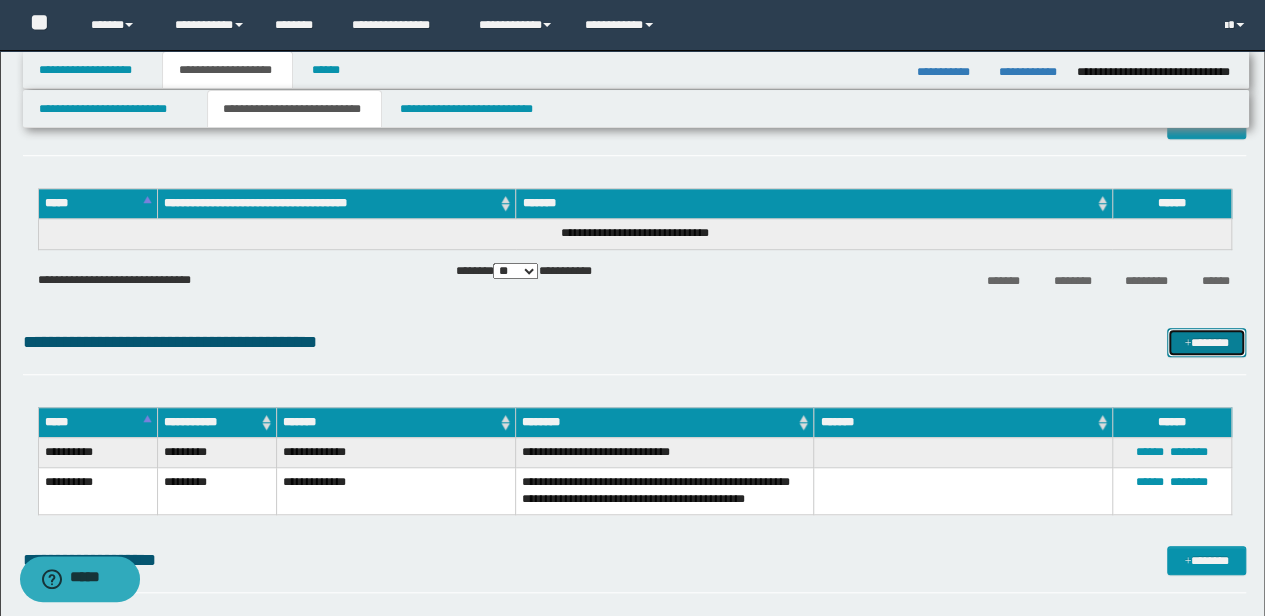 click on "*******" at bounding box center (1206, 342) 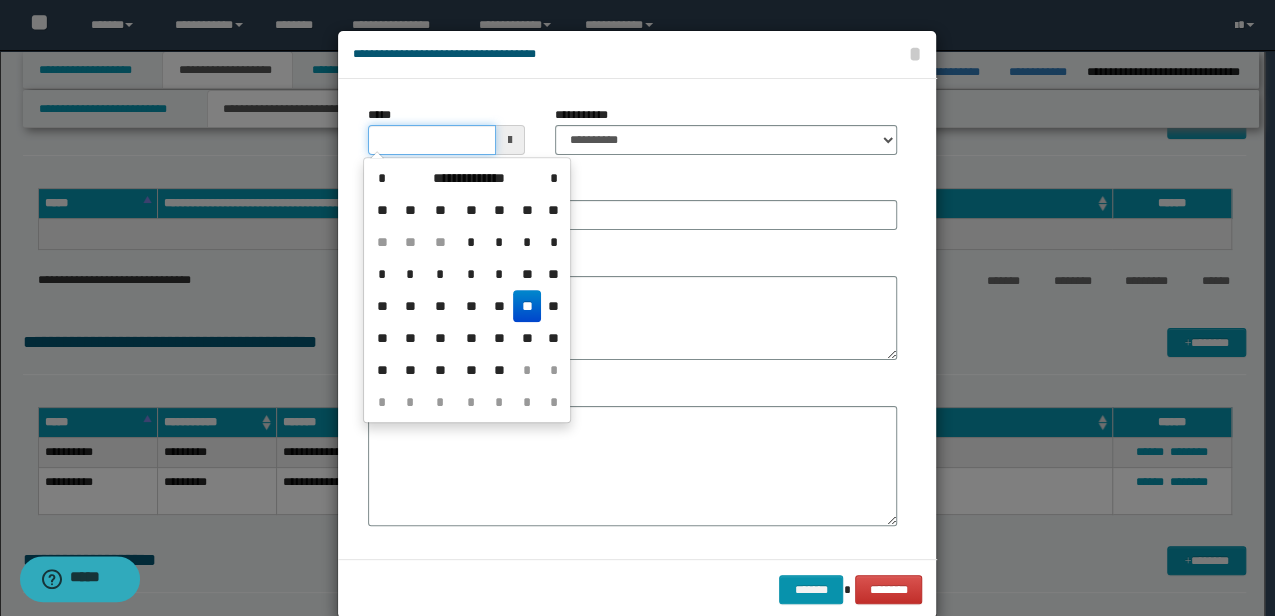 drag, startPoint x: 434, startPoint y: 143, endPoint x: 346, endPoint y: 140, distance: 88.051125 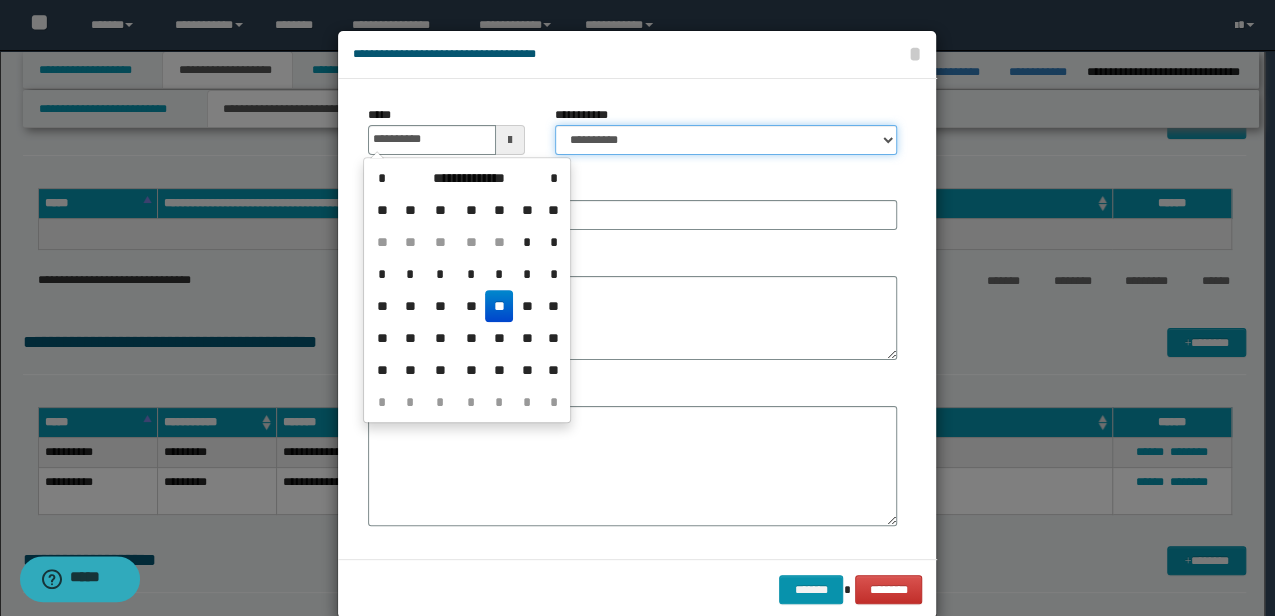 type on "**********" 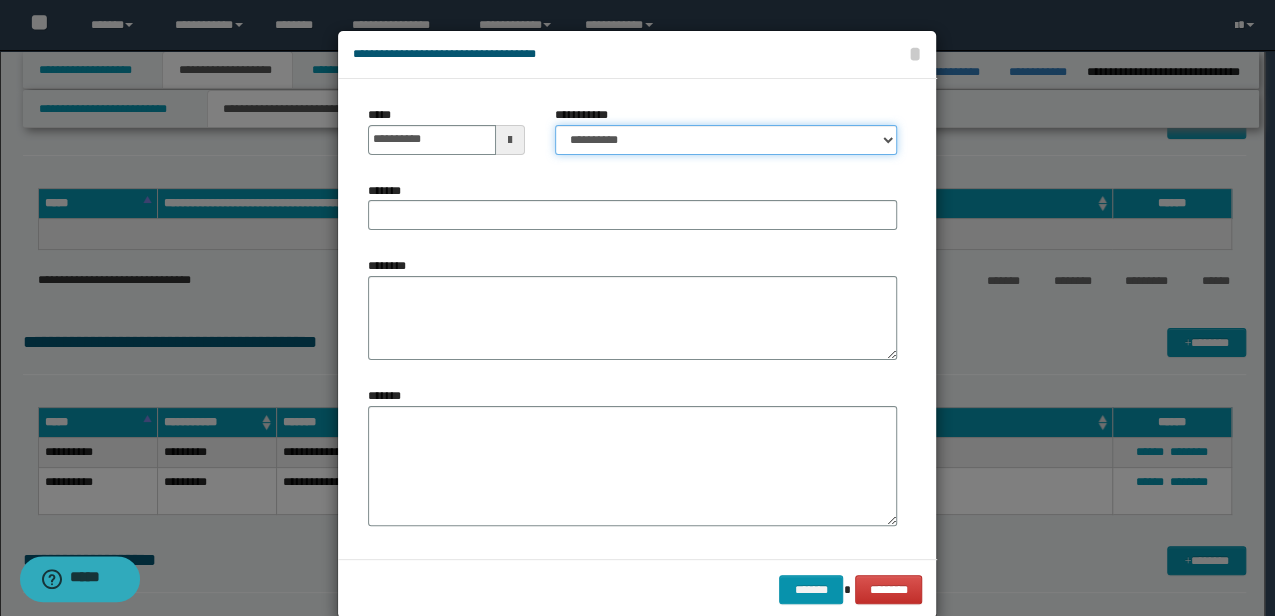 select on "*" 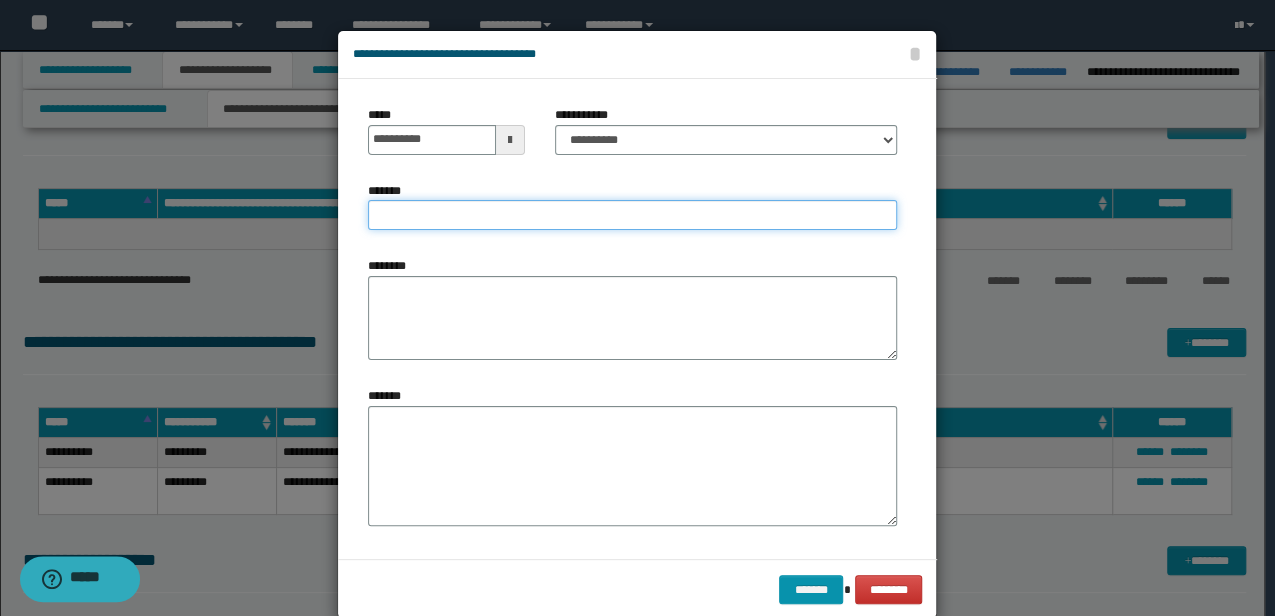 click on "*******" at bounding box center (632, 215) 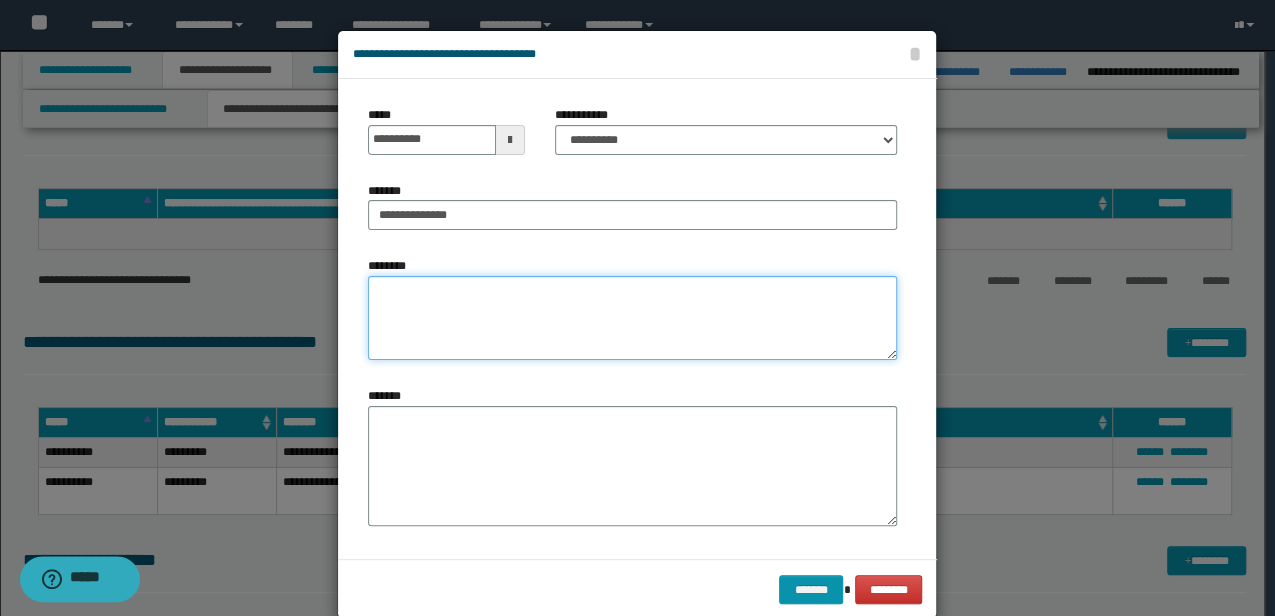 click on "********" at bounding box center (632, 318) 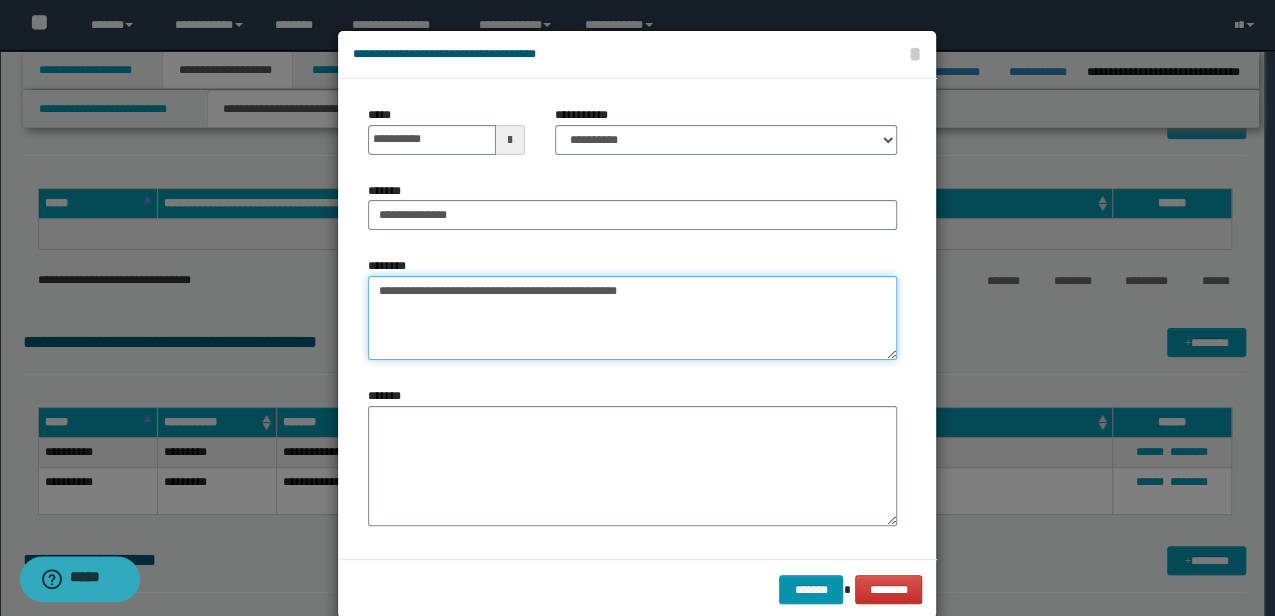 click on "**********" at bounding box center [632, 318] 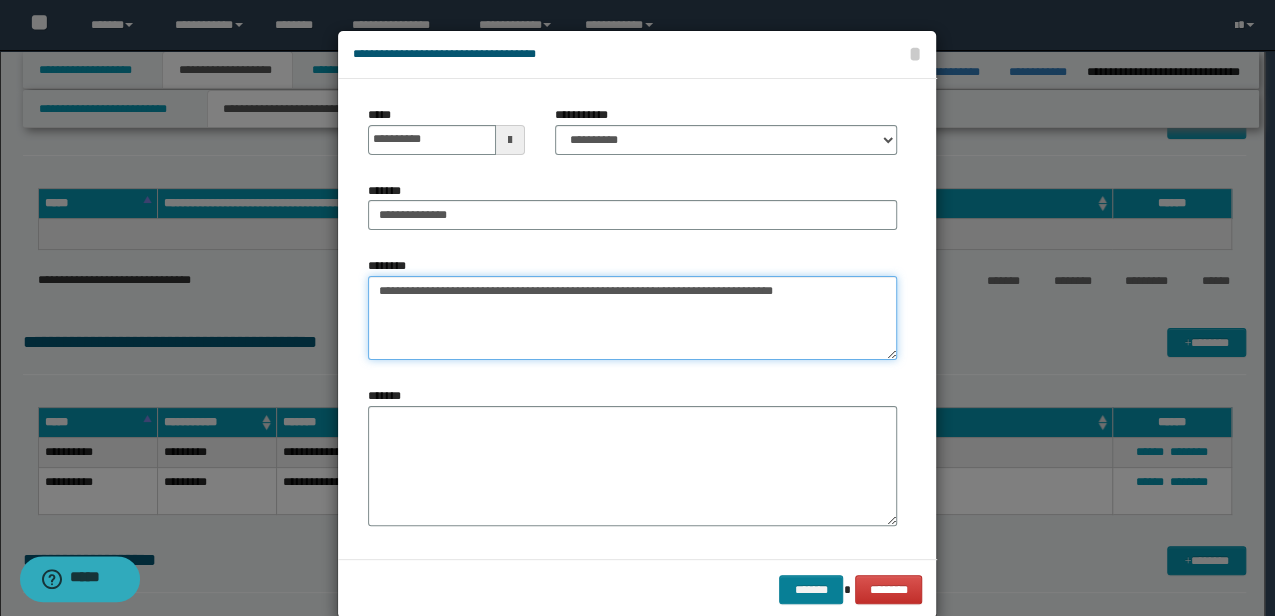 type on "**********" 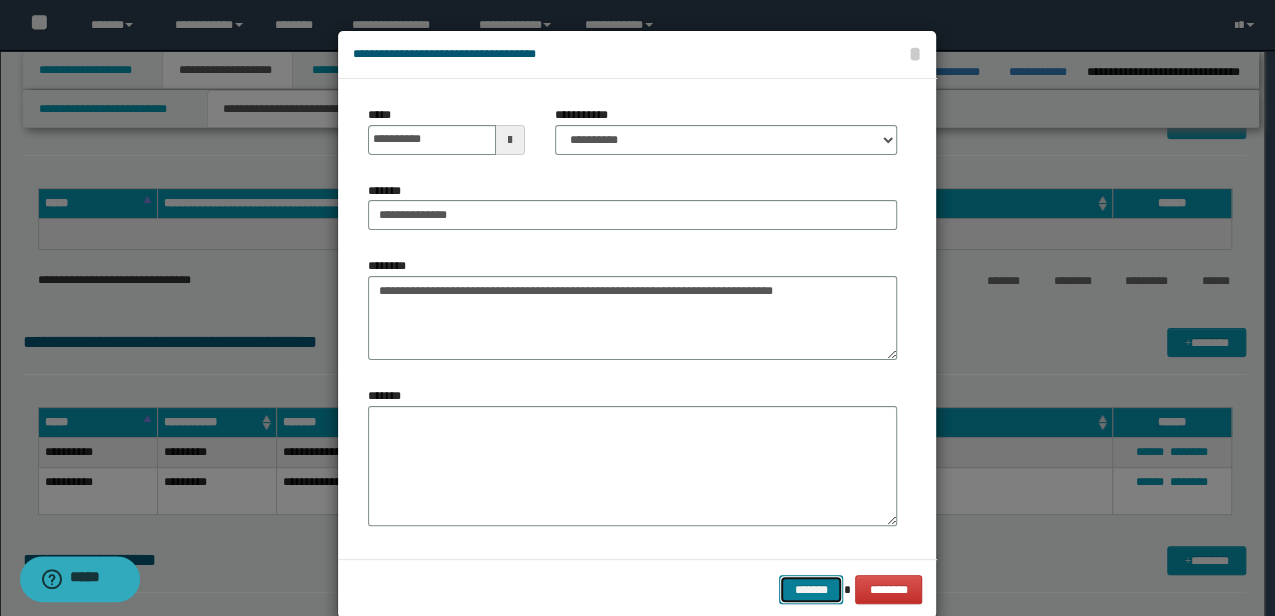 click on "*******" at bounding box center (811, 589) 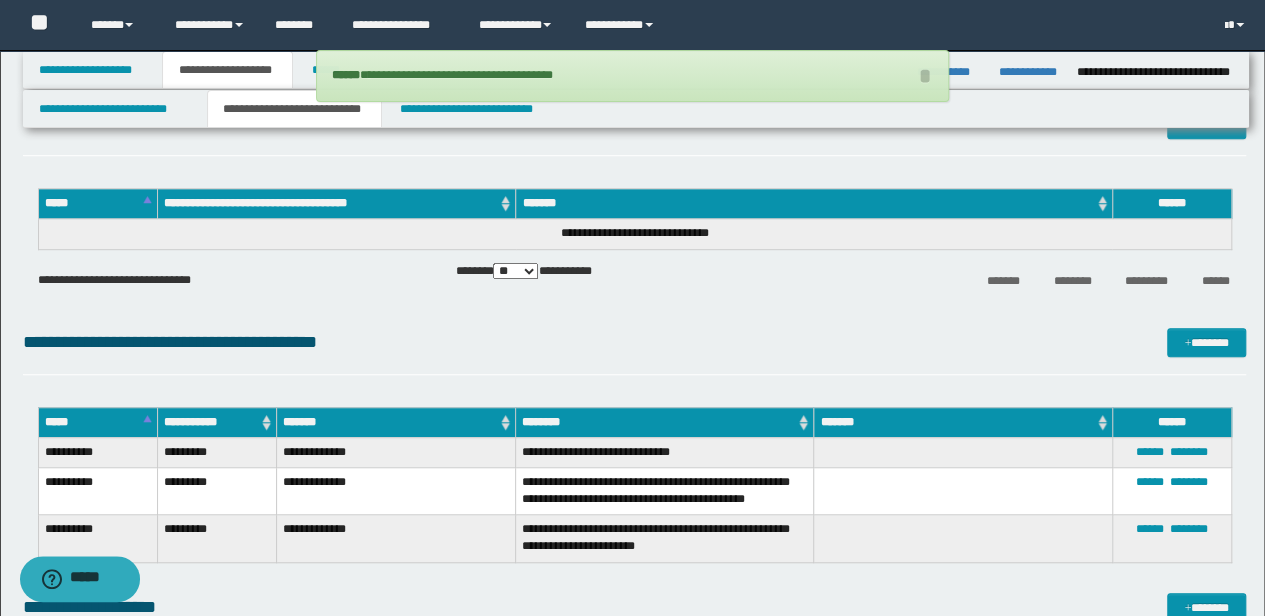 click on "**********" at bounding box center [635, 396] 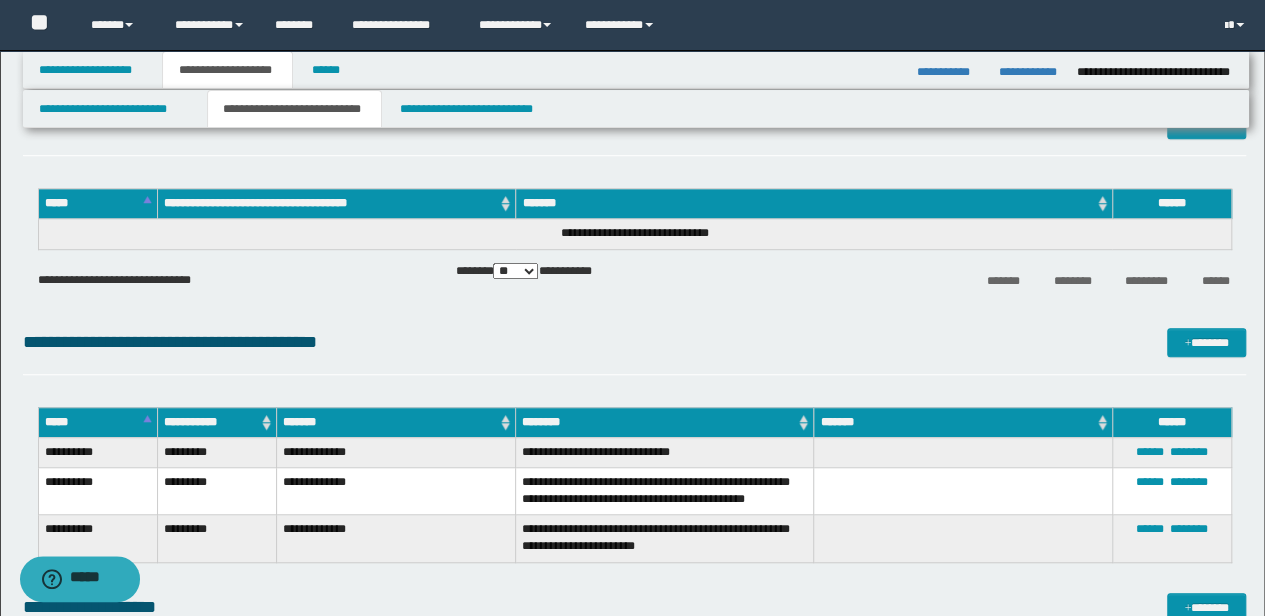 click on "********" at bounding box center [664, 422] 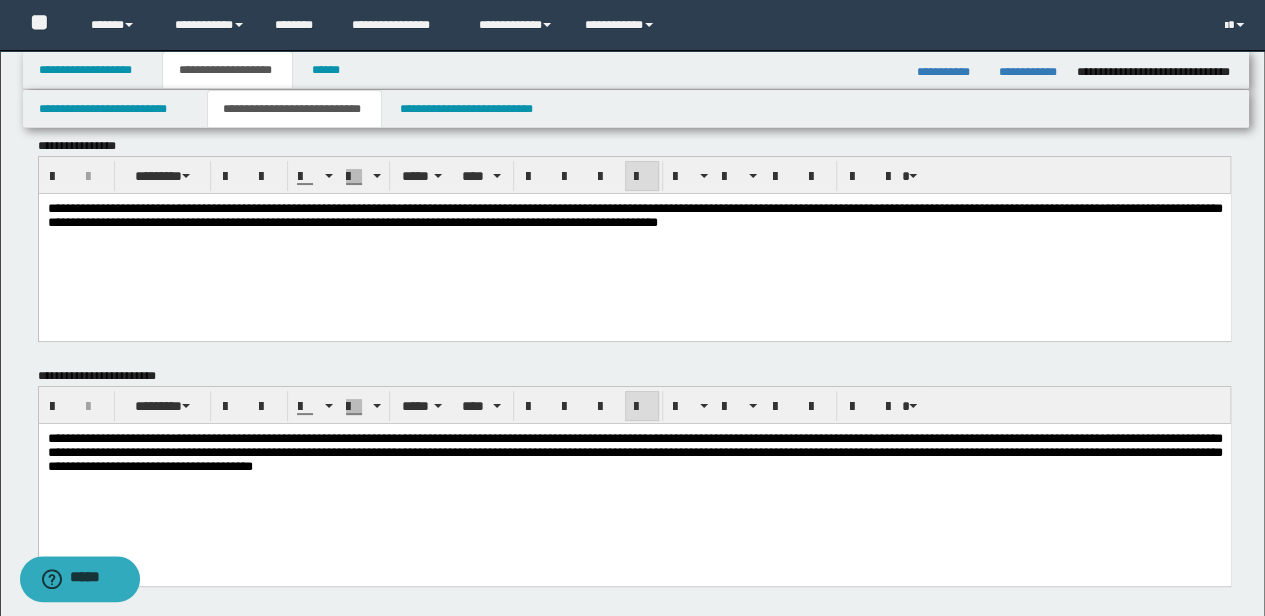 scroll, scrollTop: 0, scrollLeft: 0, axis: both 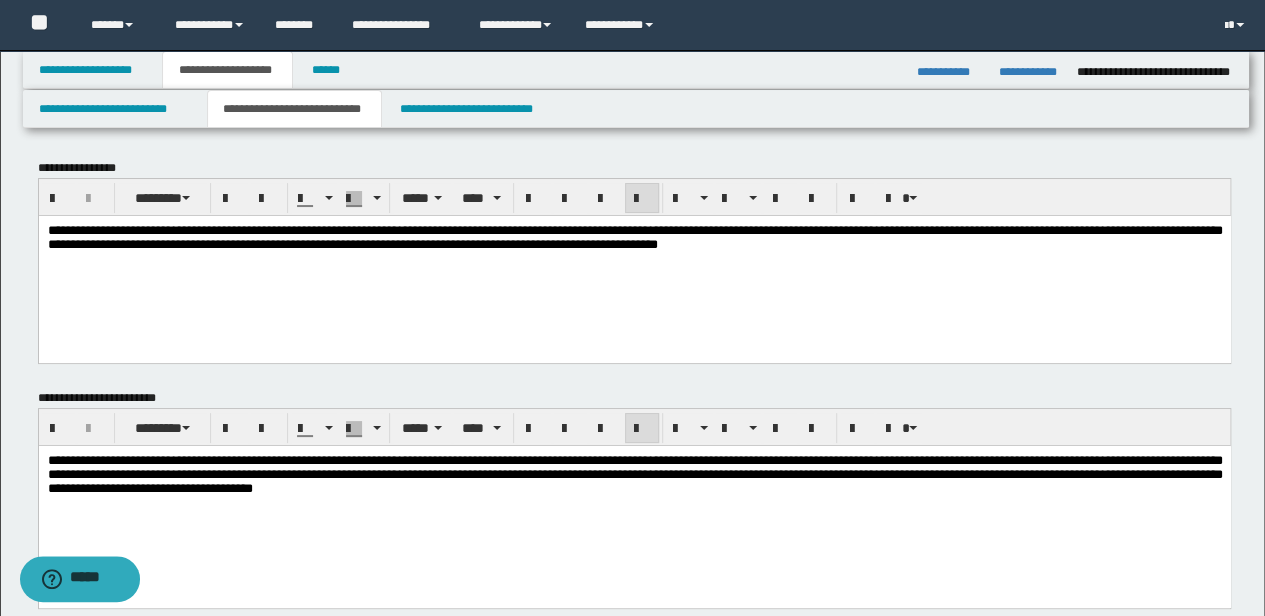 click on "**********" at bounding box center (634, 502) 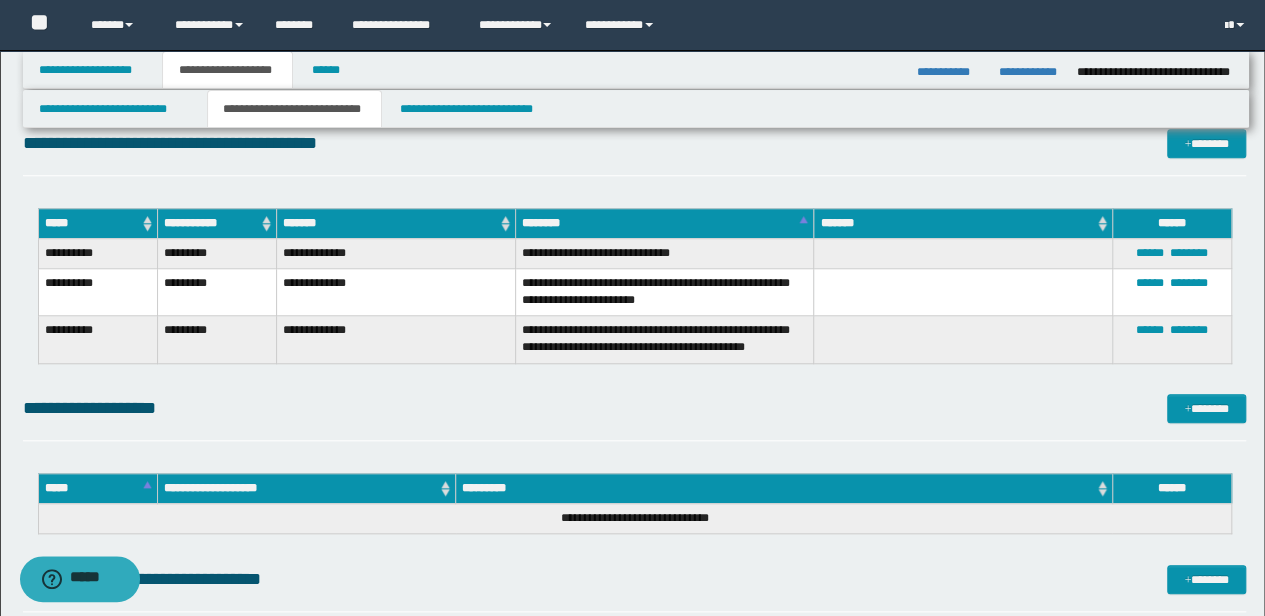scroll, scrollTop: 733, scrollLeft: 0, axis: vertical 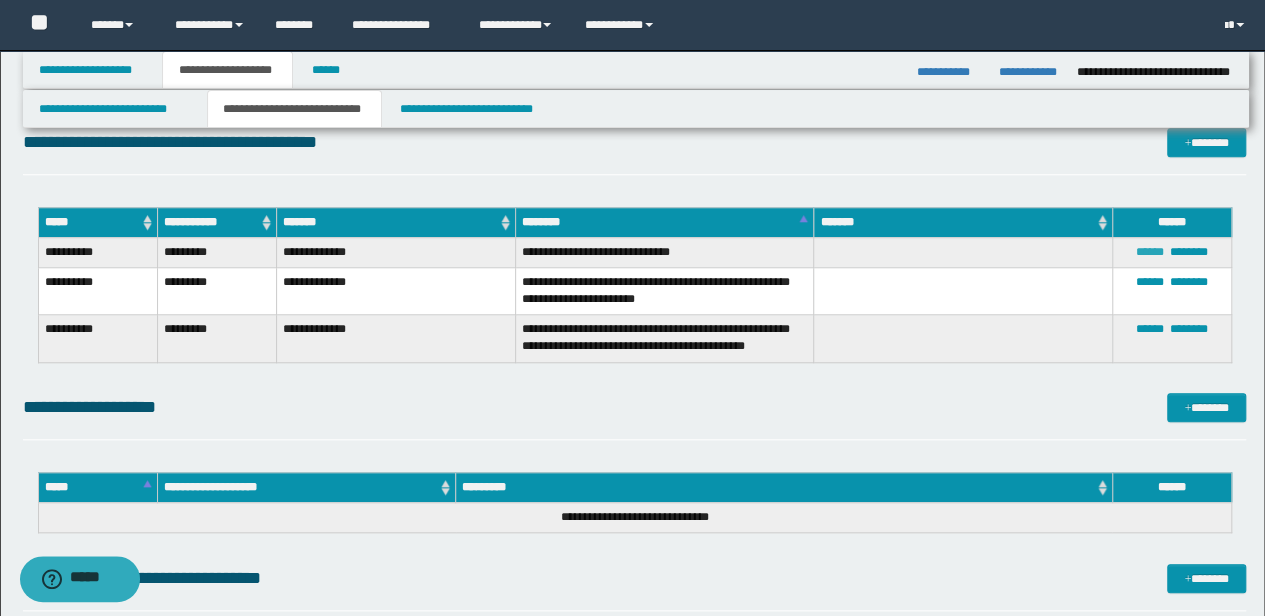 click on "******" at bounding box center (1150, 252) 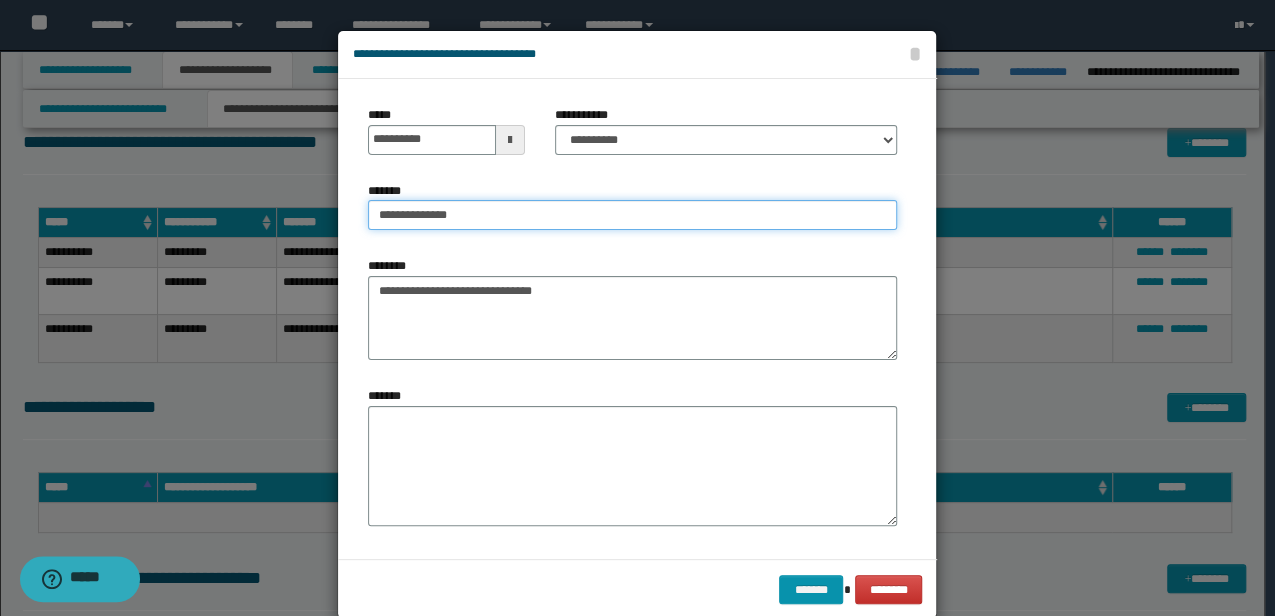 drag, startPoint x: 477, startPoint y: 213, endPoint x: 0, endPoint y: 222, distance: 477.0849 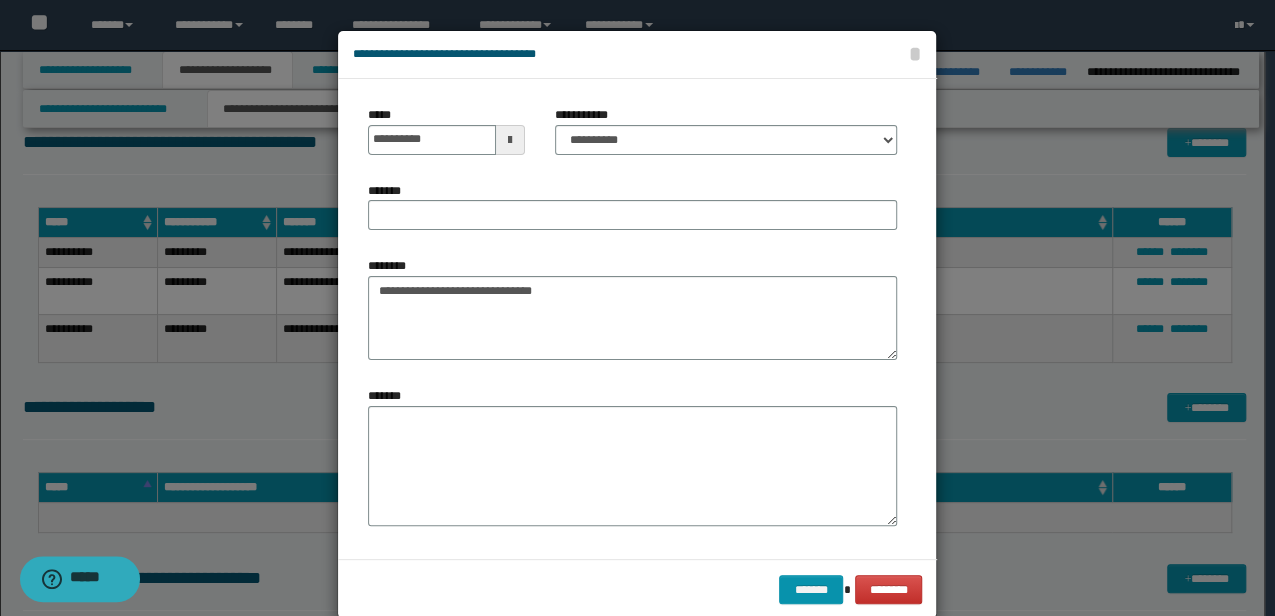 drag, startPoint x: 402, startPoint y: 184, endPoint x: 402, endPoint y: 199, distance: 15 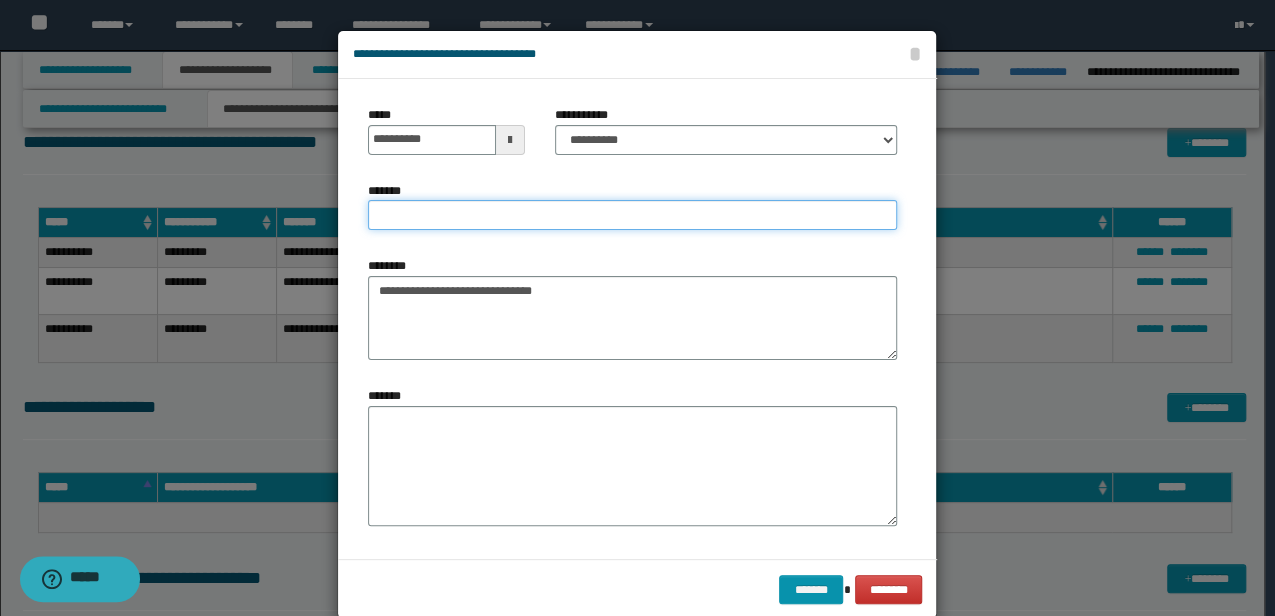 click on "*******" at bounding box center (632, 215) 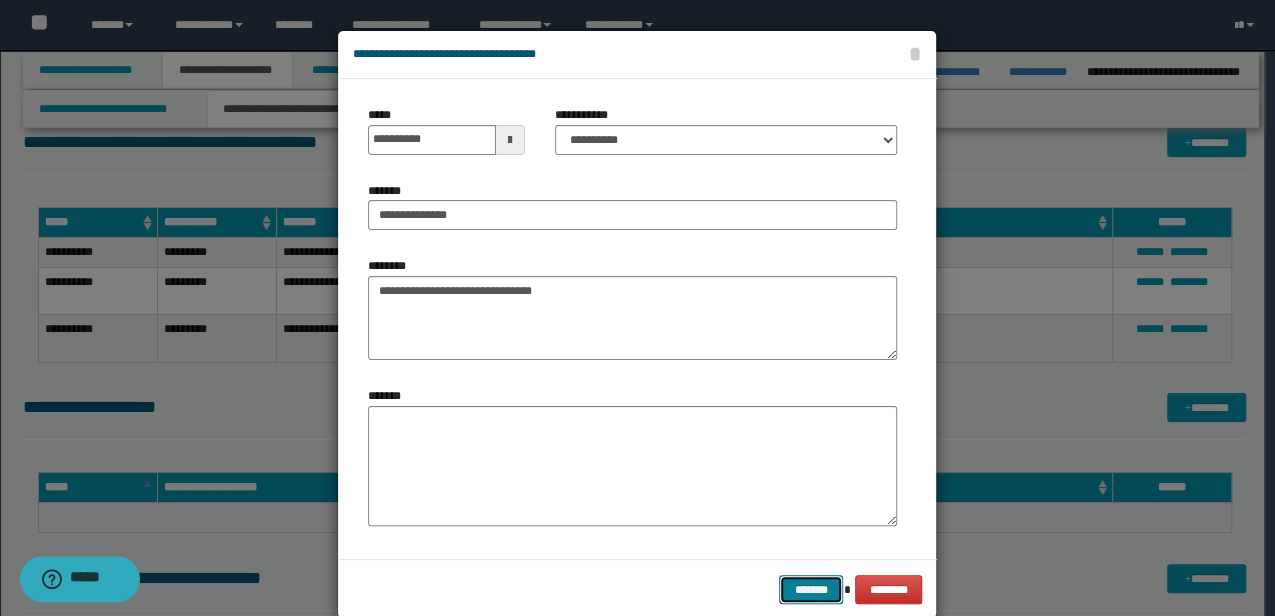 click on "*******" at bounding box center [811, 589] 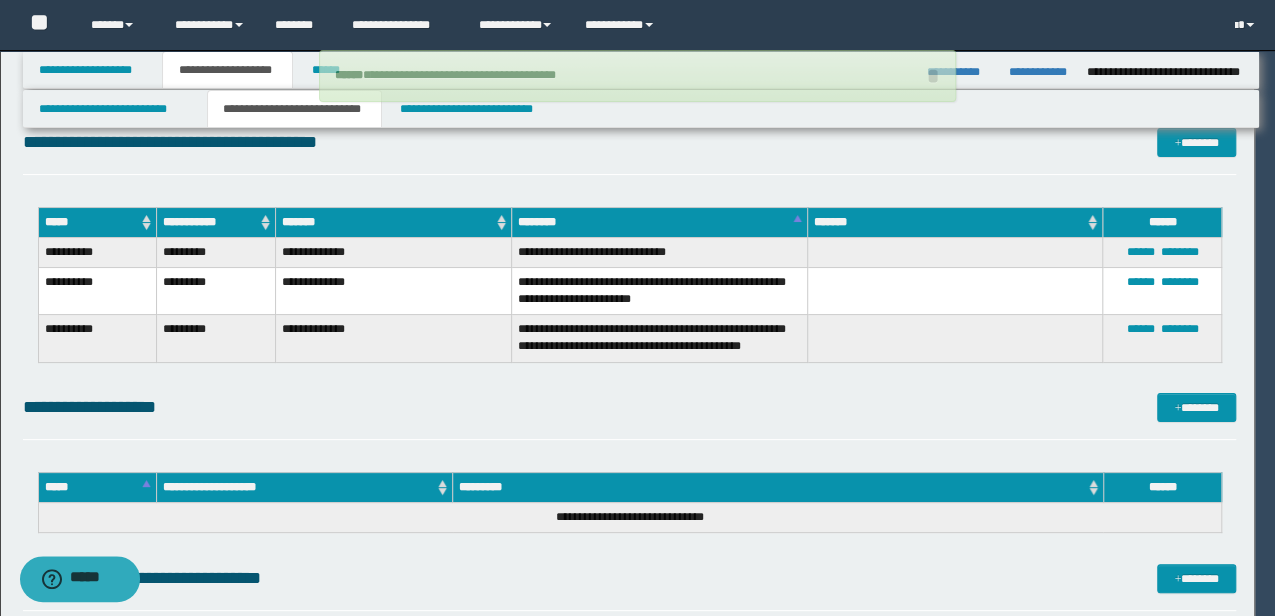 type 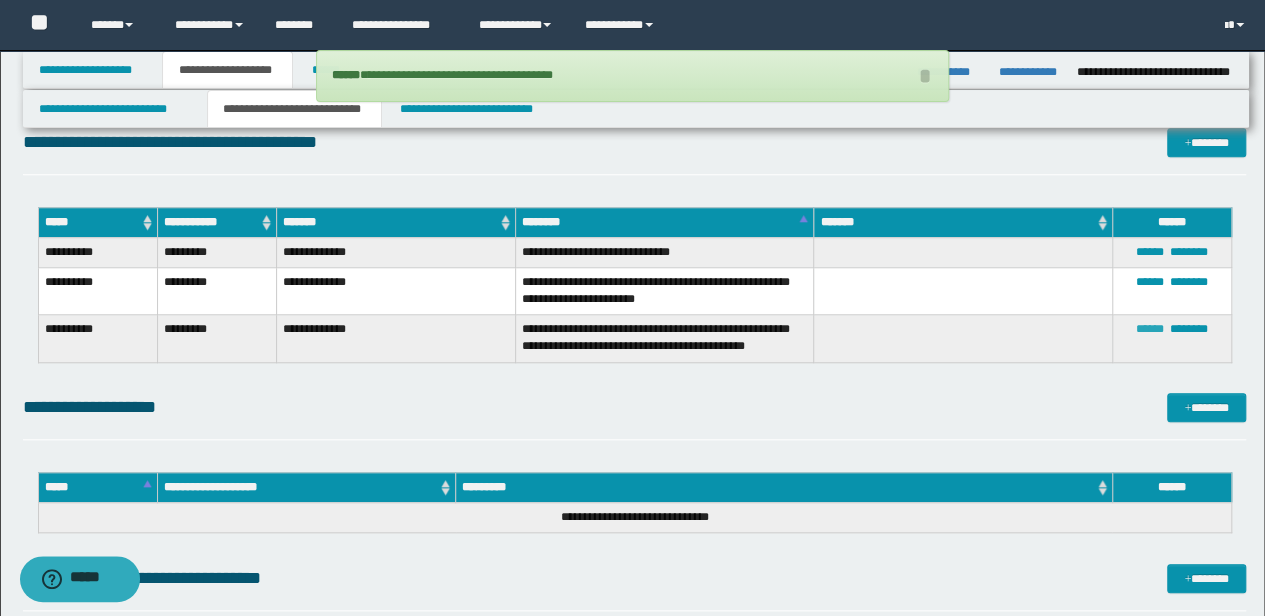 click on "******" at bounding box center (1150, 329) 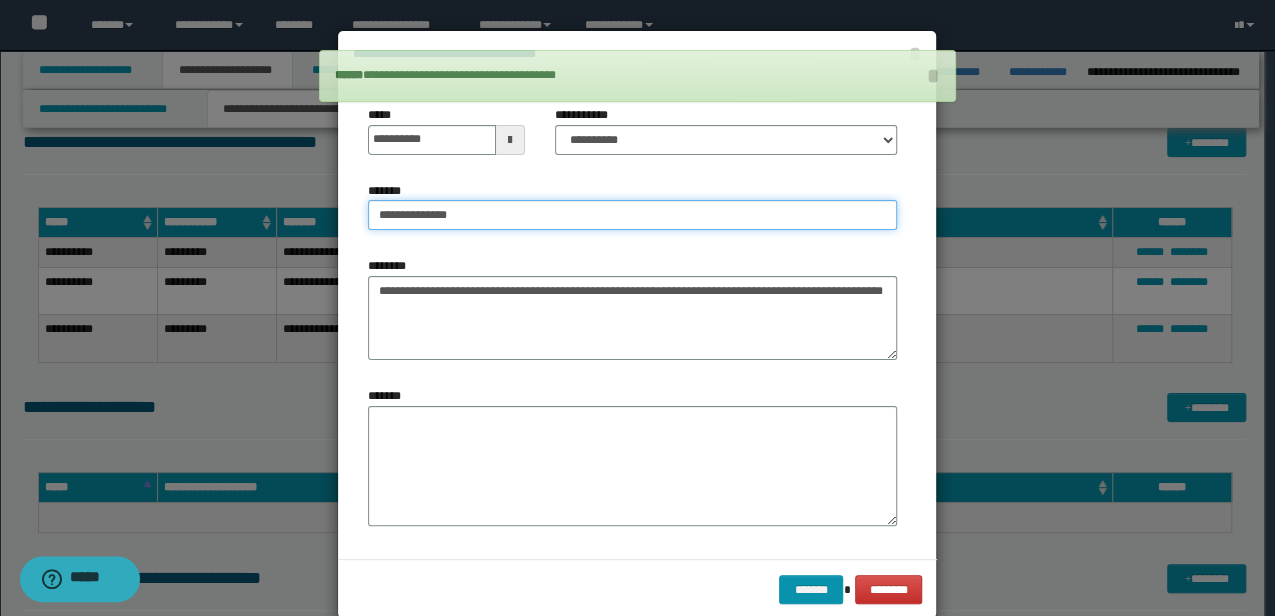 click on "**********" at bounding box center [637, -425] 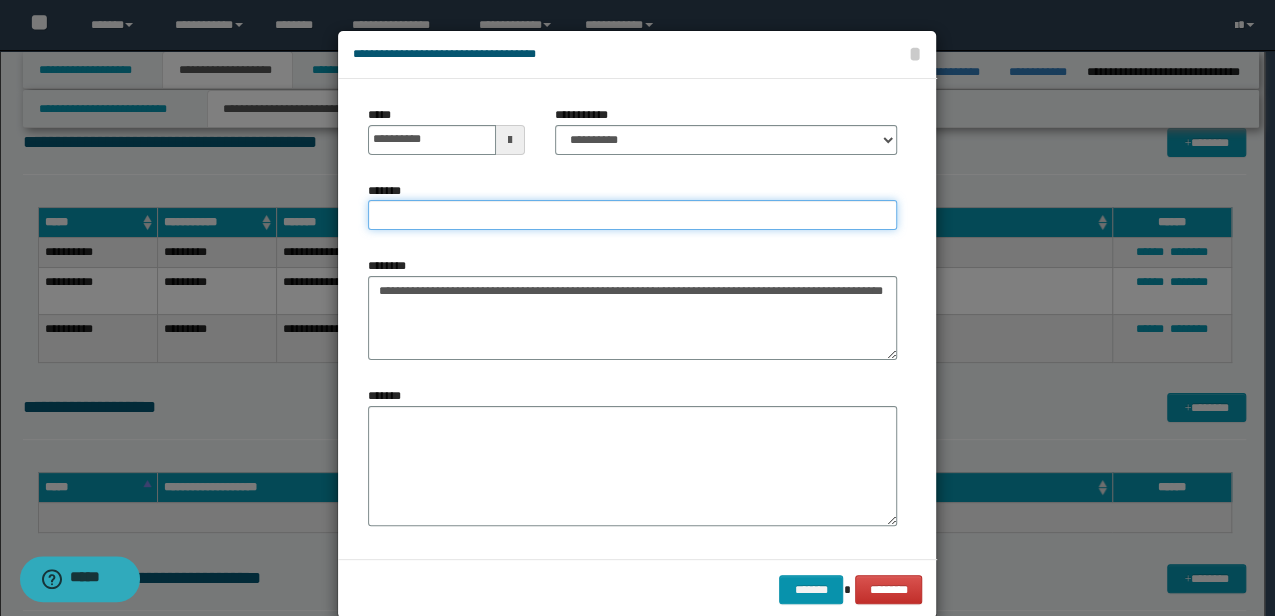 click on "*******" at bounding box center [632, 215] 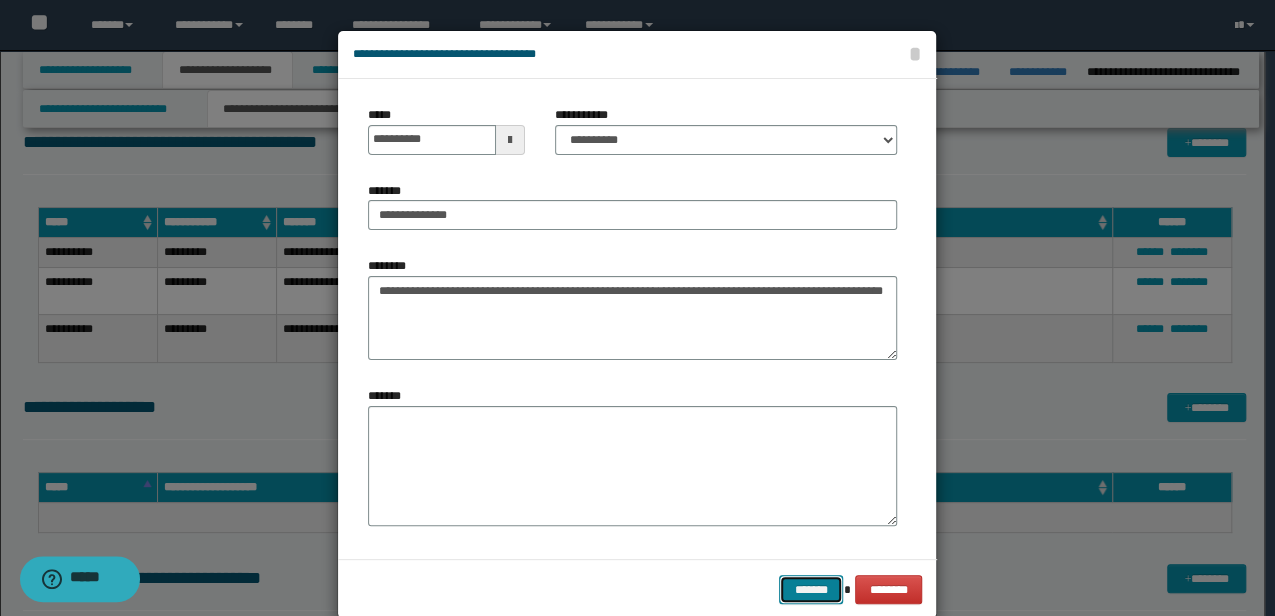 click on "*******" at bounding box center (811, 589) 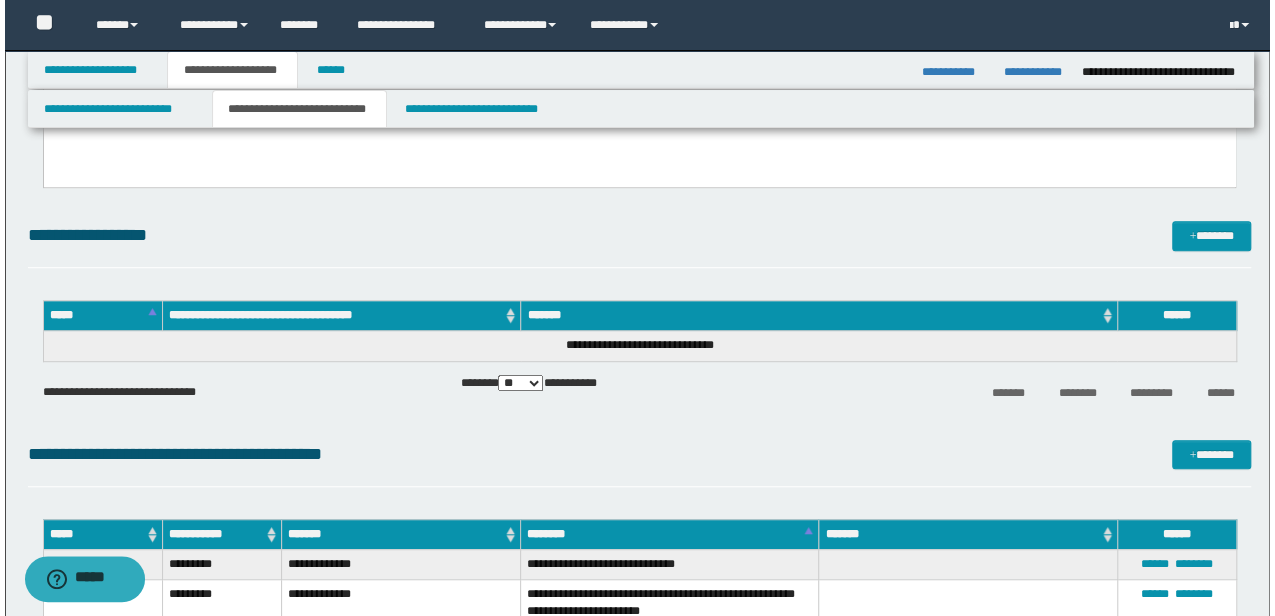 scroll, scrollTop: 200, scrollLeft: 0, axis: vertical 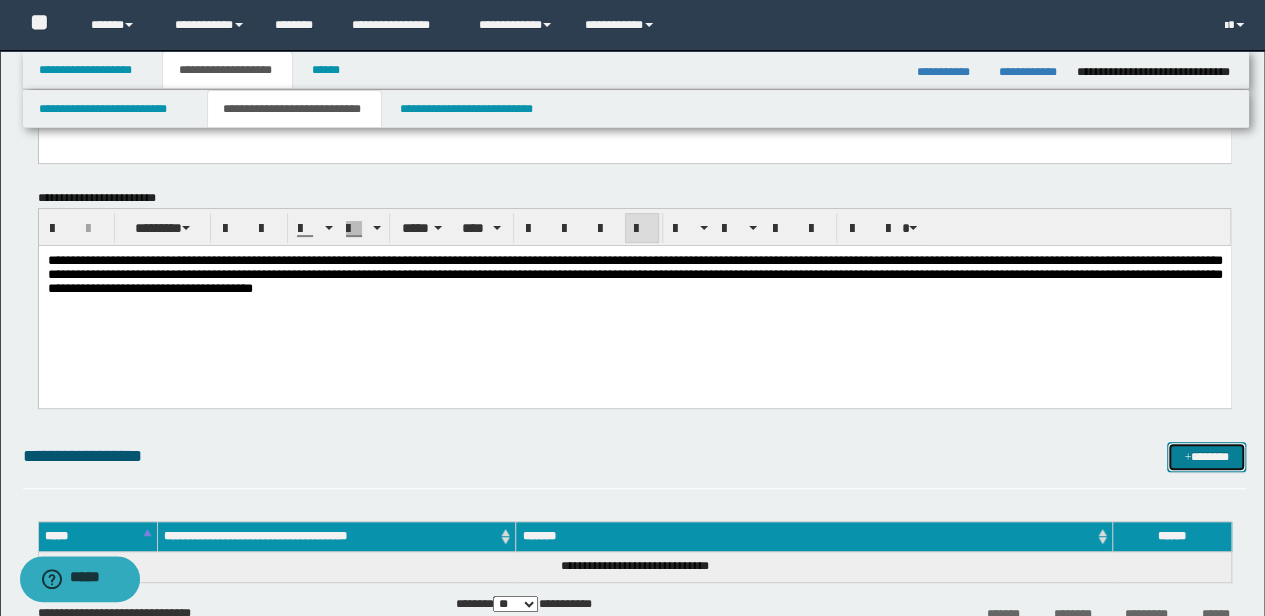 click on "*******" at bounding box center [1206, 456] 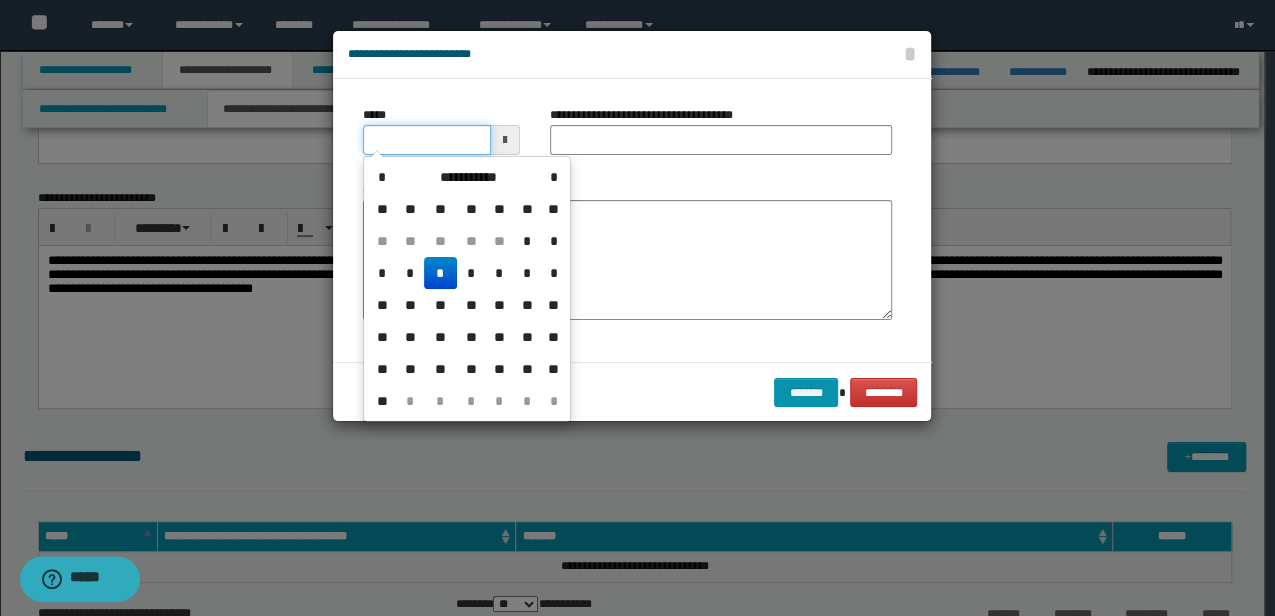 drag, startPoint x: 466, startPoint y: 142, endPoint x: 146, endPoint y: 131, distance: 320.189 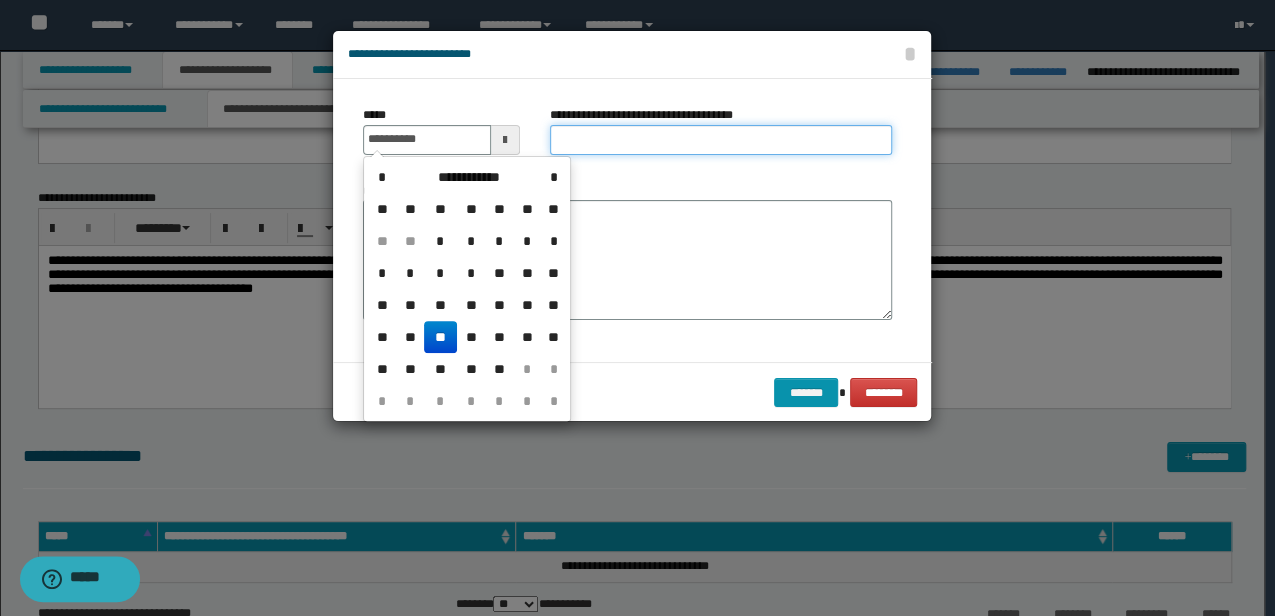 type on "**********" 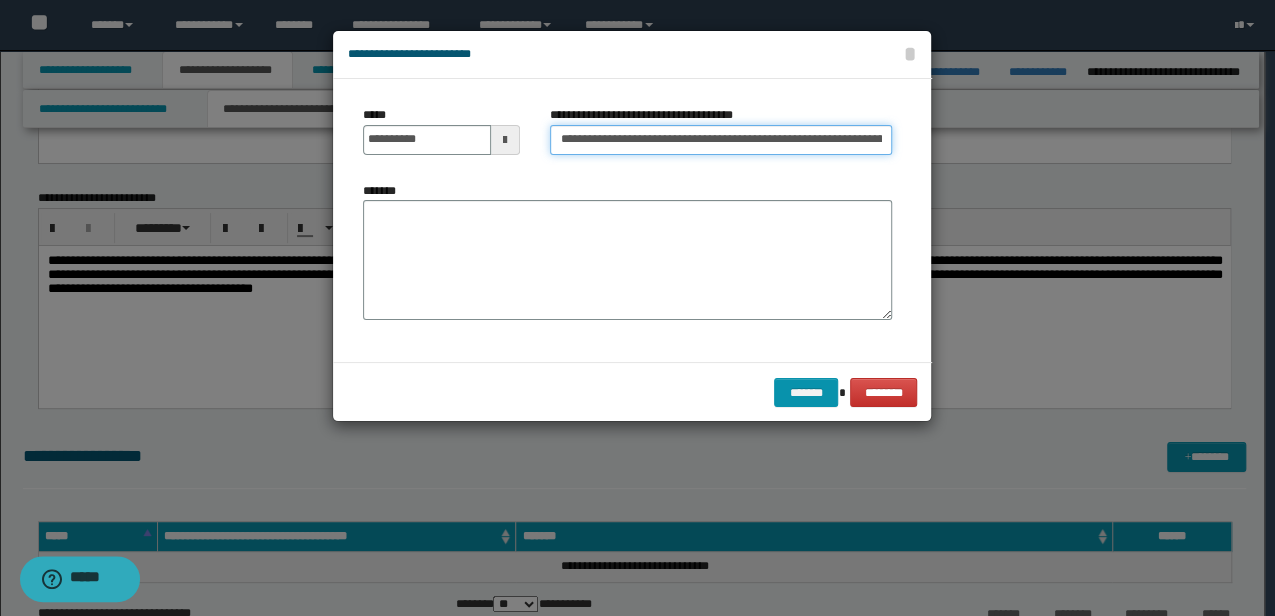 scroll, scrollTop: 0, scrollLeft: 116, axis: horizontal 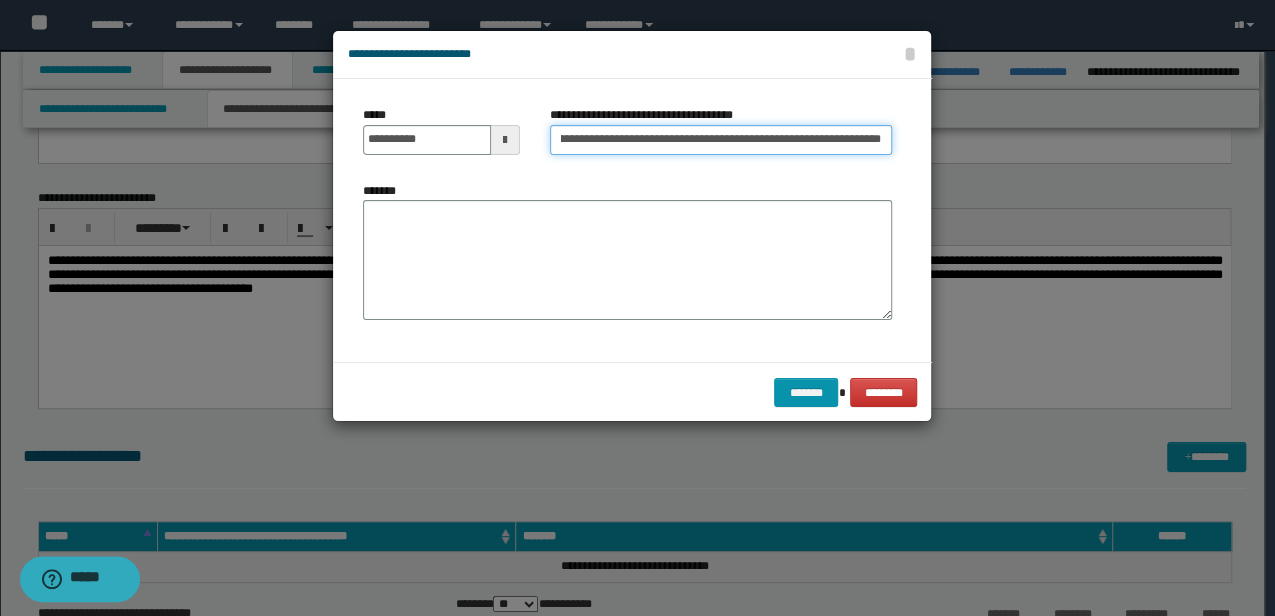 drag, startPoint x: 703, startPoint y: 139, endPoint x: 1166, endPoint y: 233, distance: 472.44577 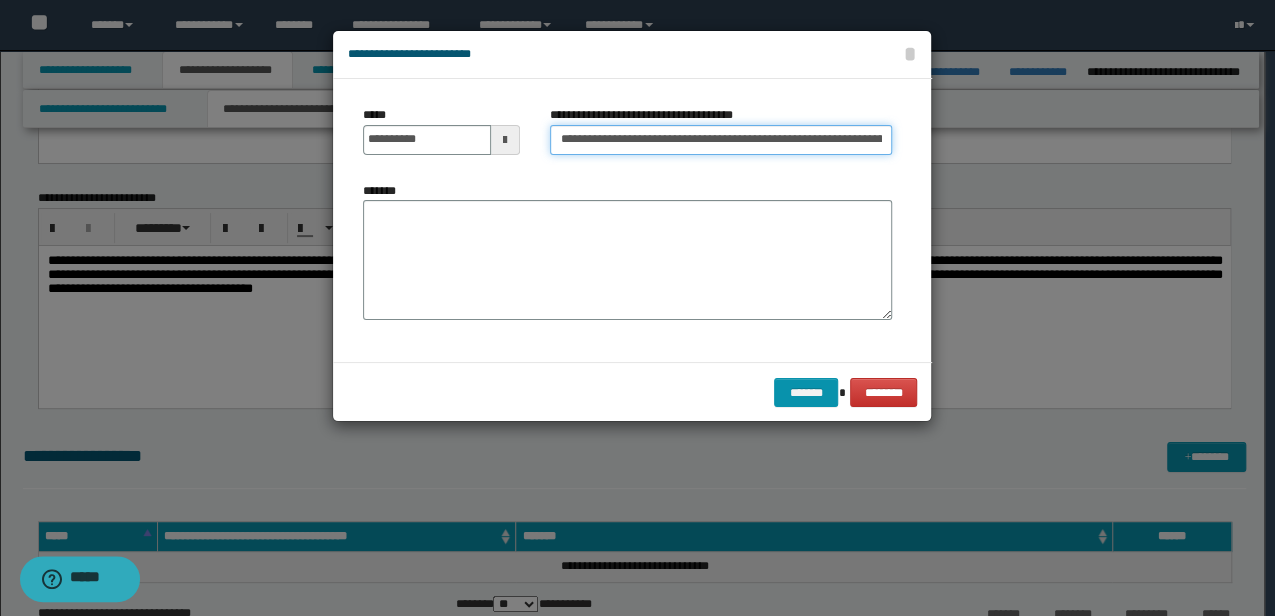scroll, scrollTop: 0, scrollLeft: 120, axis: horizontal 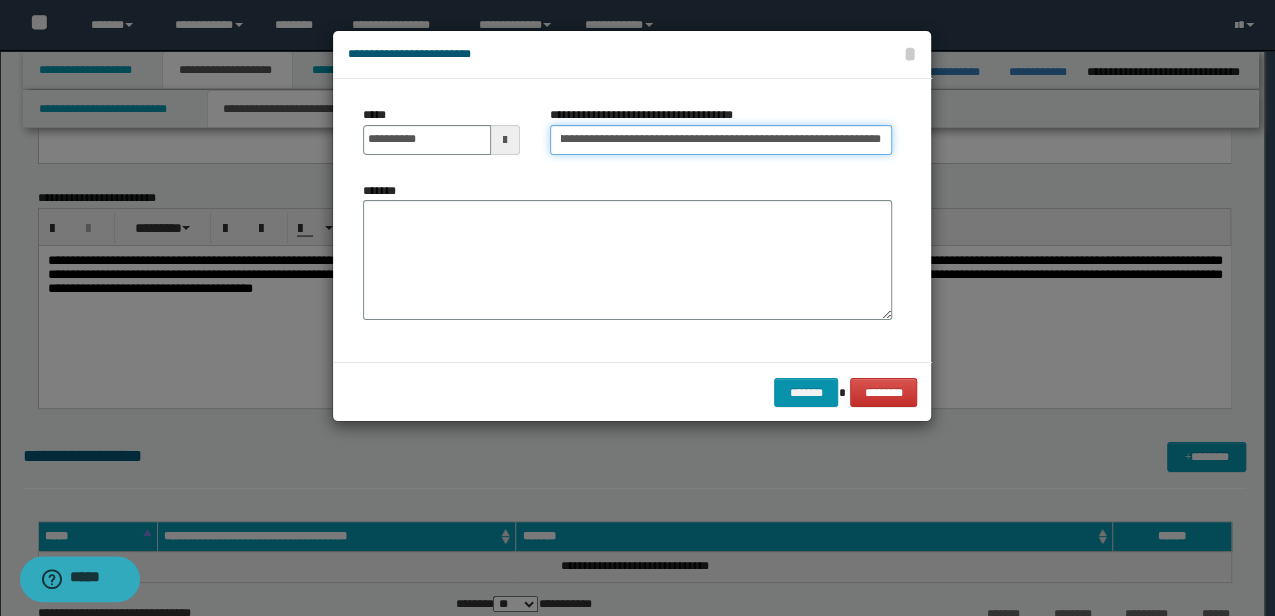 drag, startPoint x: 708, startPoint y: 136, endPoint x: 1062, endPoint y: 186, distance: 357.51364 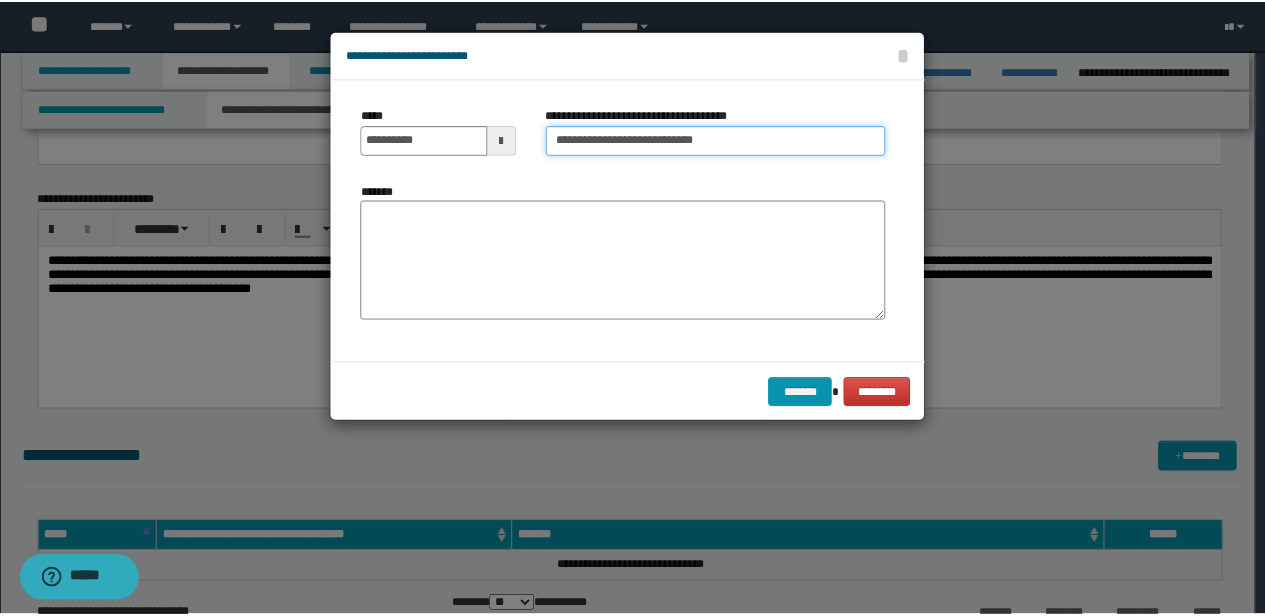 scroll, scrollTop: 0, scrollLeft: 0, axis: both 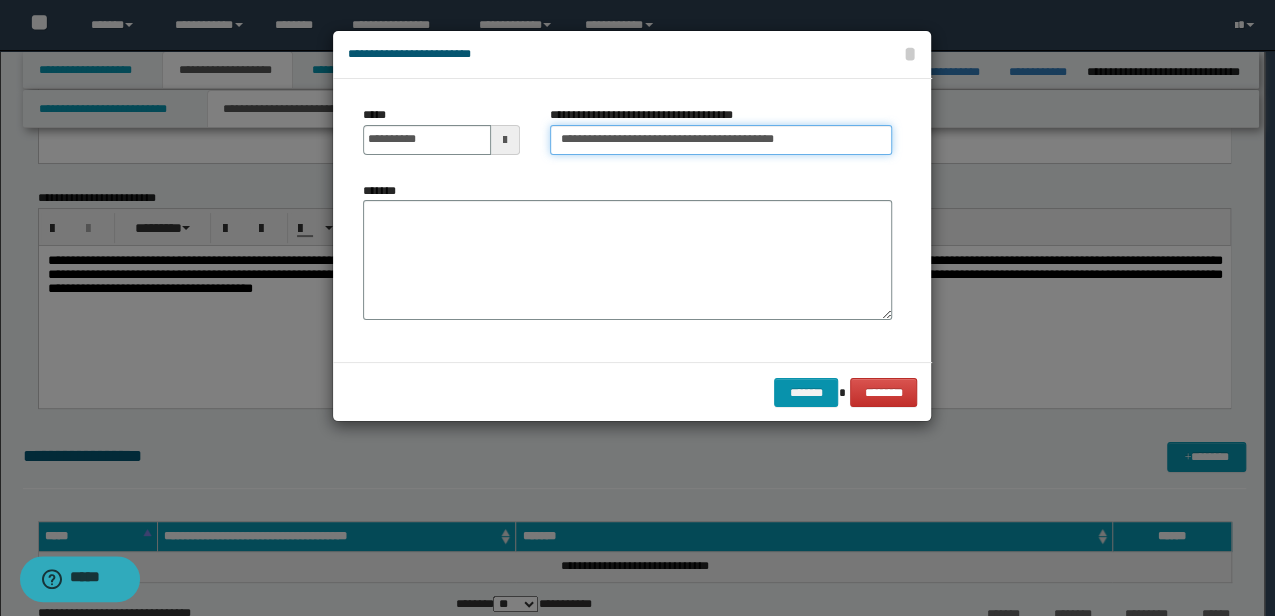 type on "**********" 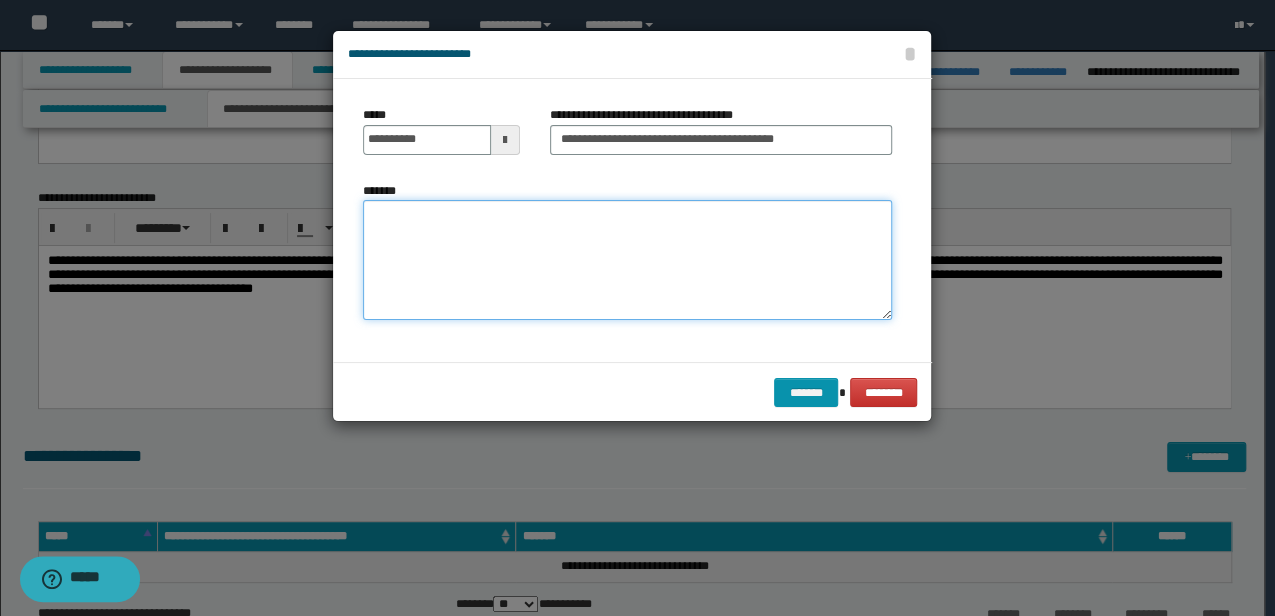 click on "*******" at bounding box center (627, 260) 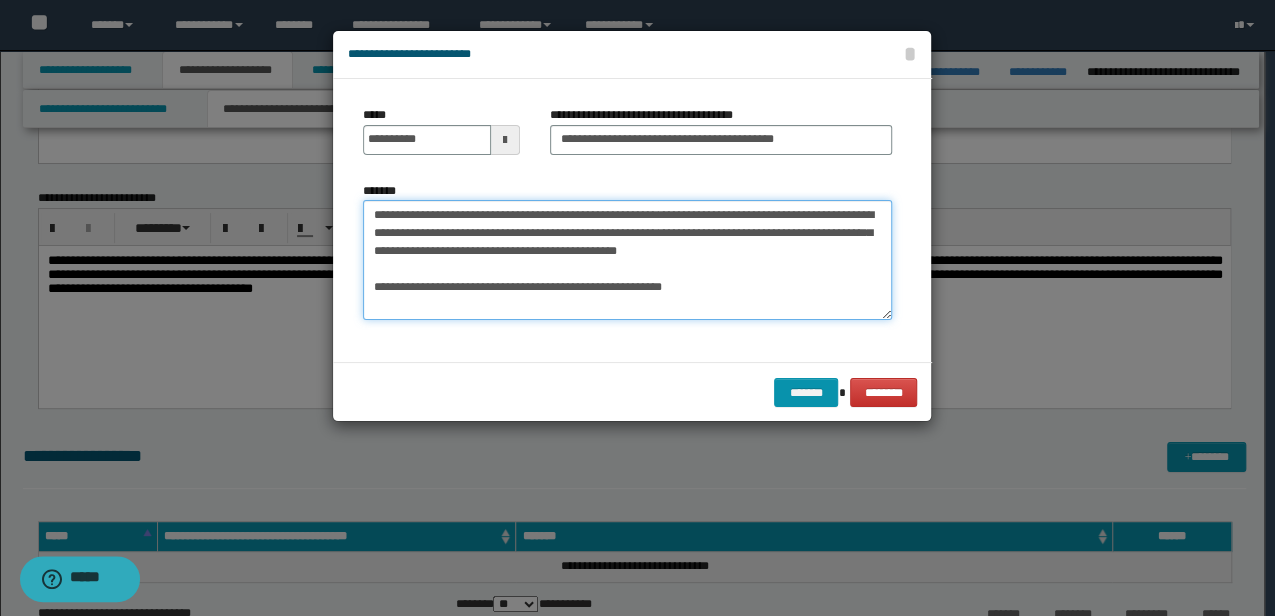 drag, startPoint x: 866, startPoint y: 262, endPoint x: 750, endPoint y: 249, distance: 116.72617 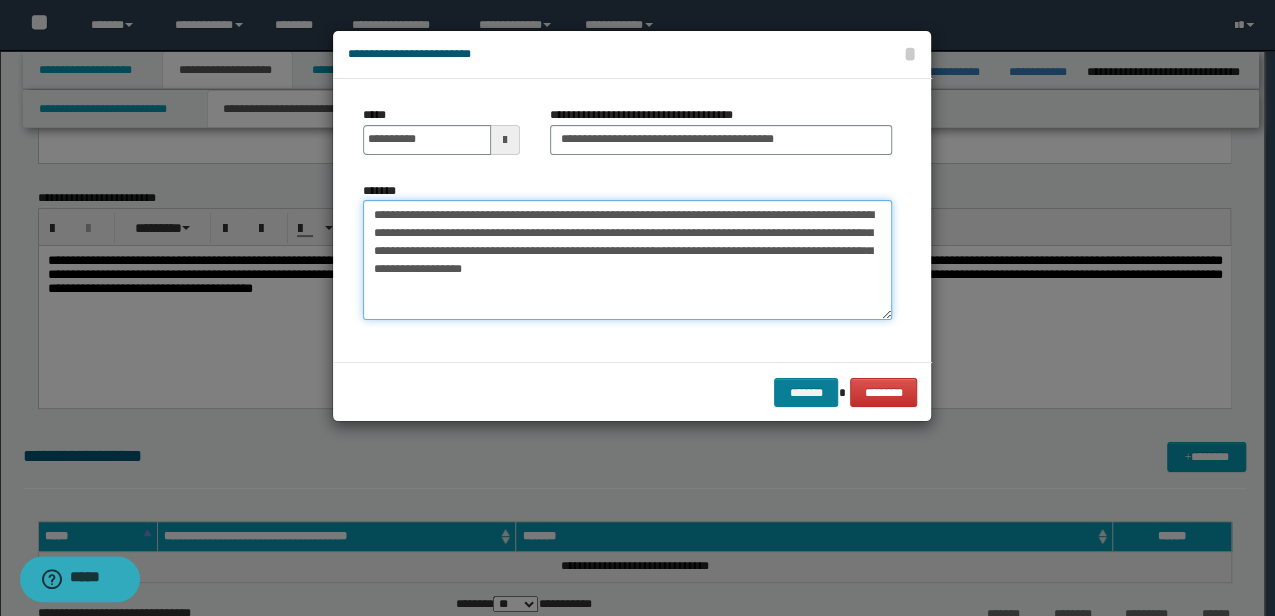 type on "**********" 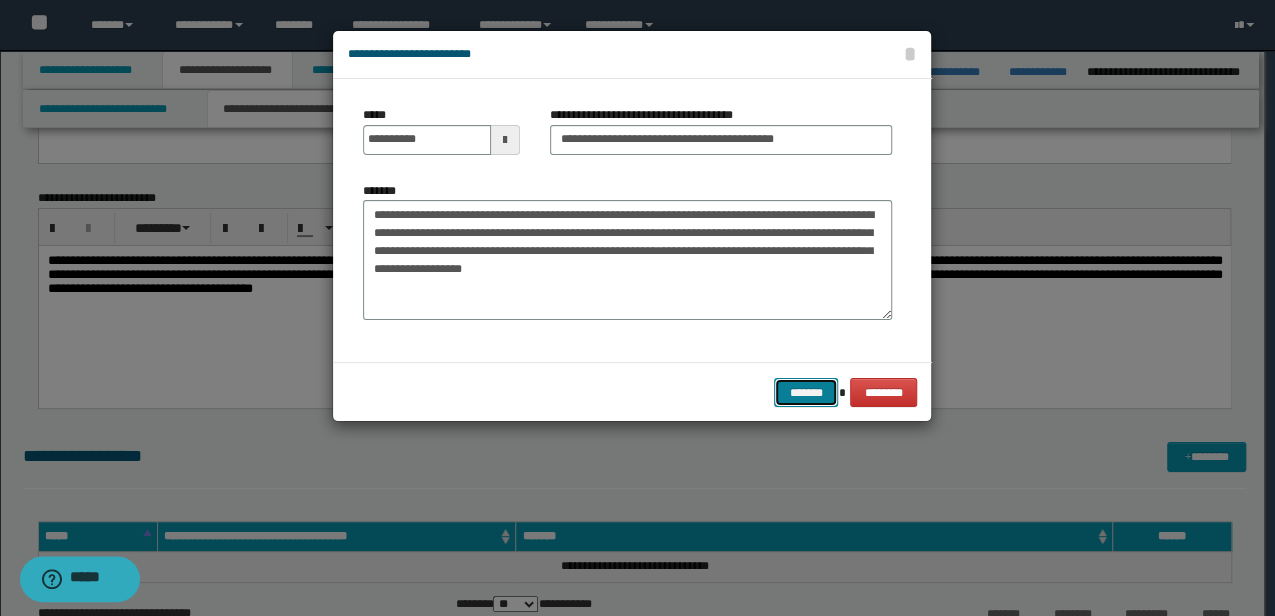 click on "*******" at bounding box center [806, 392] 